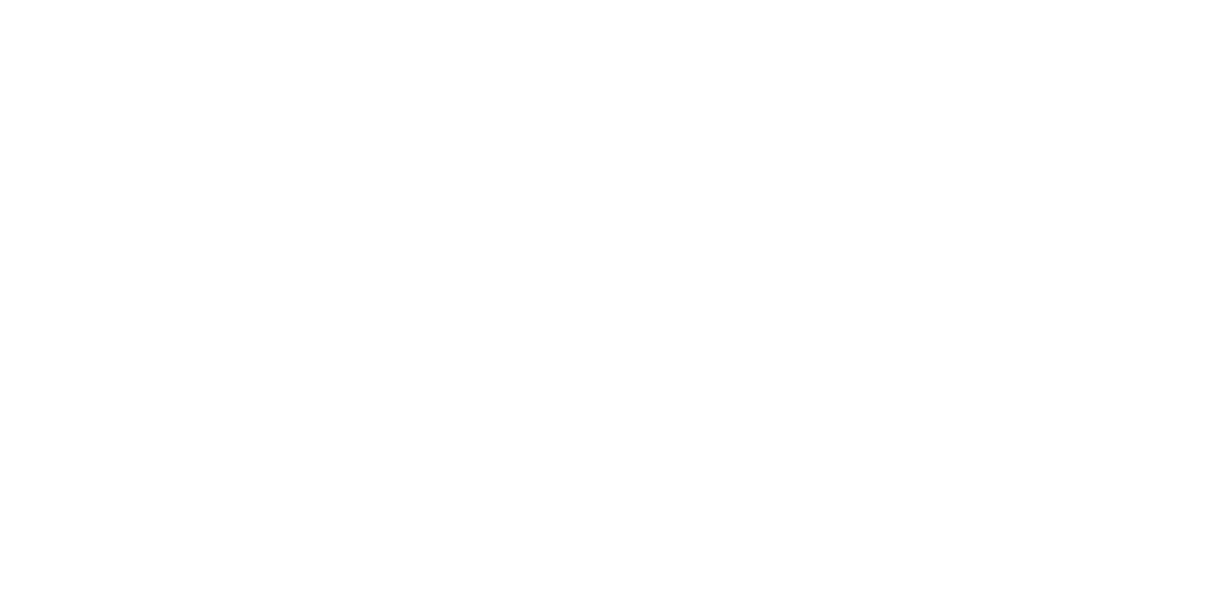 scroll, scrollTop: 0, scrollLeft: 0, axis: both 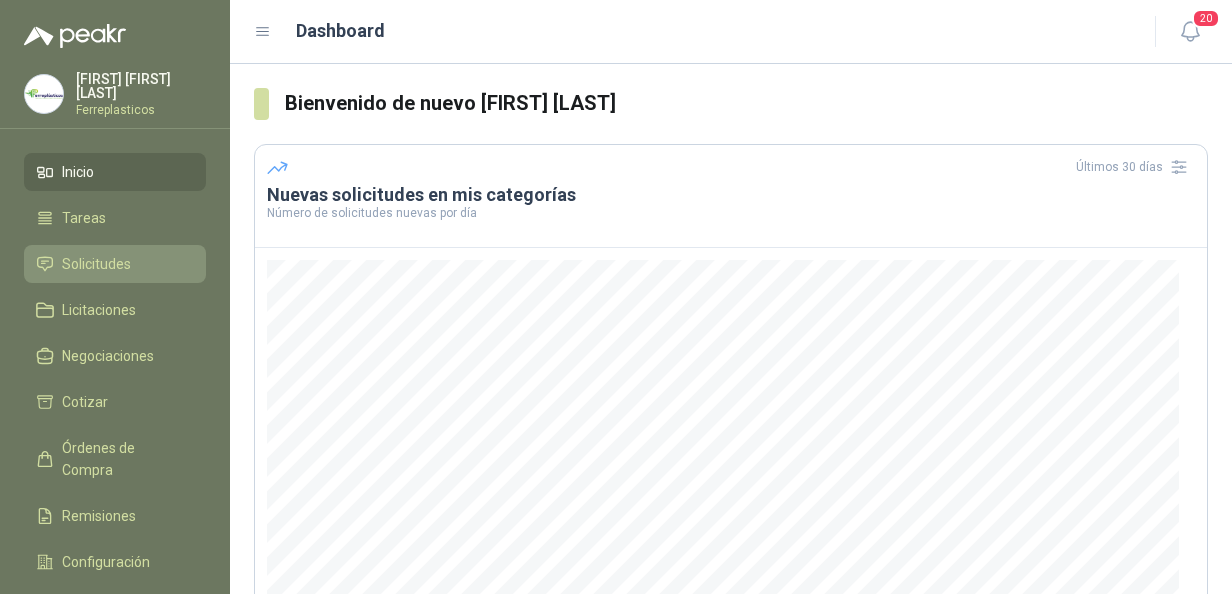 click on "Solicitudes" at bounding box center (96, 264) 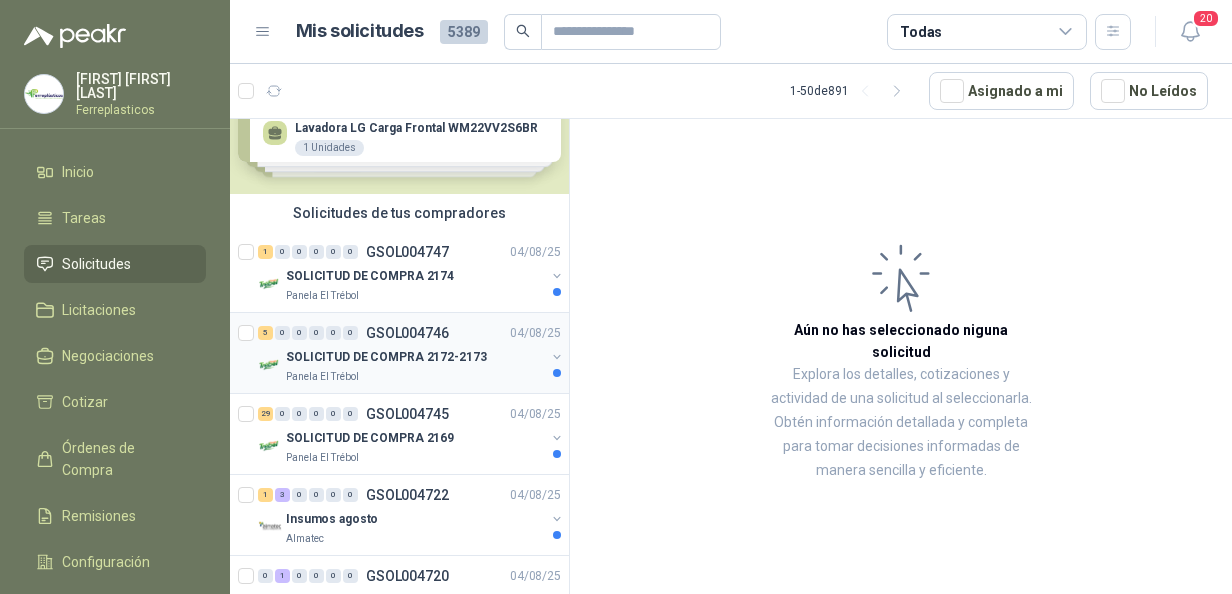 scroll, scrollTop: 100, scrollLeft: 0, axis: vertical 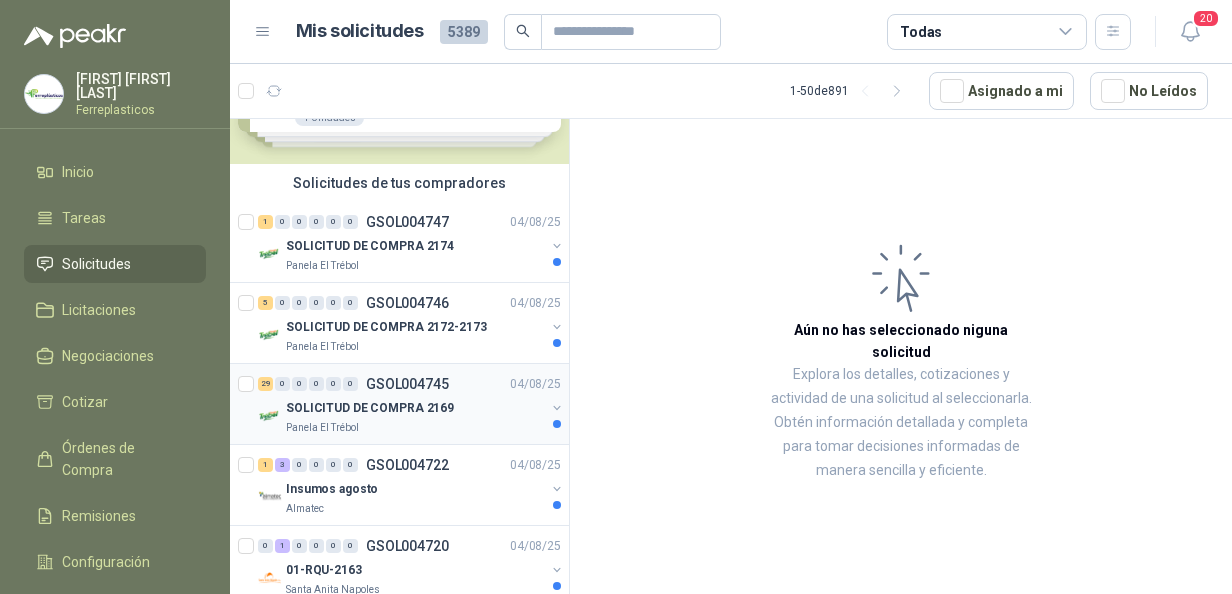 click on "SOLICITUD DE COMPRA 2169" at bounding box center [370, 408] 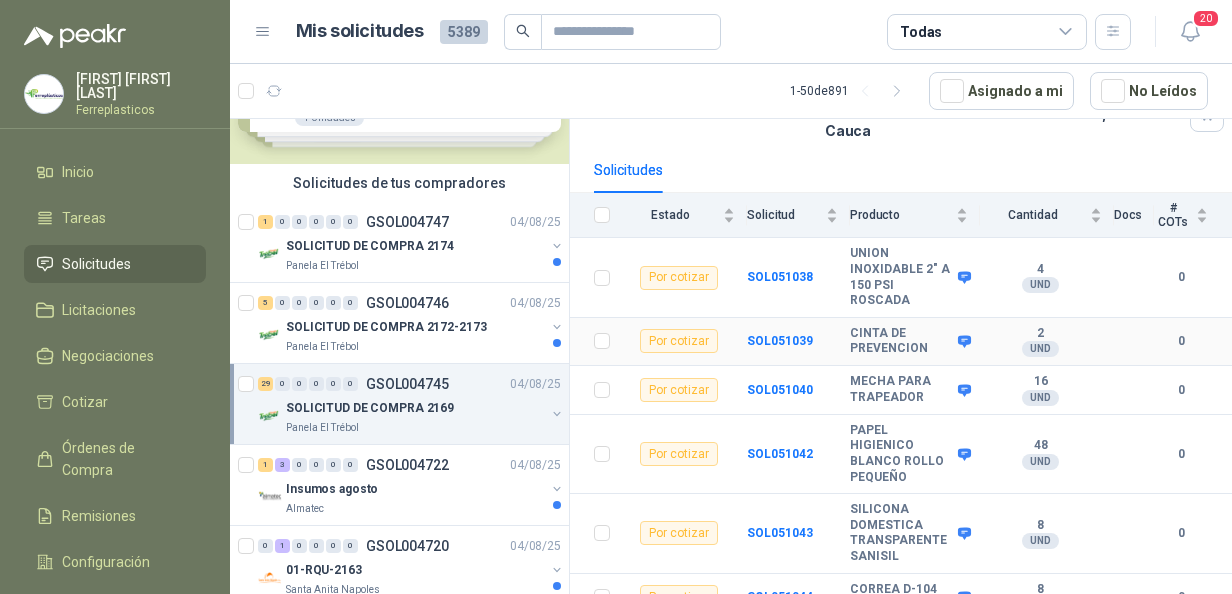 scroll, scrollTop: 200, scrollLeft: 0, axis: vertical 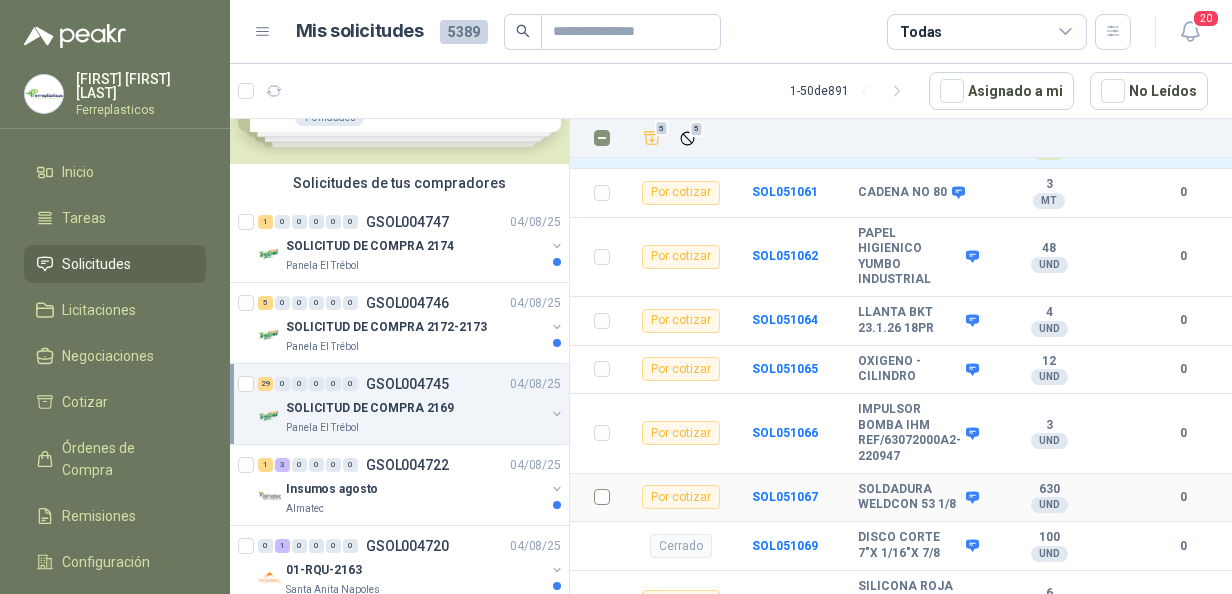 click at bounding box center [596, 498] 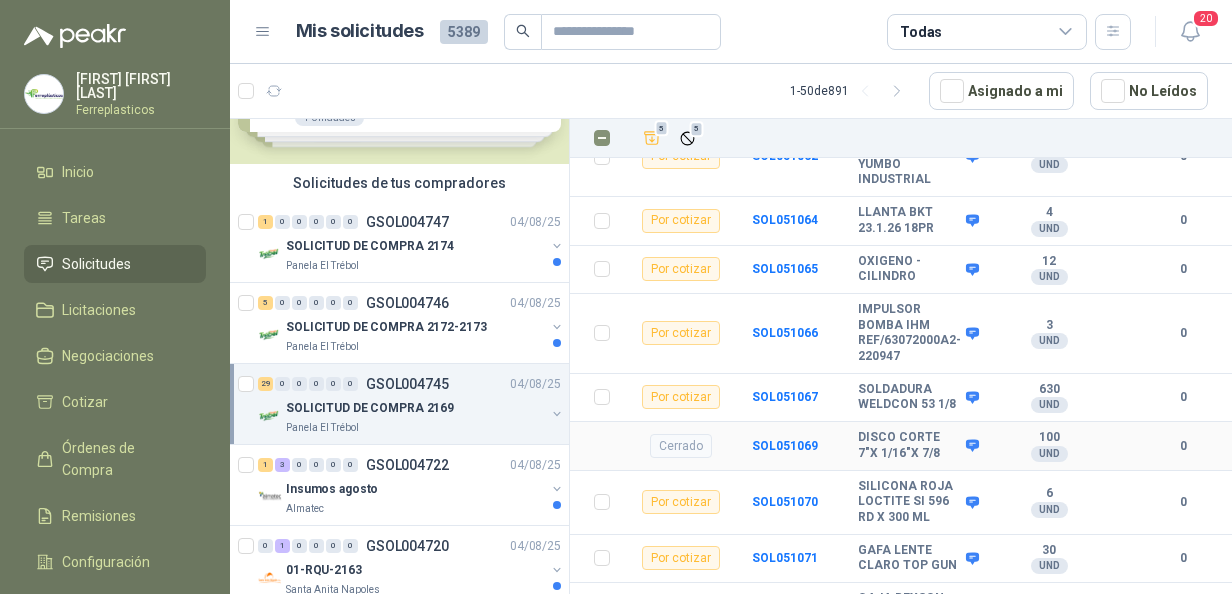 scroll, scrollTop: 1589, scrollLeft: 0, axis: vertical 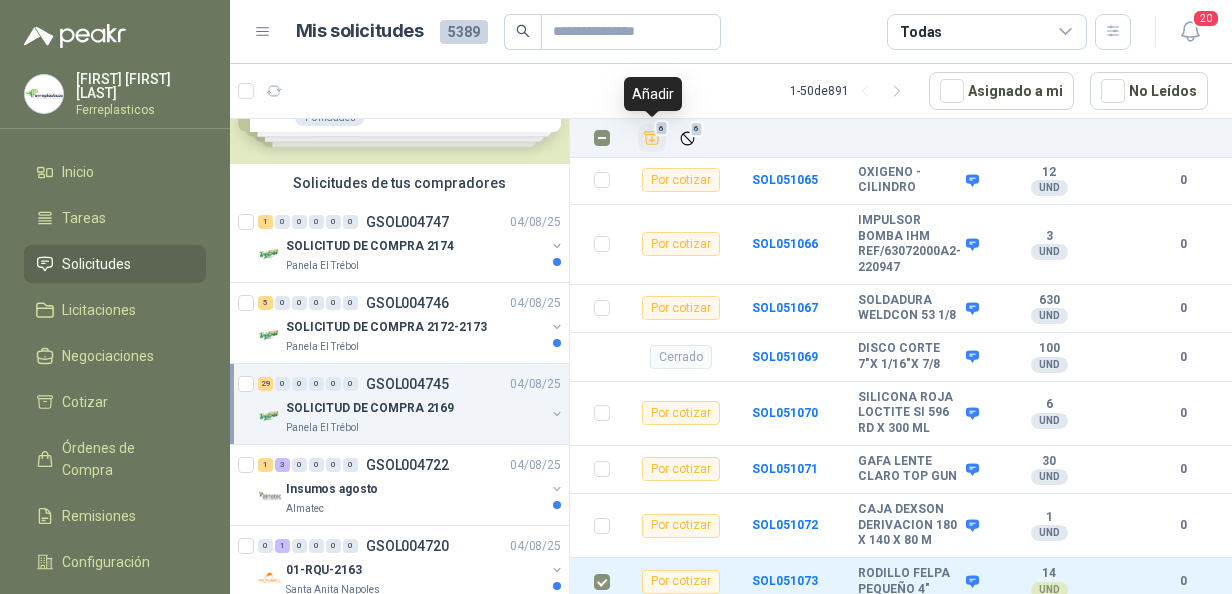 click 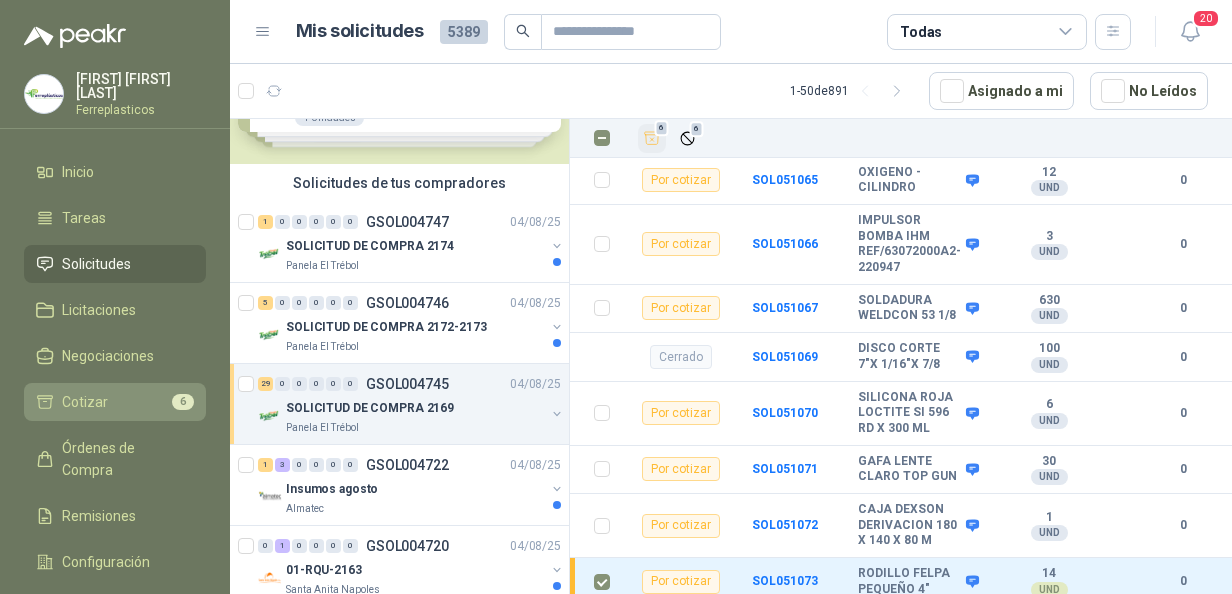 click on "Cotizar 6" at bounding box center (115, 402) 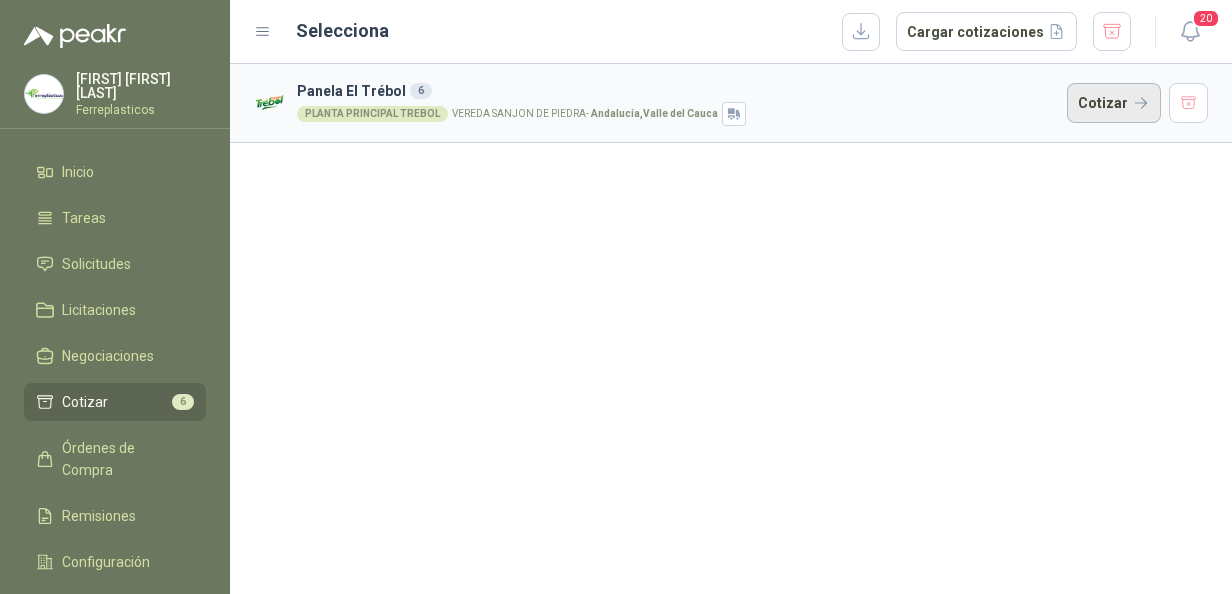 click on "Cotizar" at bounding box center (1114, 103) 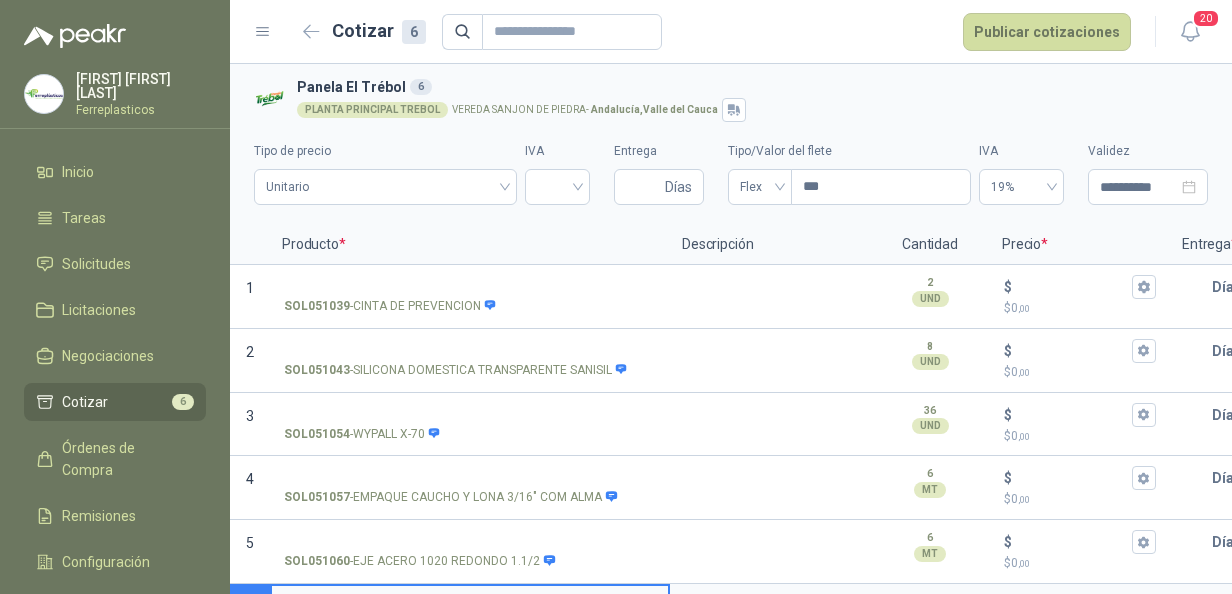 scroll, scrollTop: 68, scrollLeft: 0, axis: vertical 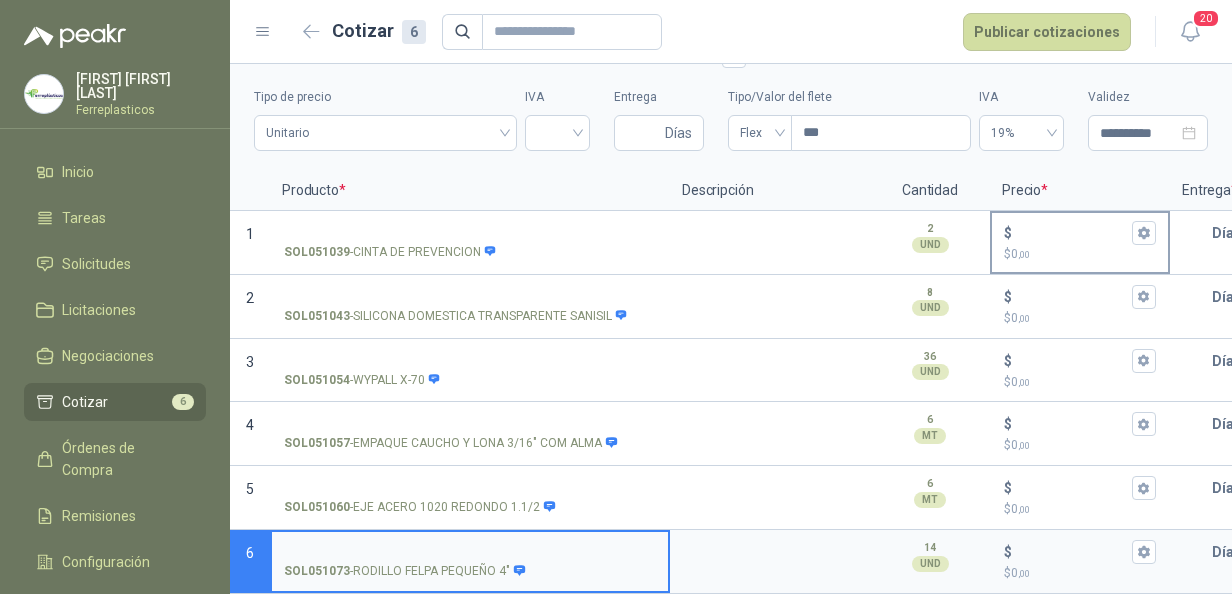 click on "$ $  0 ,00" at bounding box center [1072, 232] 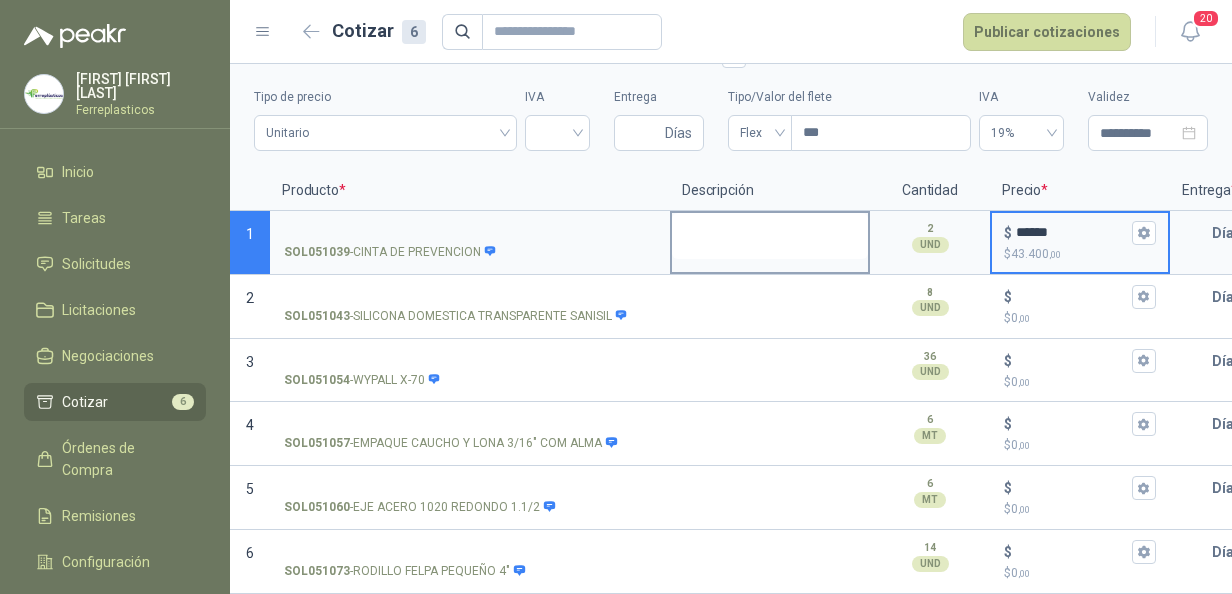 type on "******" 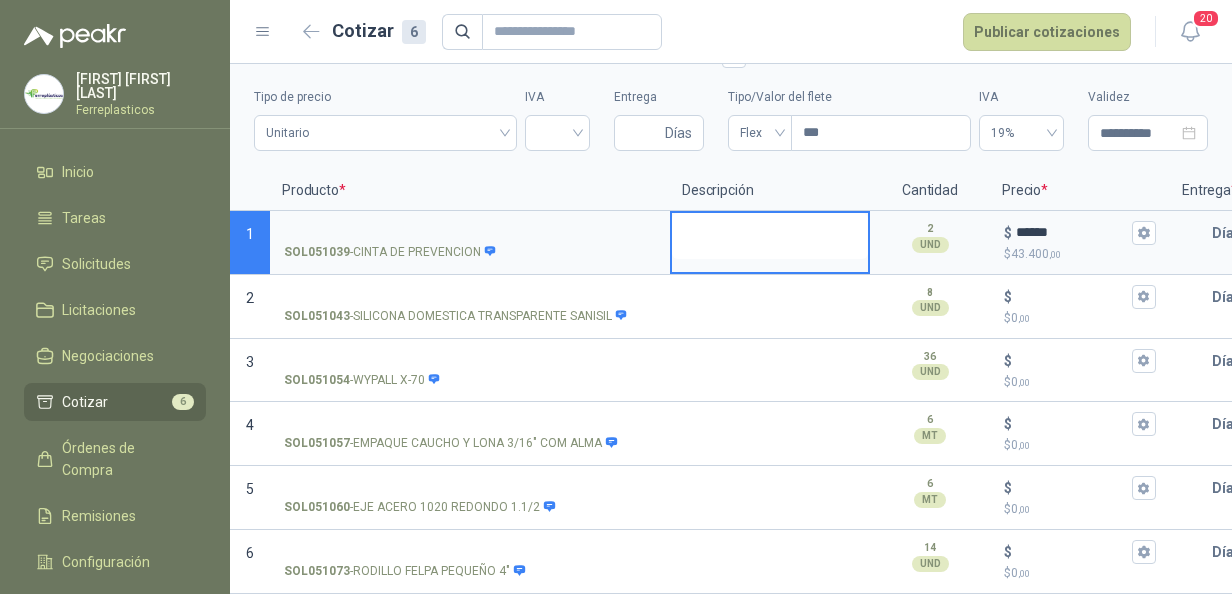 type 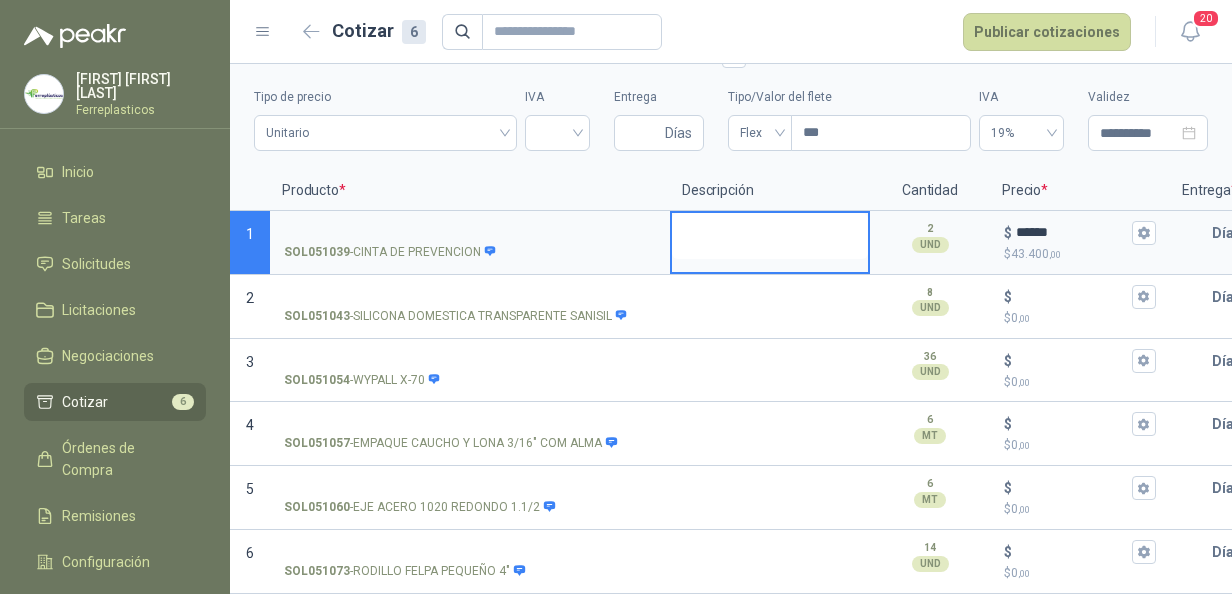 type on "*" 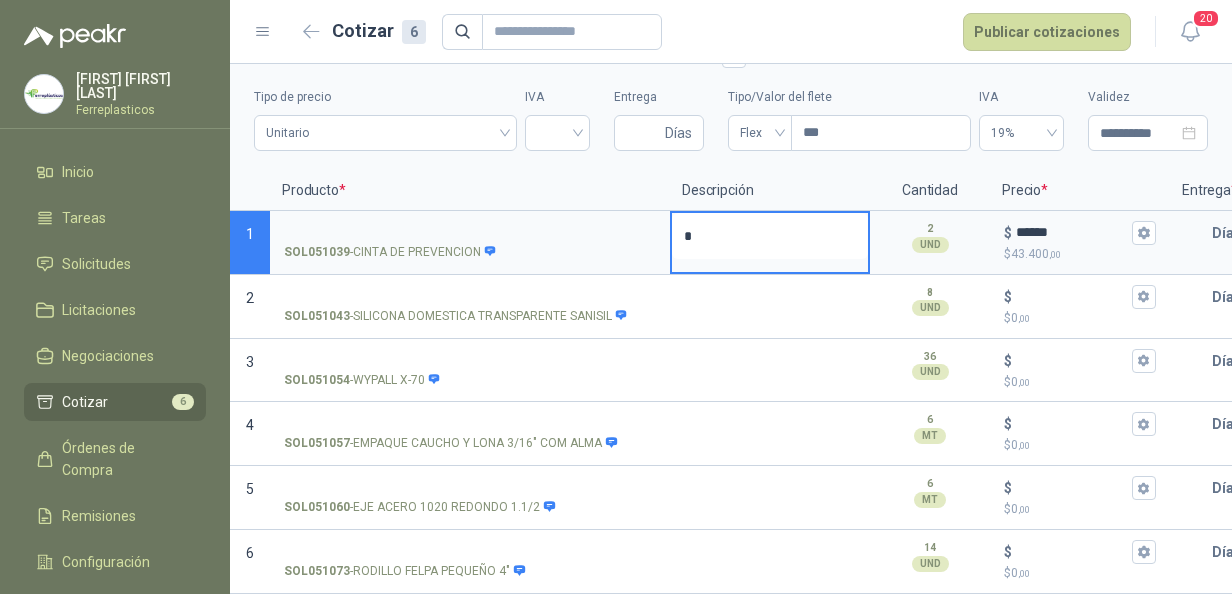 type 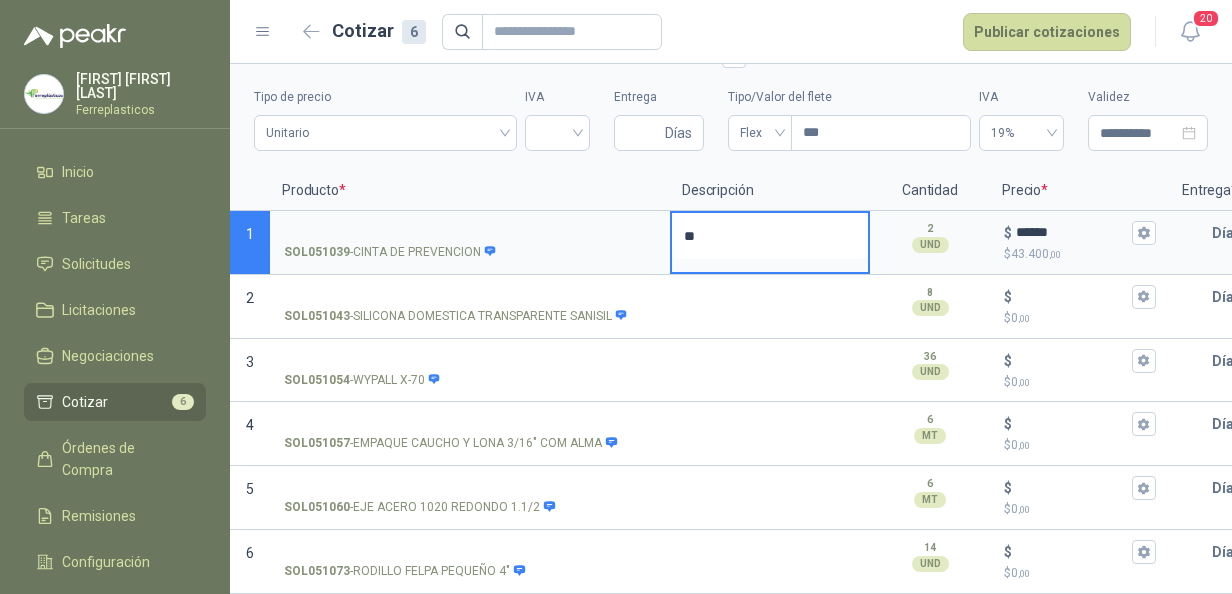 type 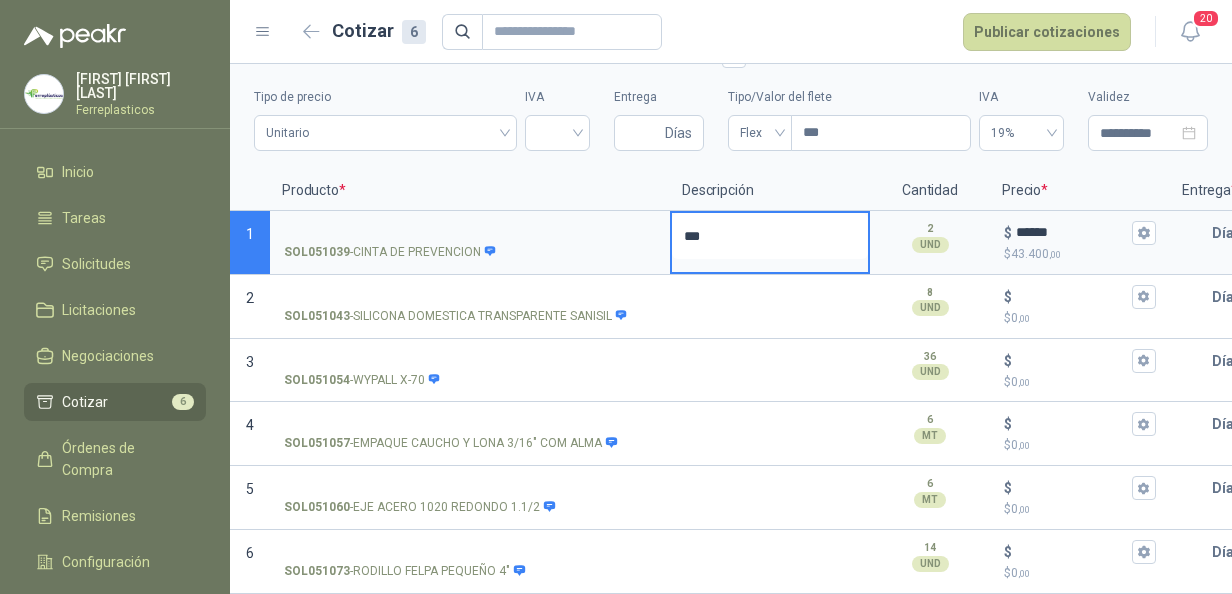 type 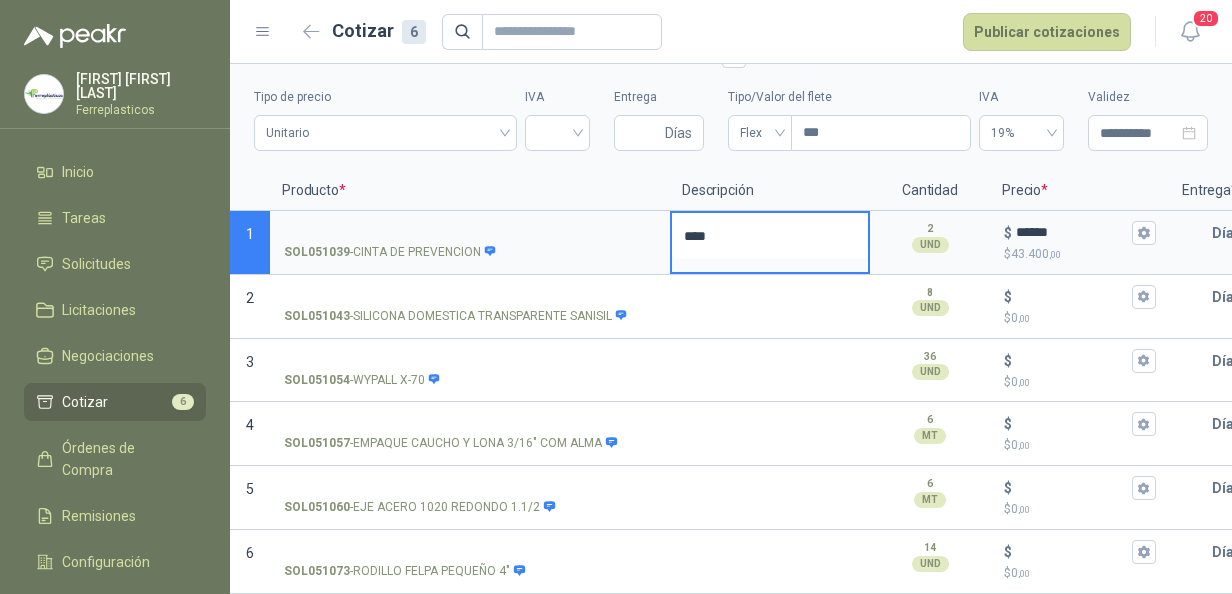 type 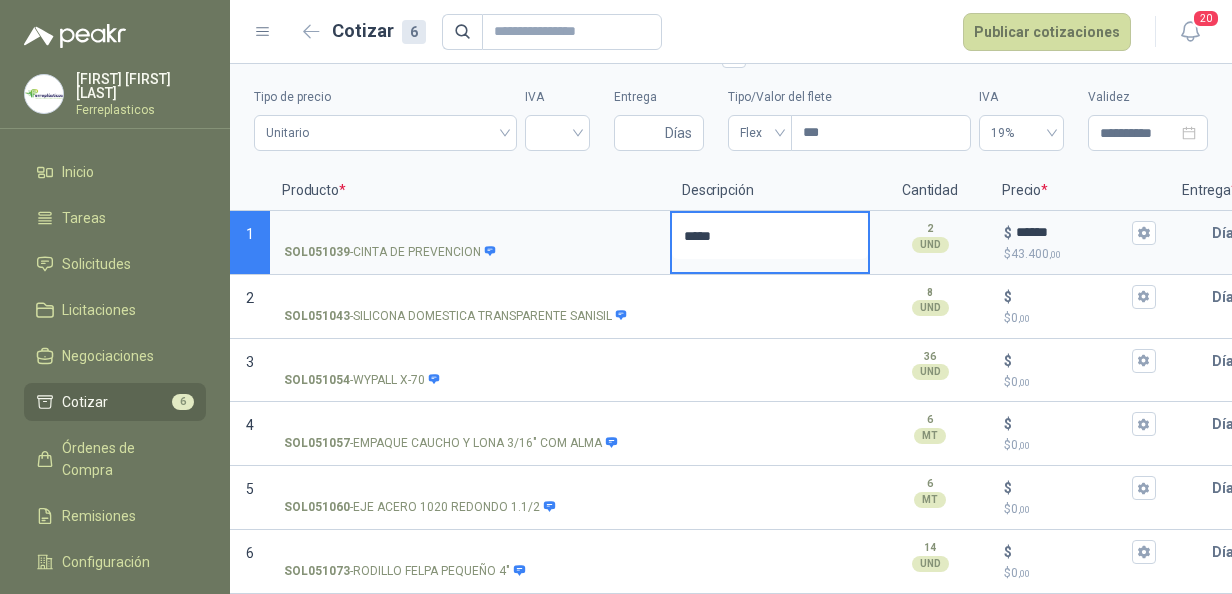 type 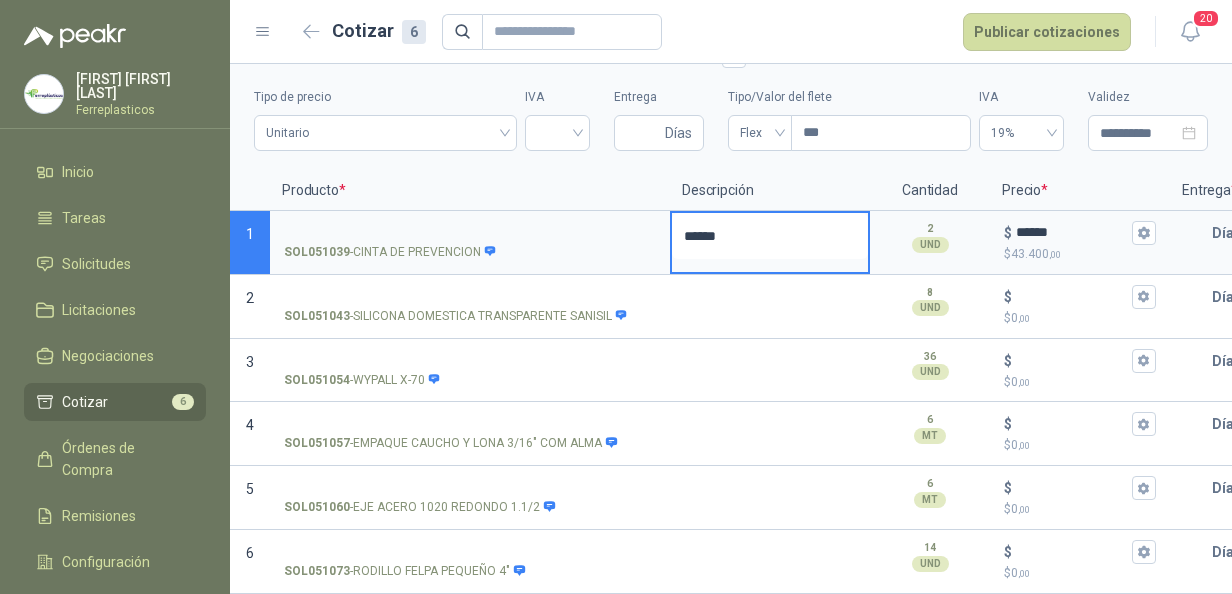 type 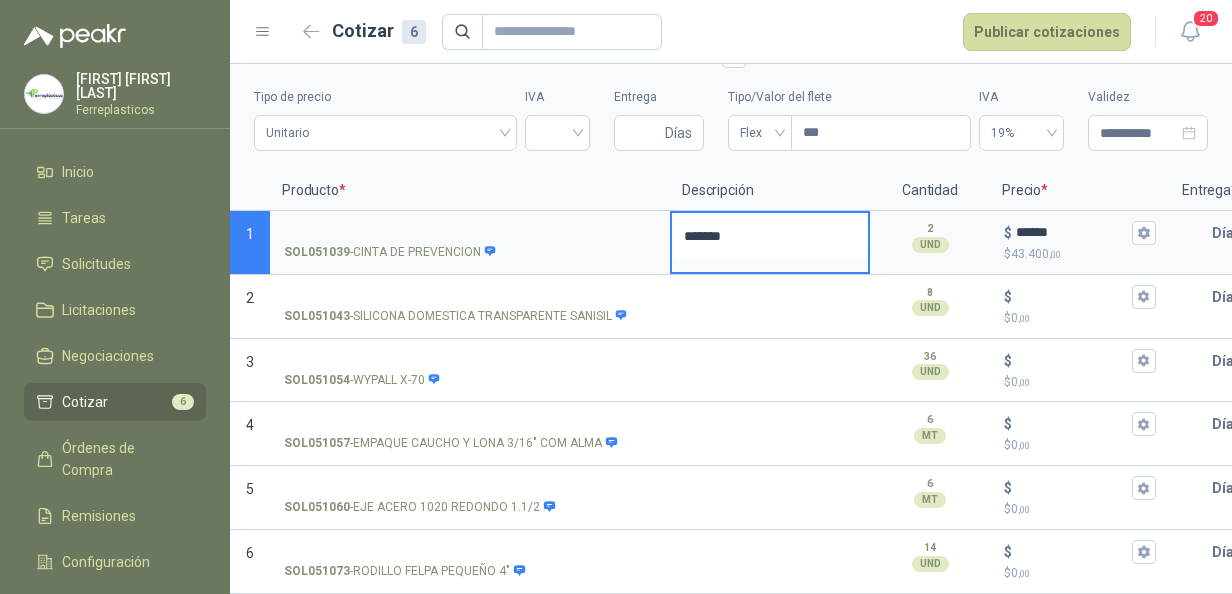 type 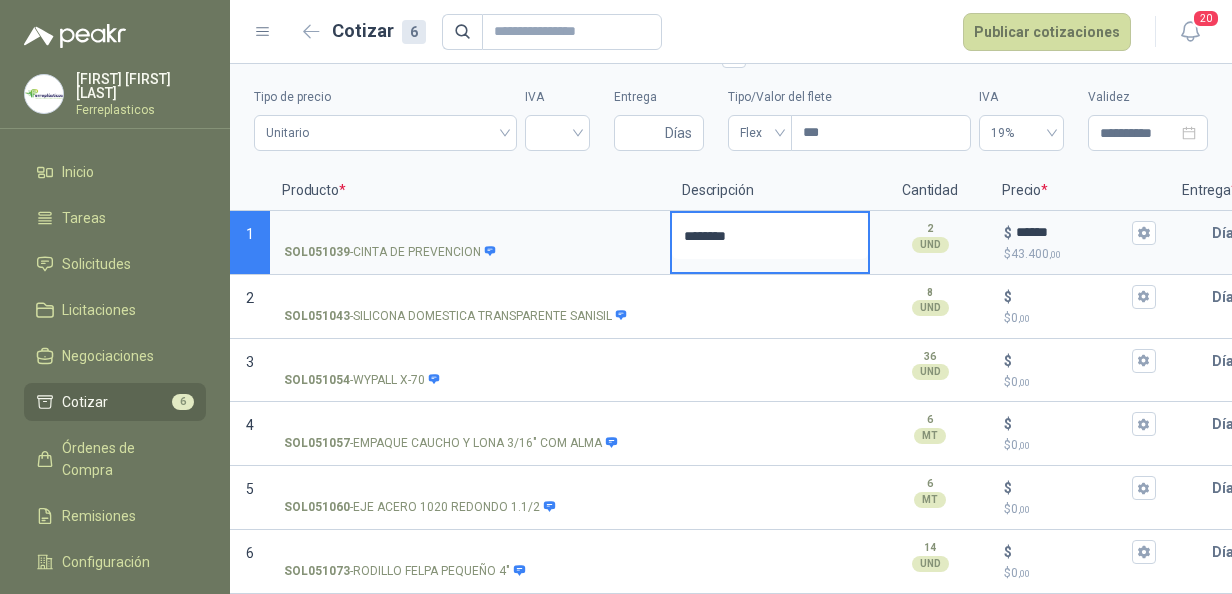 type 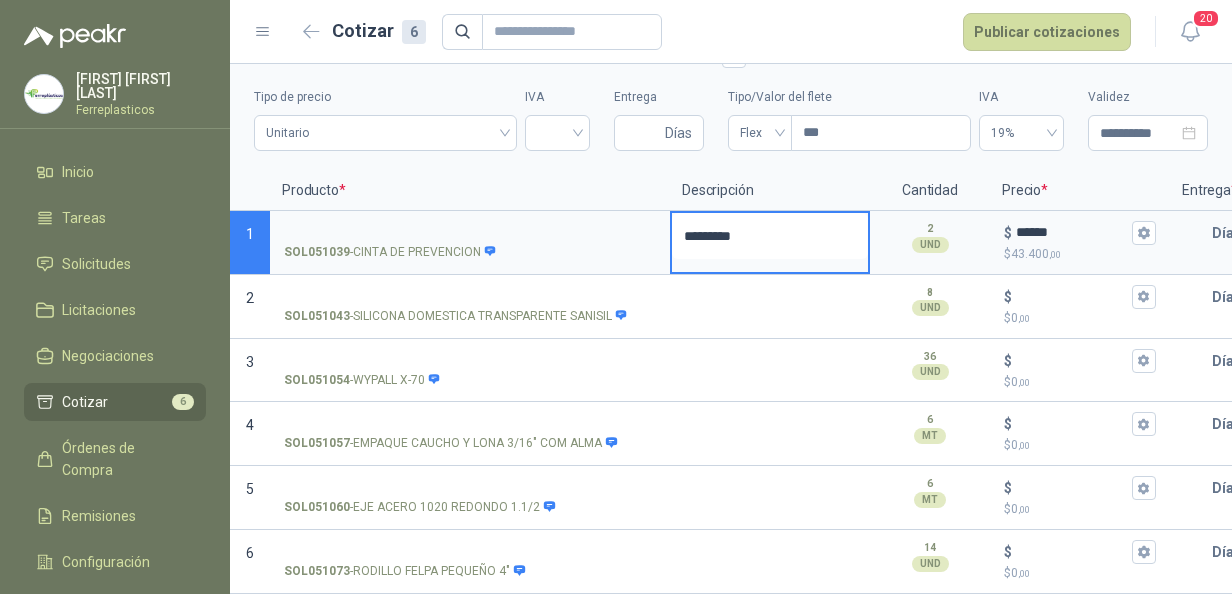 type 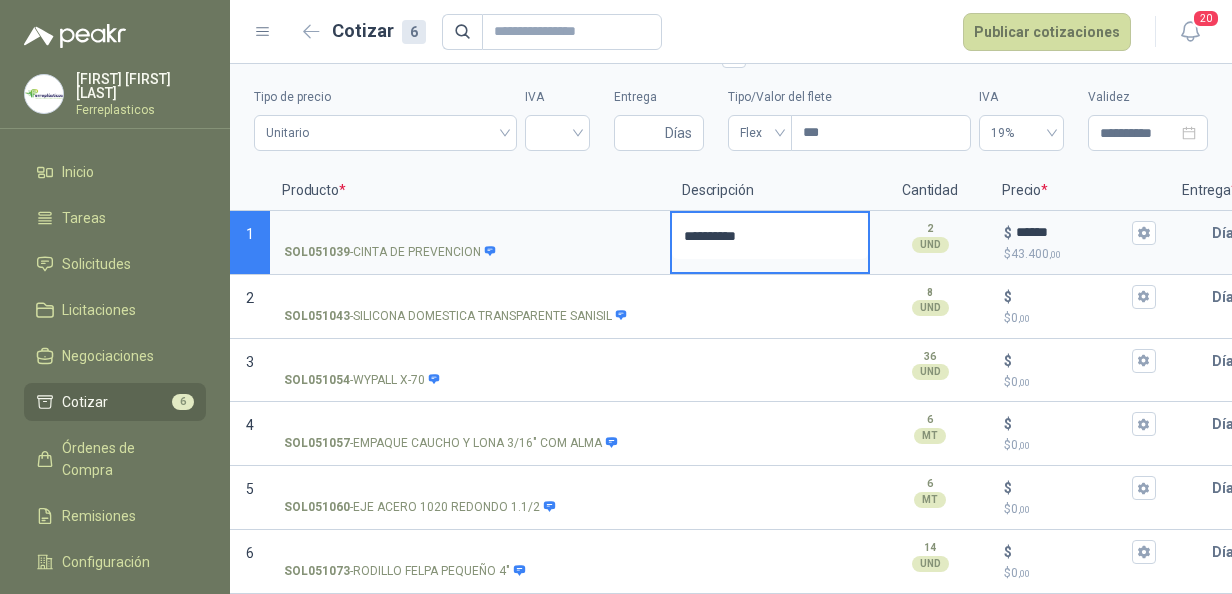 type 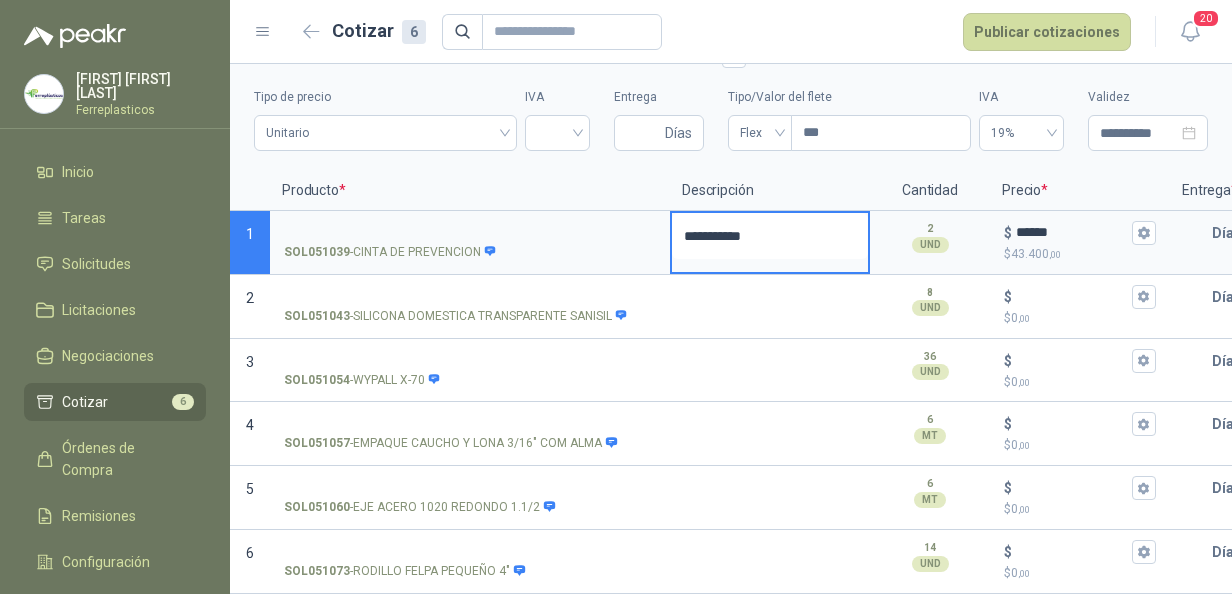type 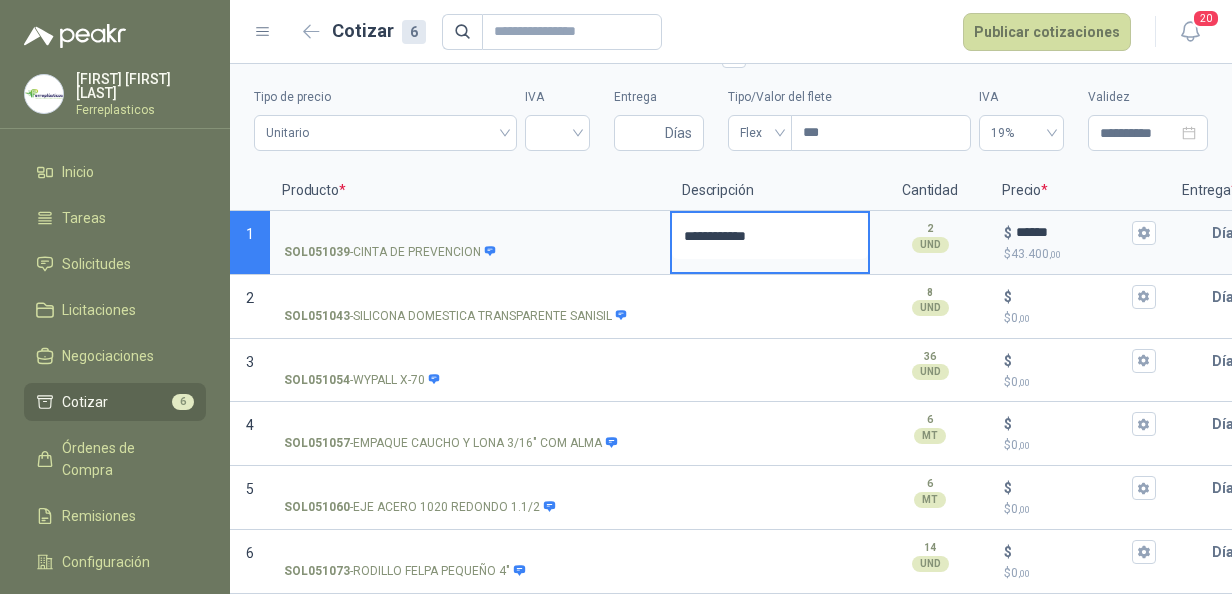 type 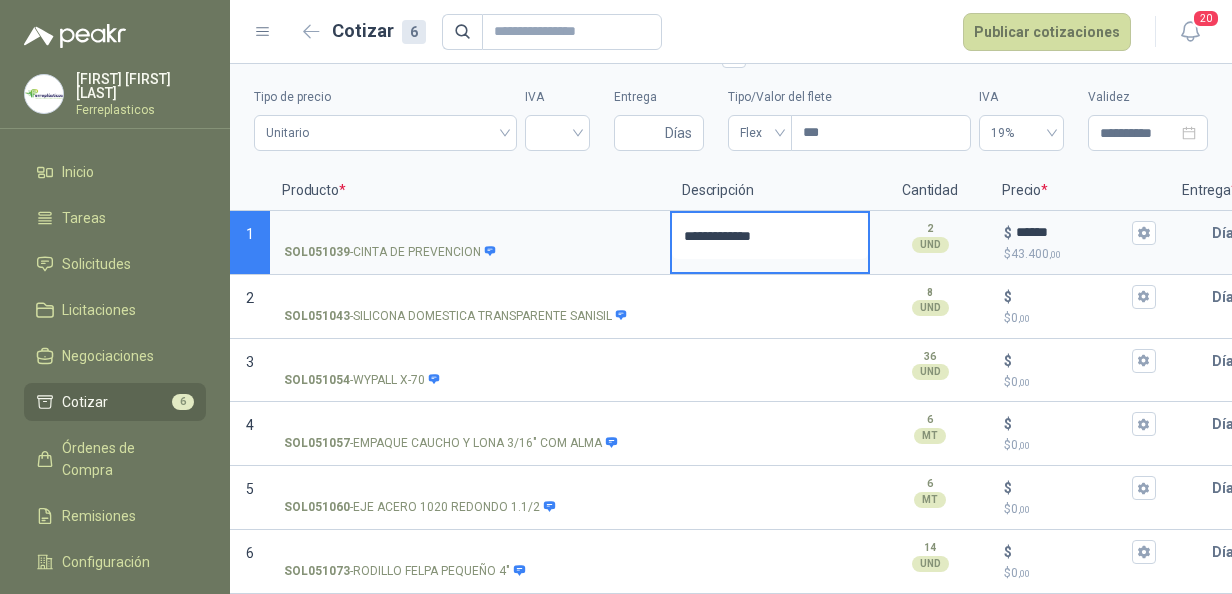 type 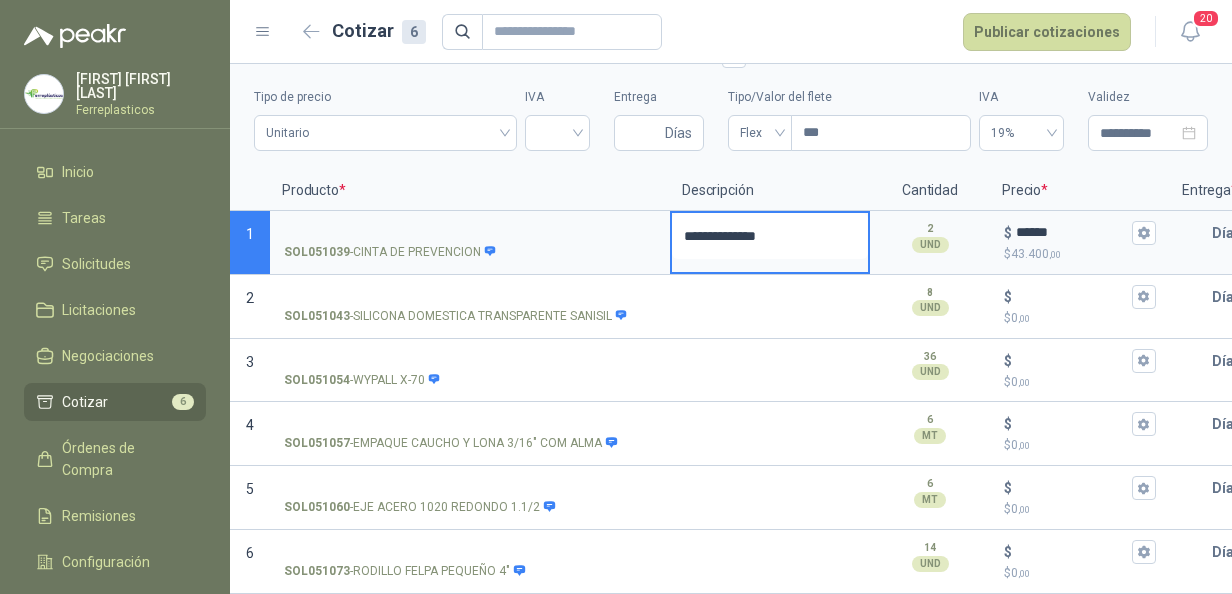 type 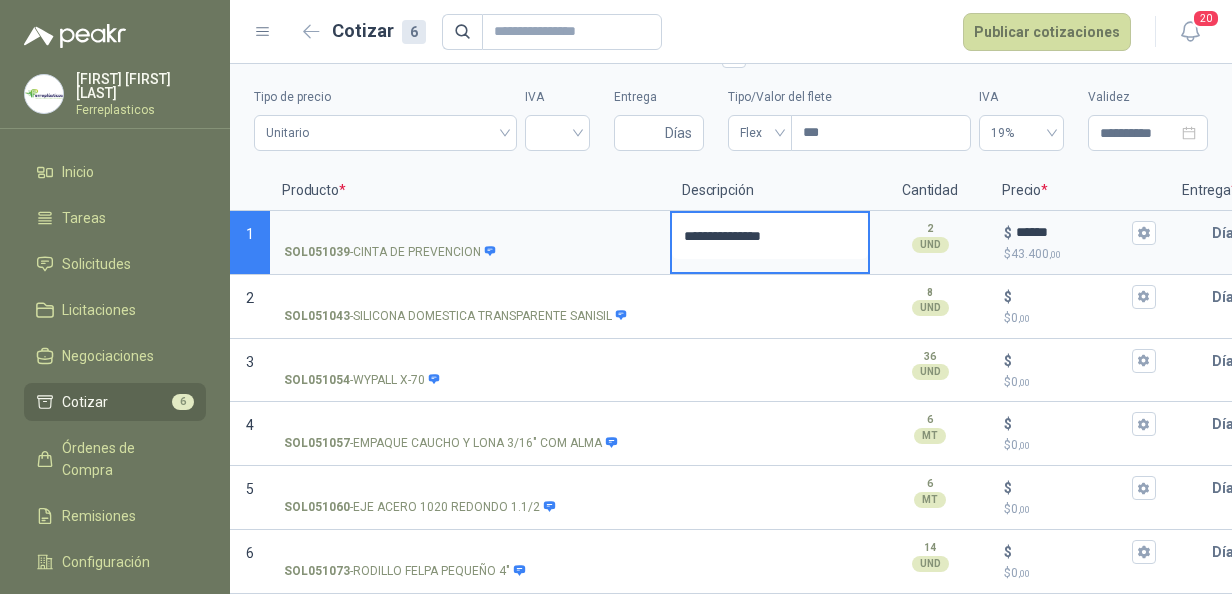 type 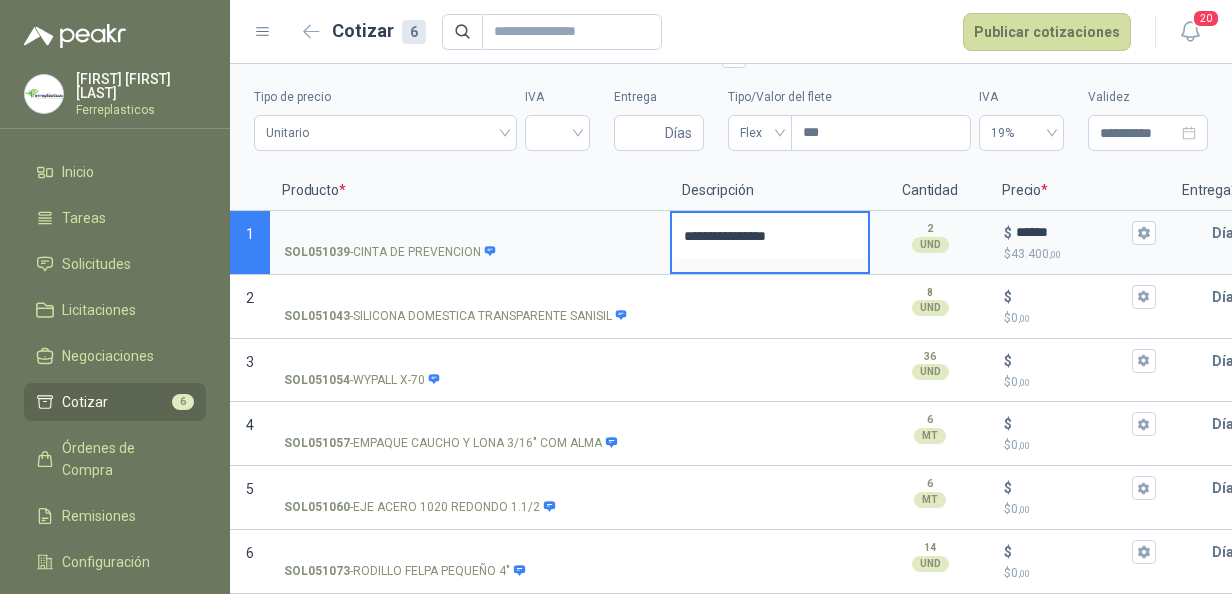 type 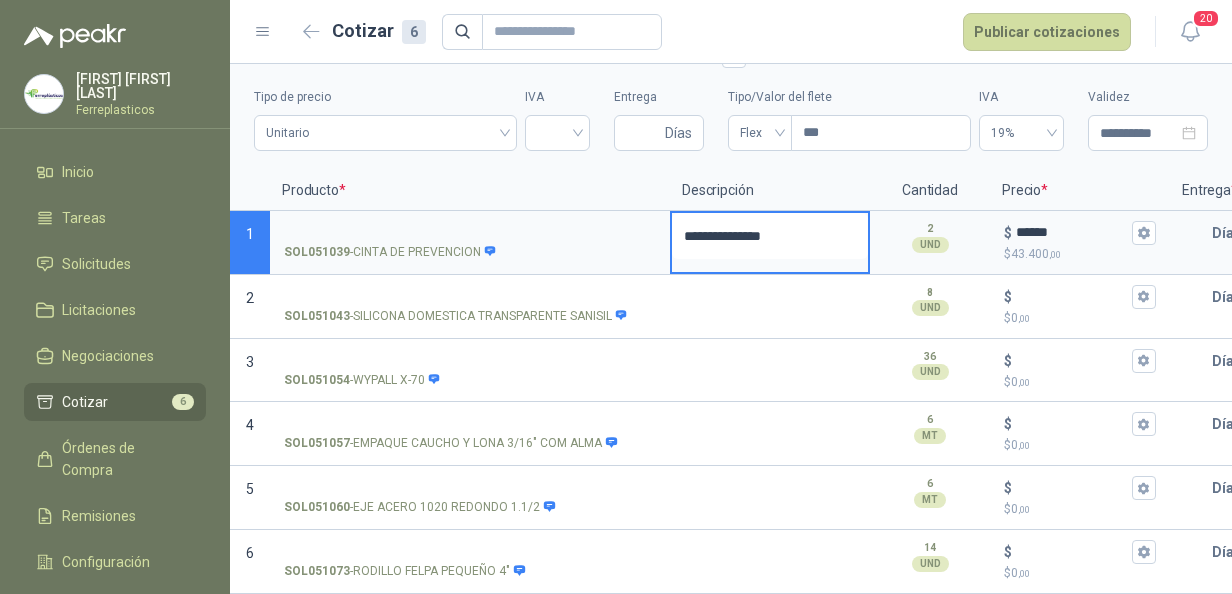 type 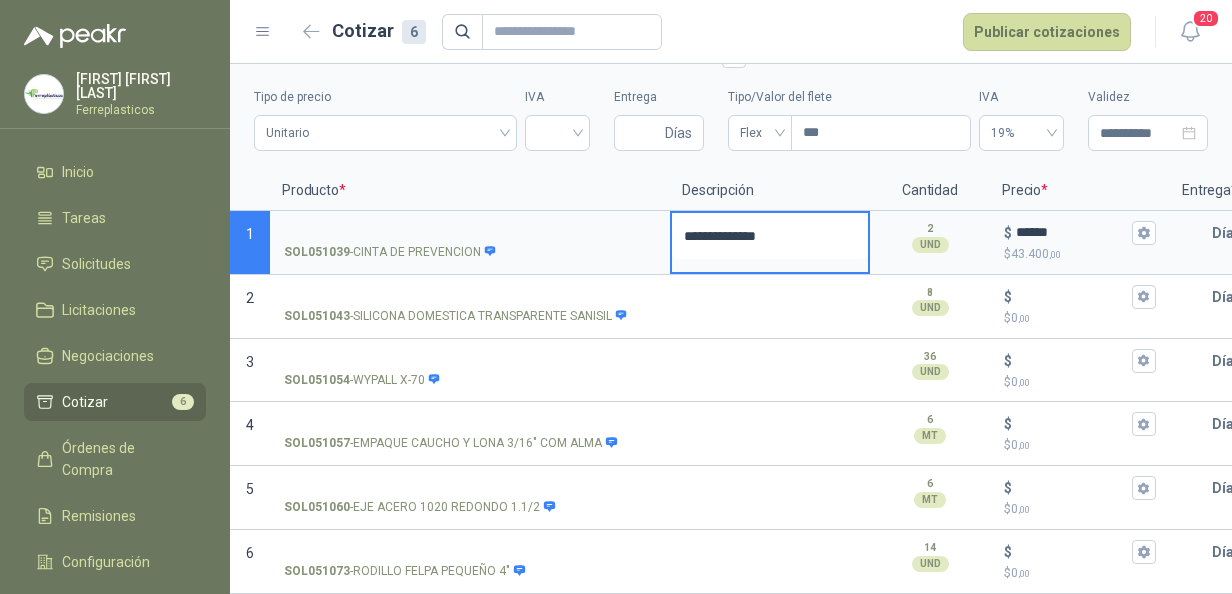 type 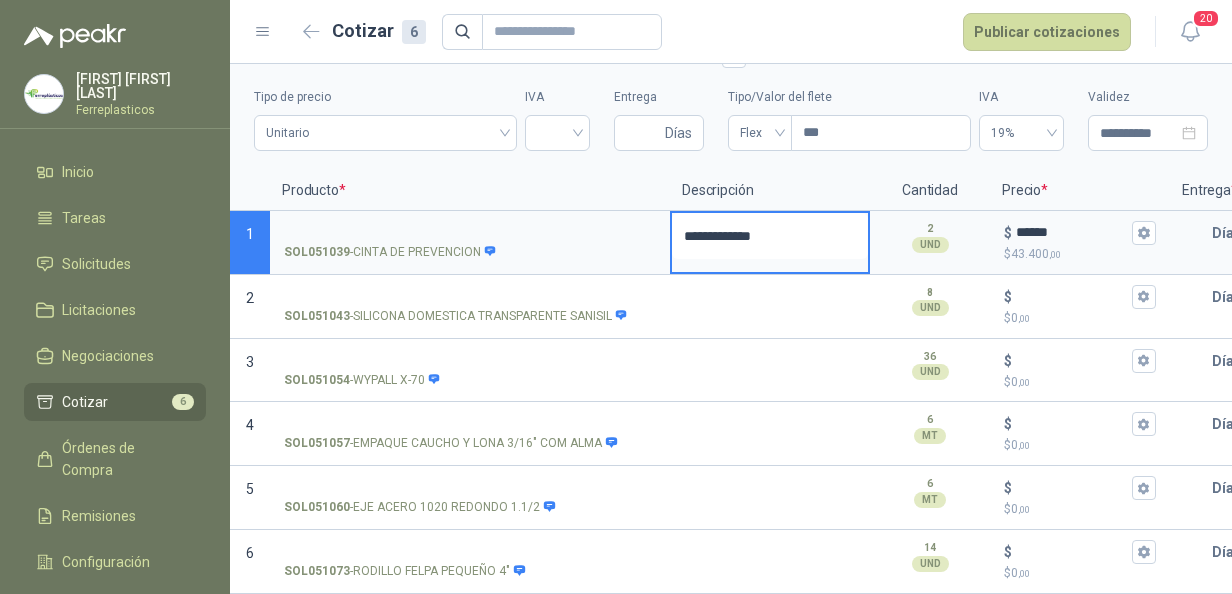 type 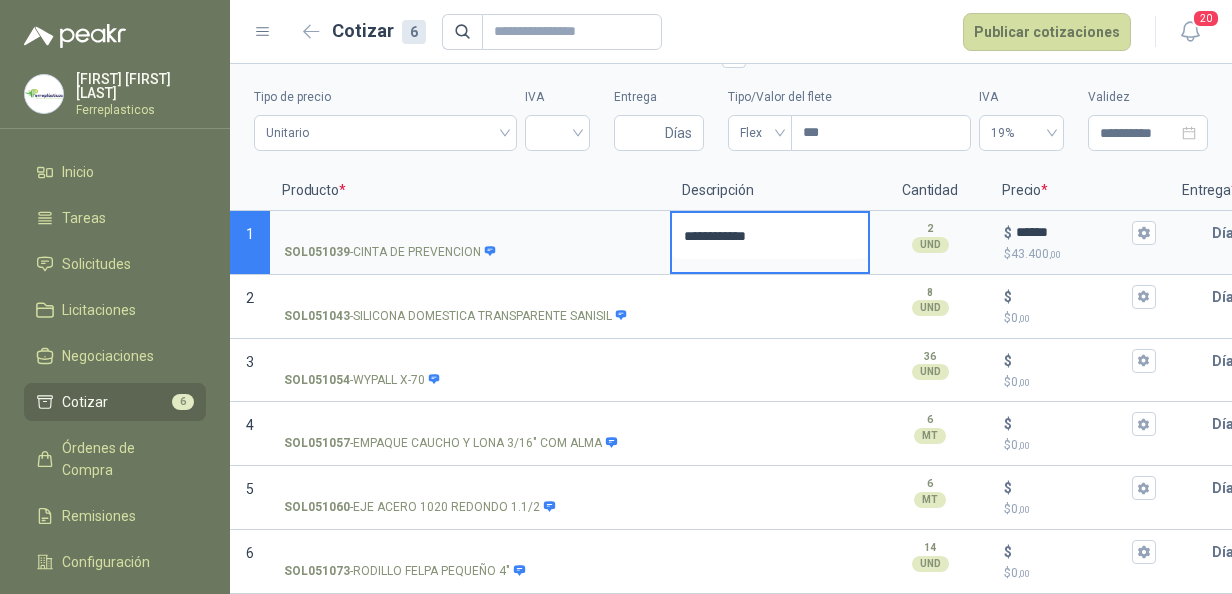 type 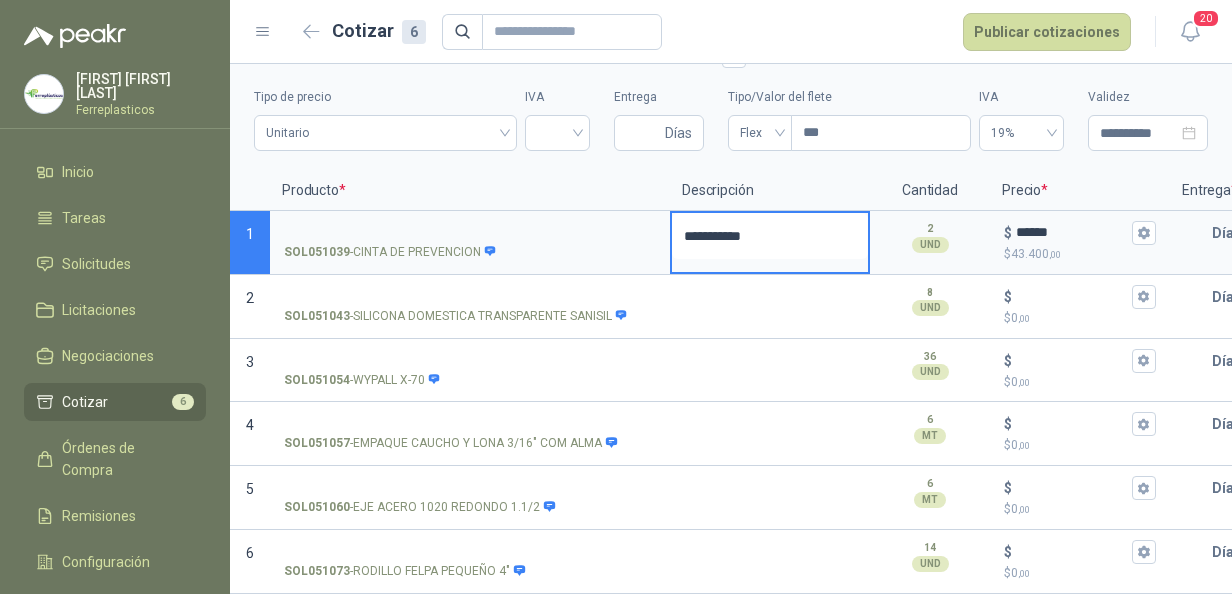 type on "**********" 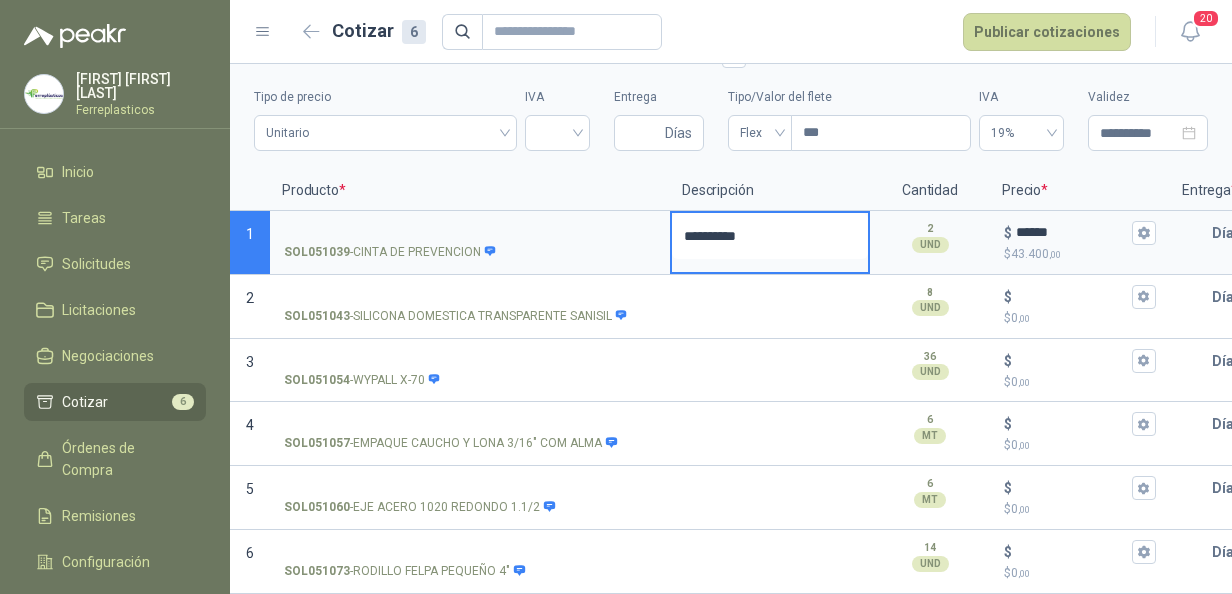 type 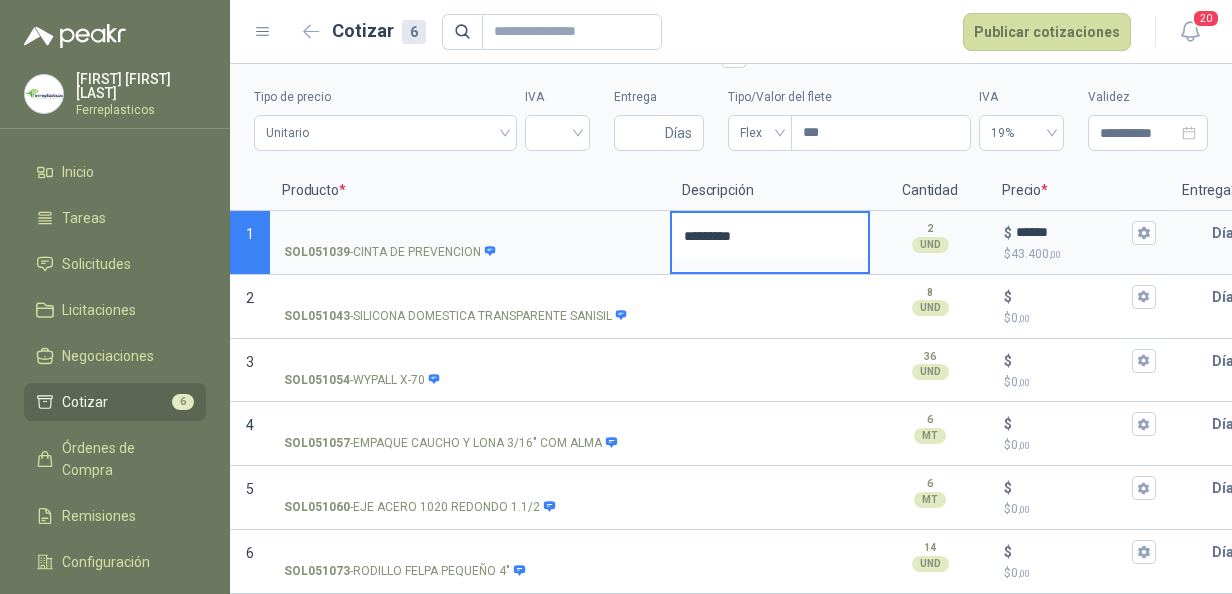 type 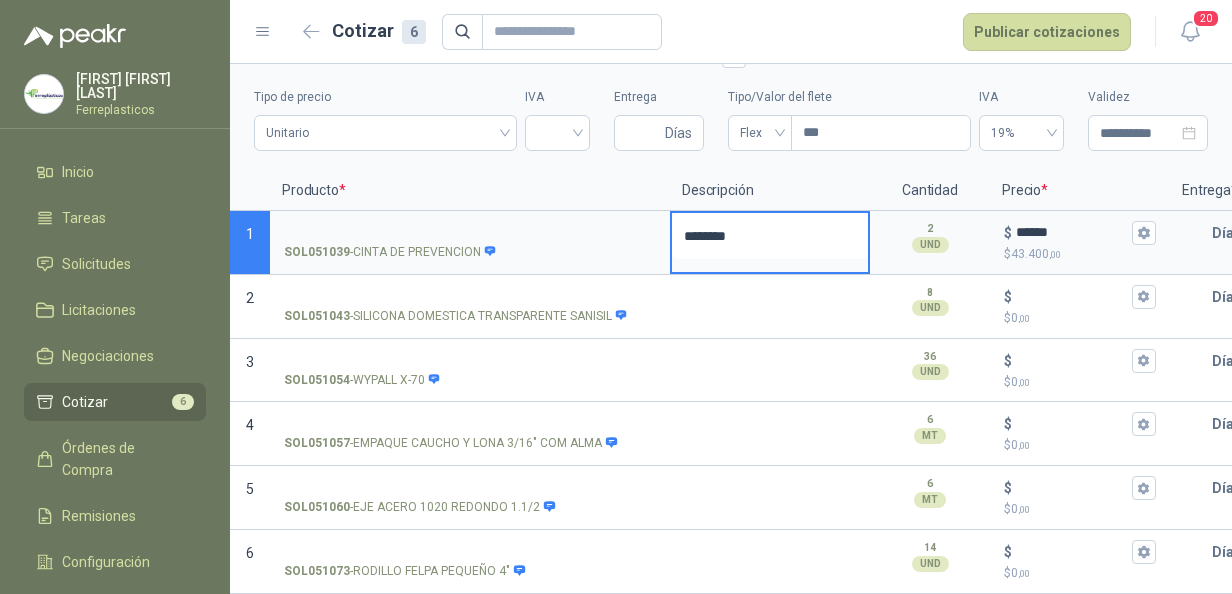 type 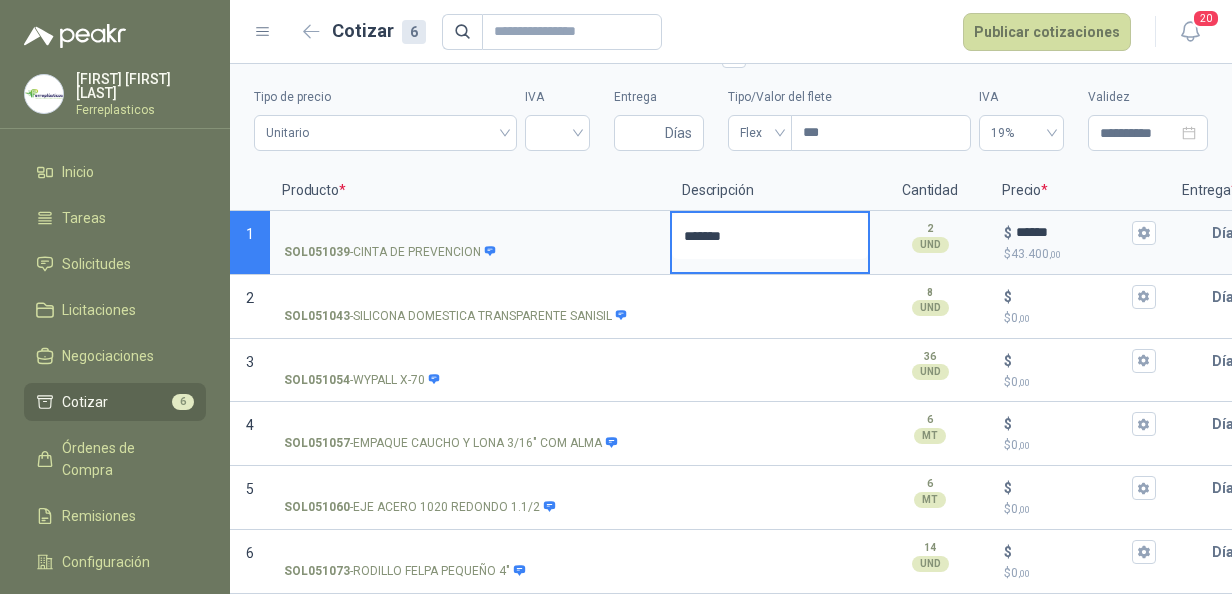 type 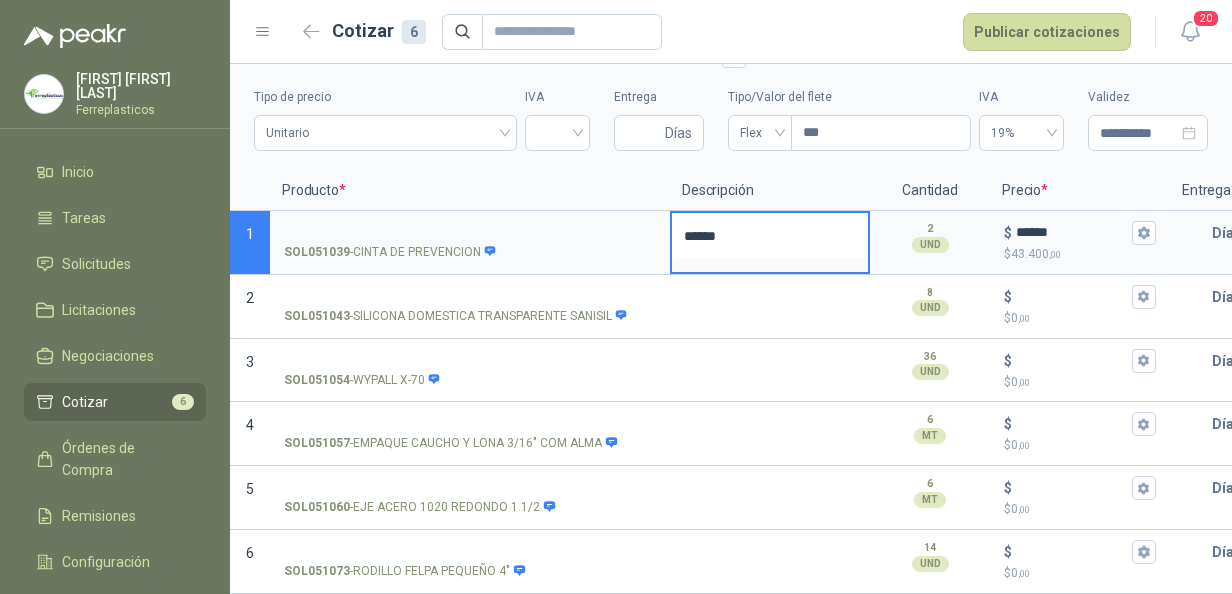 type 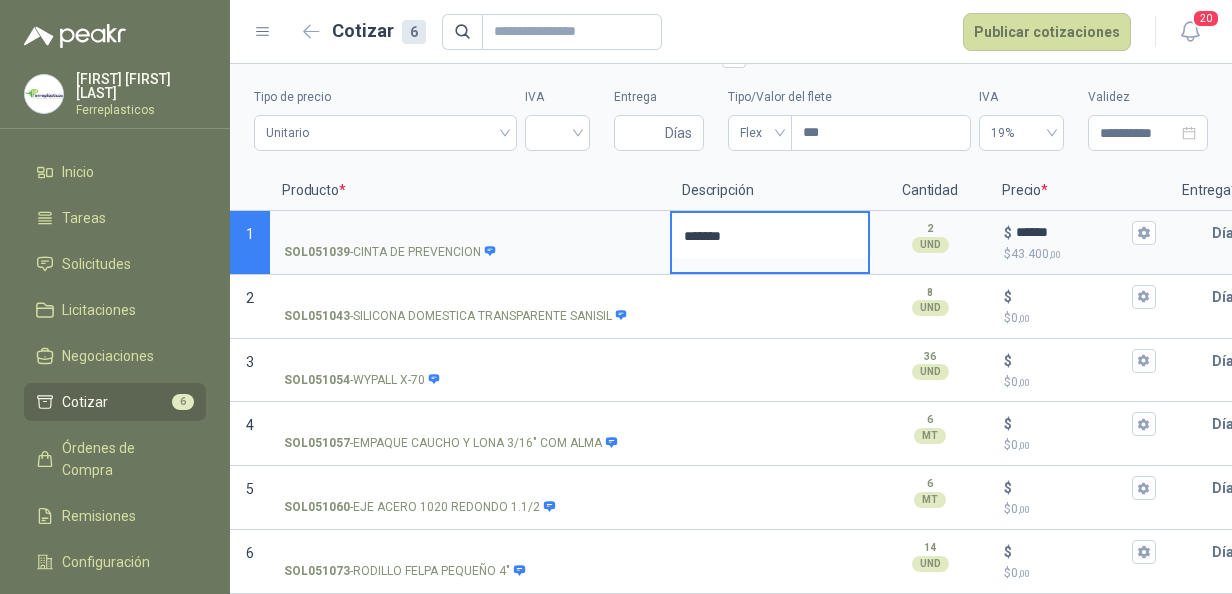 type 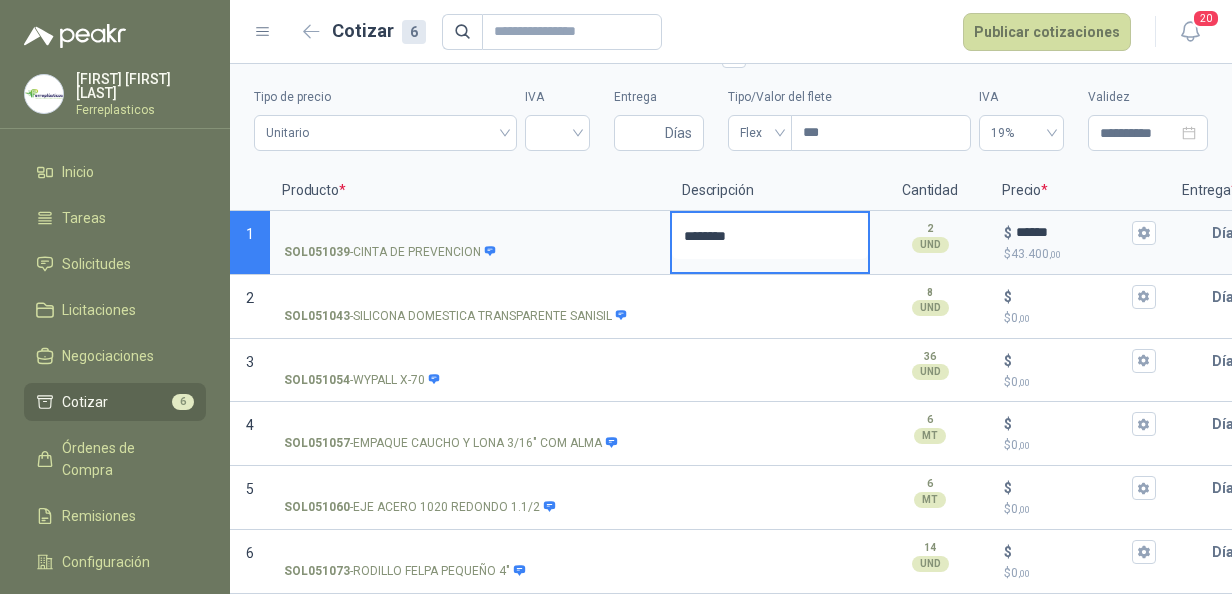 type 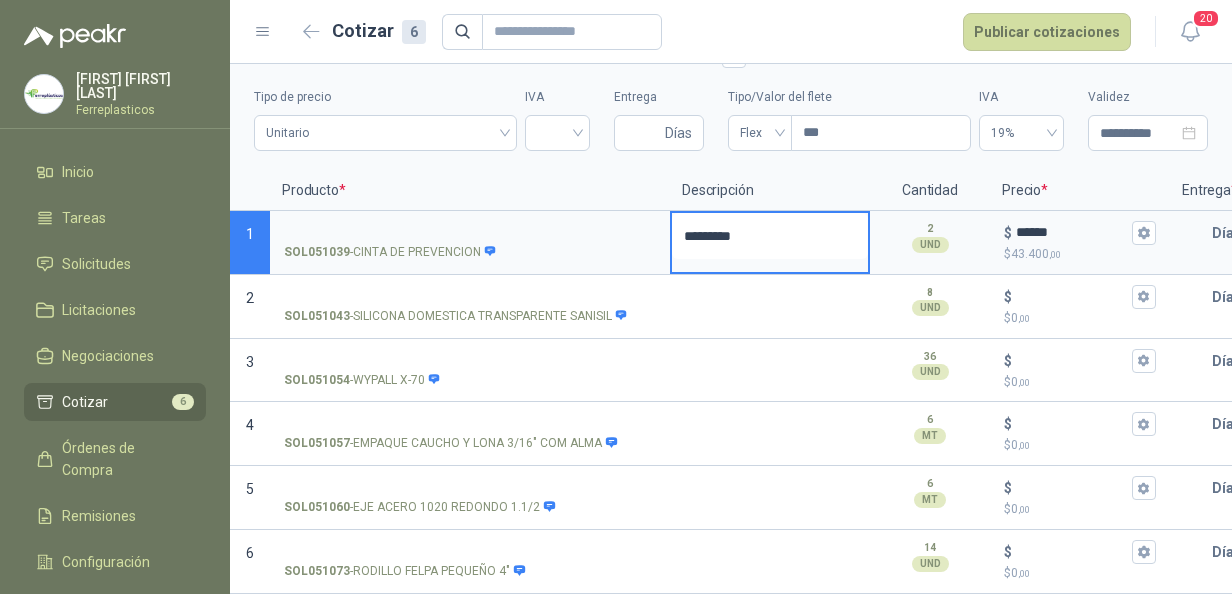 type 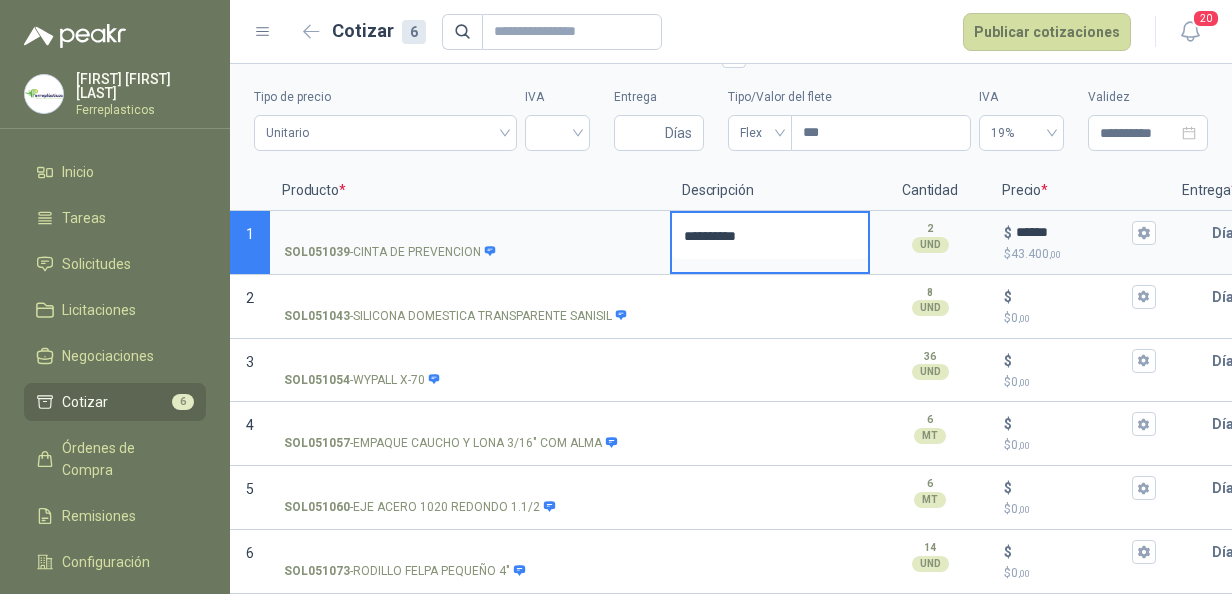 type 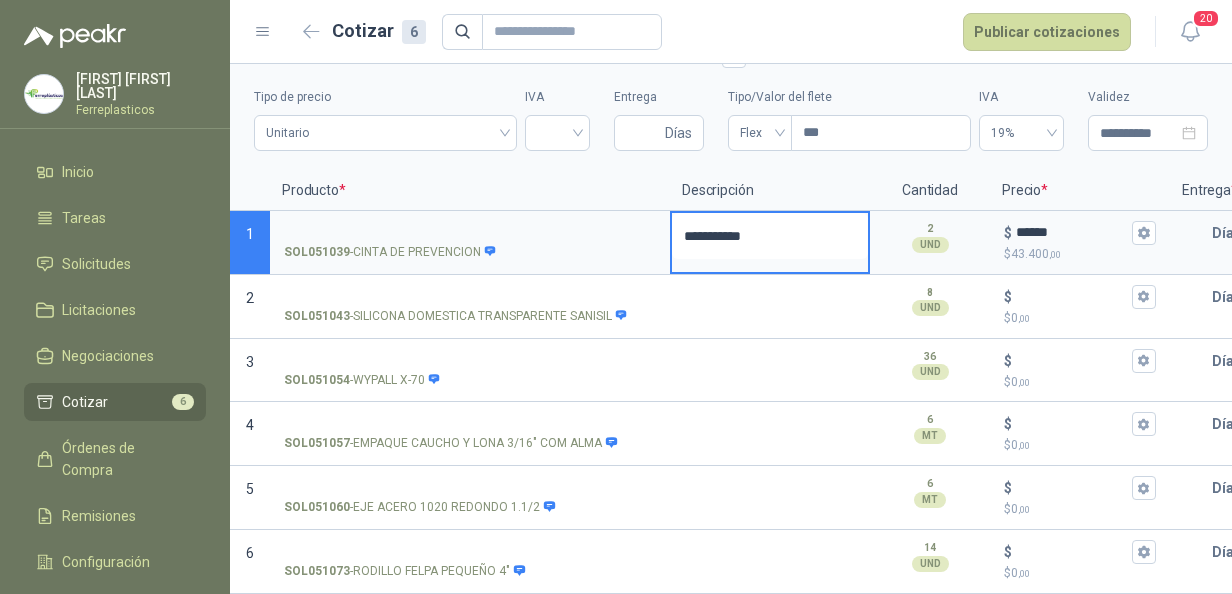 type 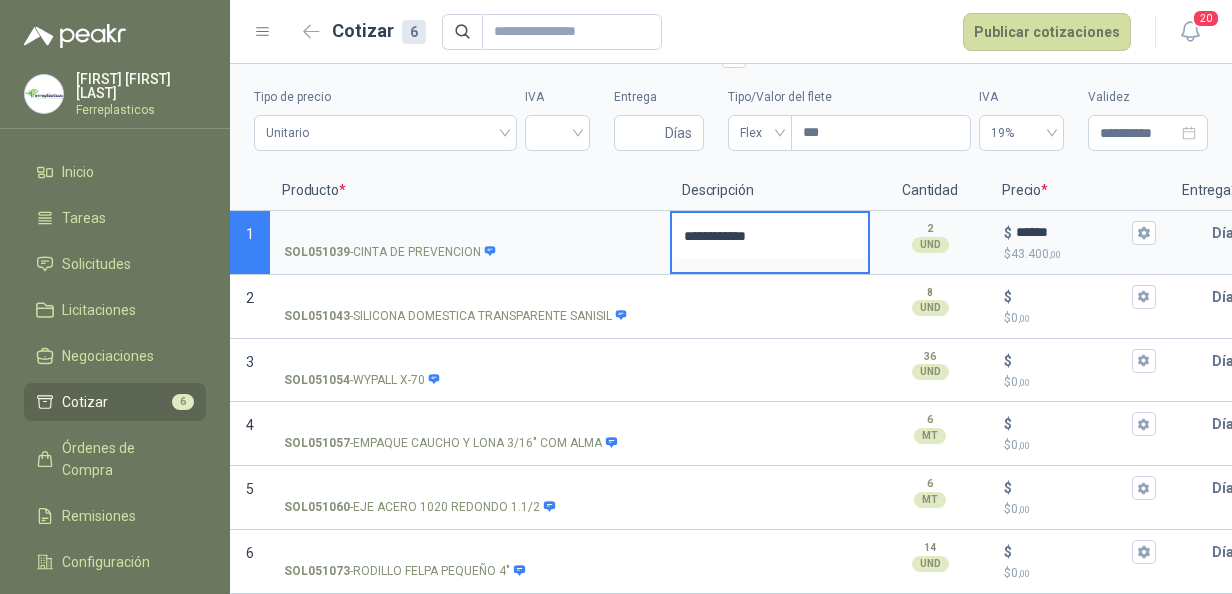type 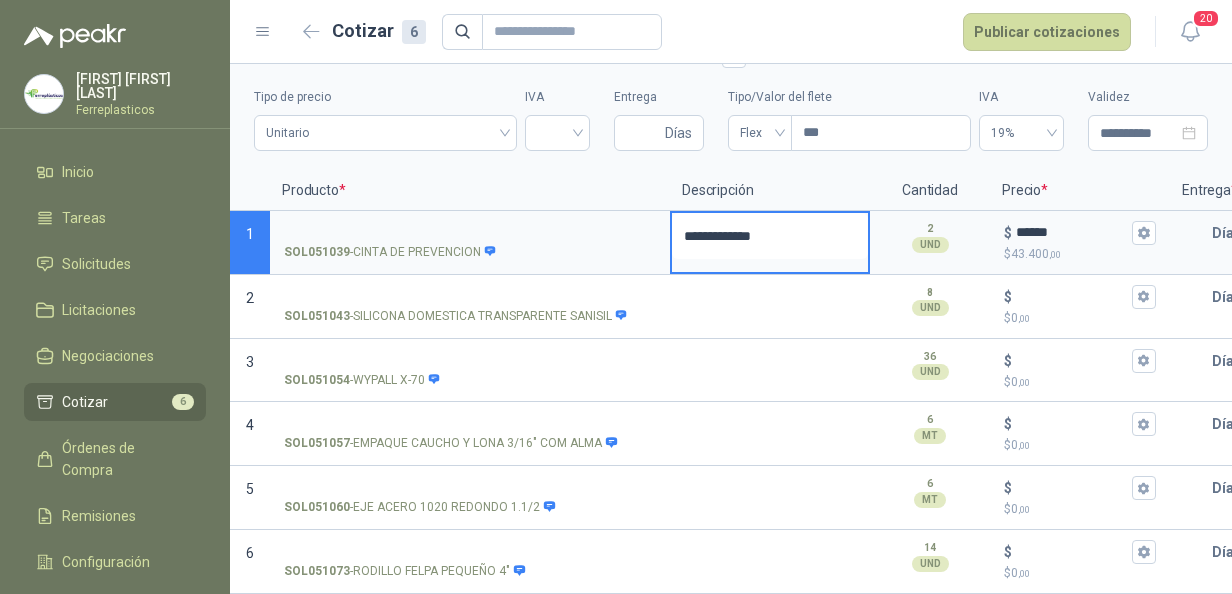 type 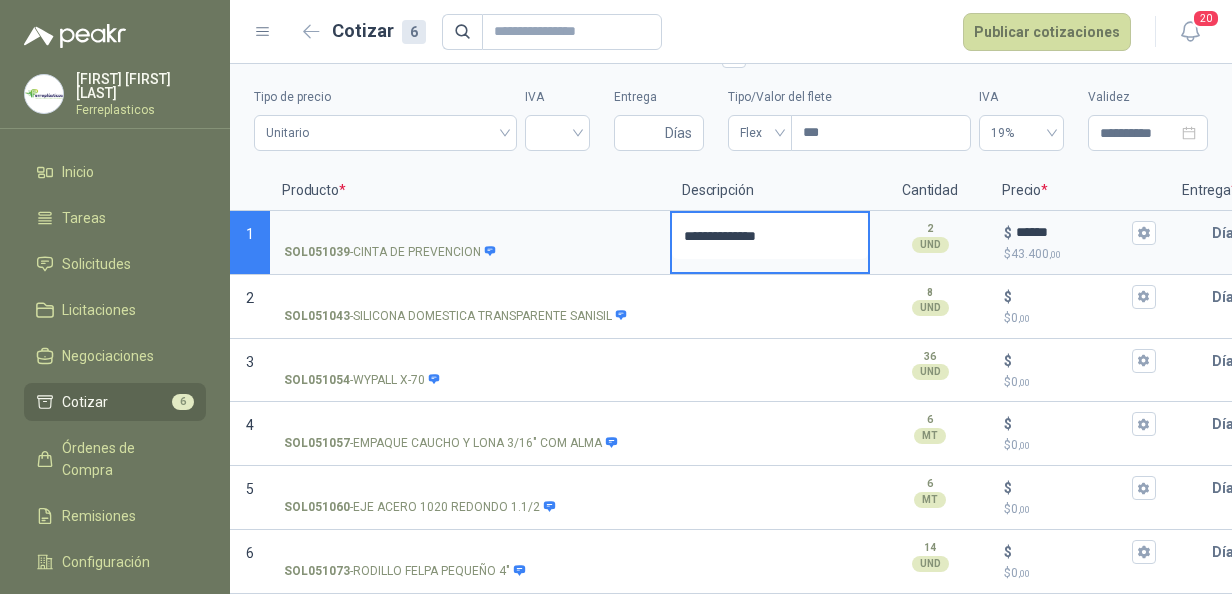 type 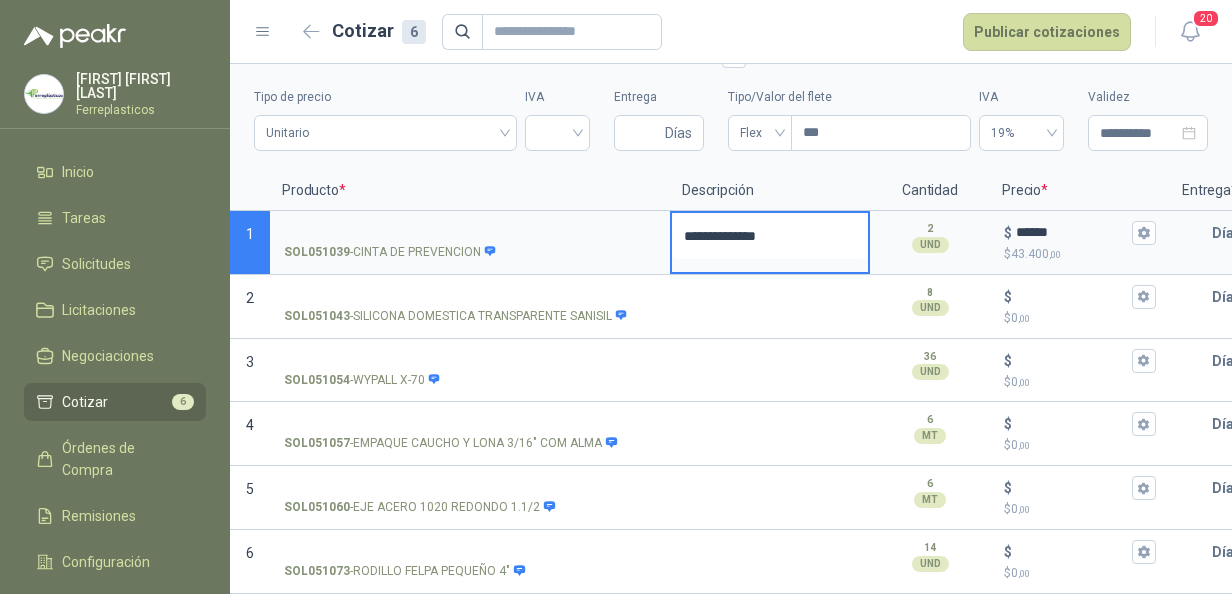 type on "**********" 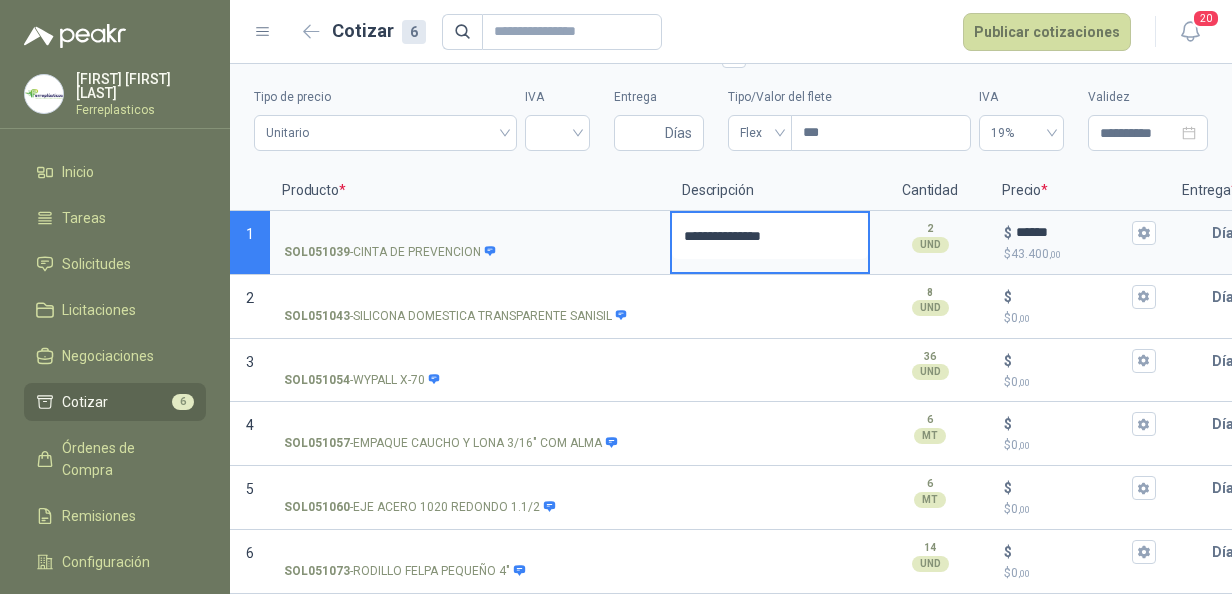 type 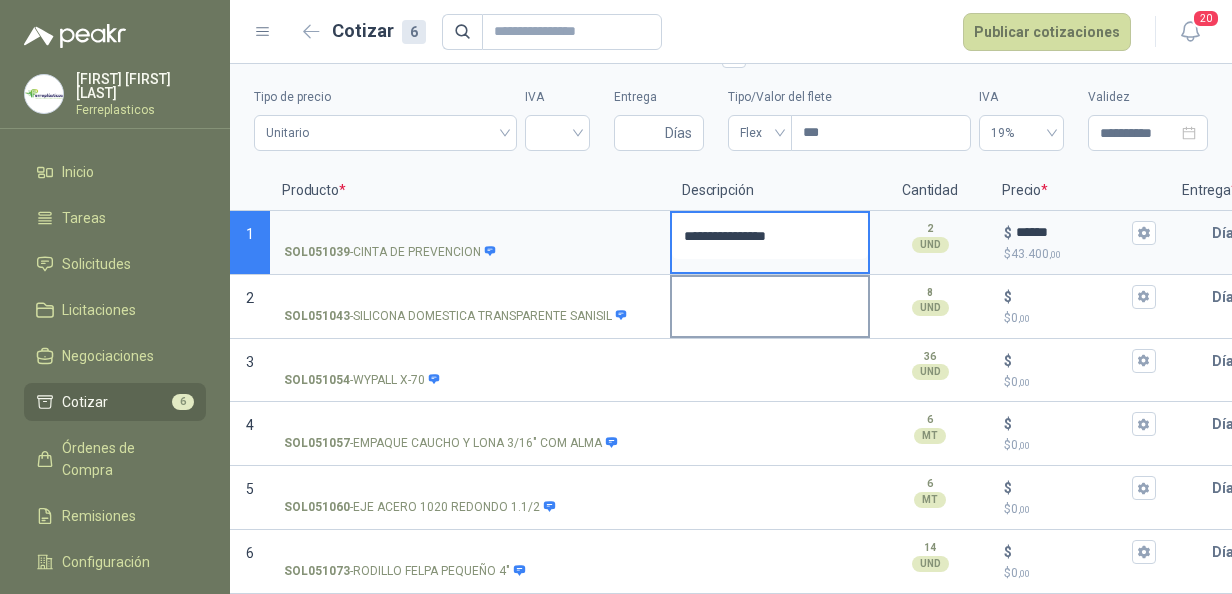 type on "**********" 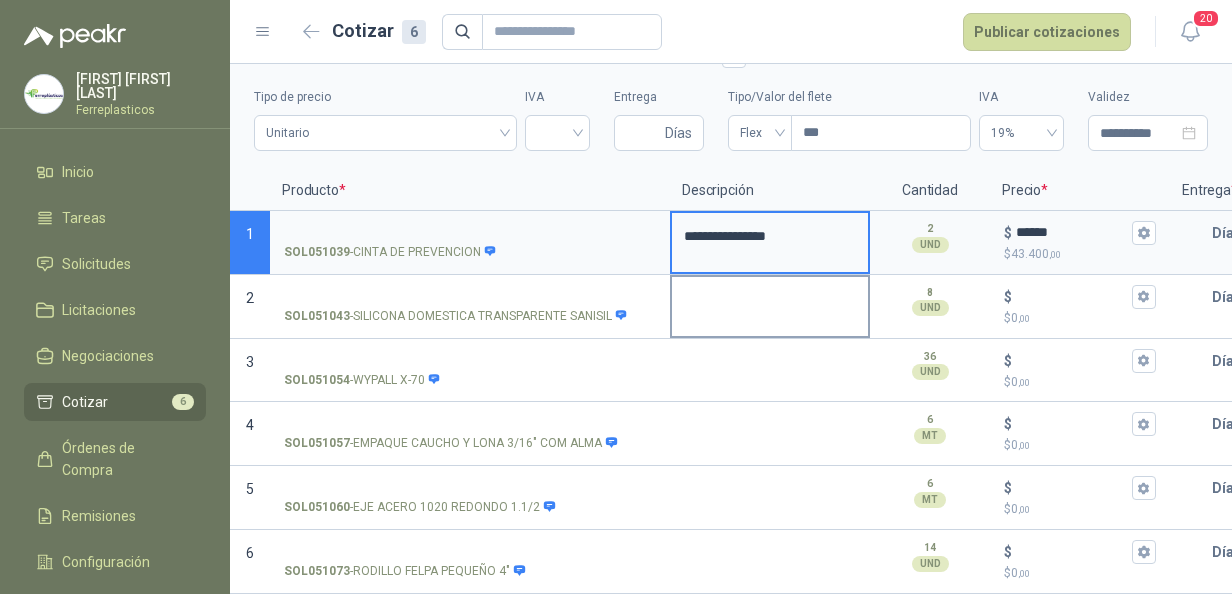 click at bounding box center [770, 300] 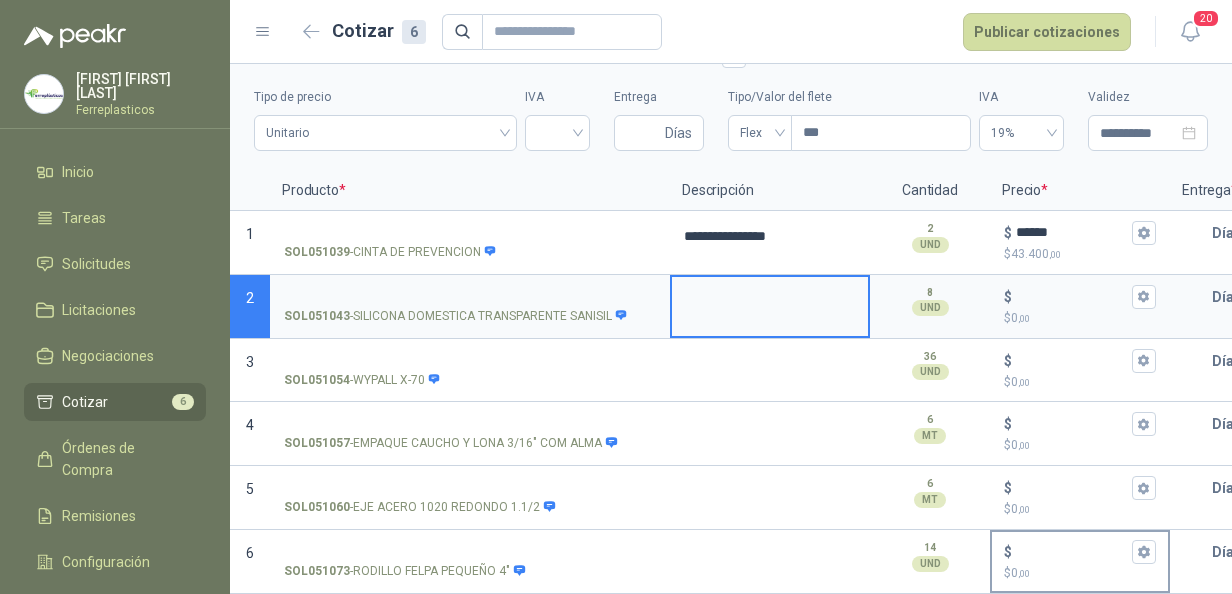 click on "$ $  0 ,00" at bounding box center (1072, 552) 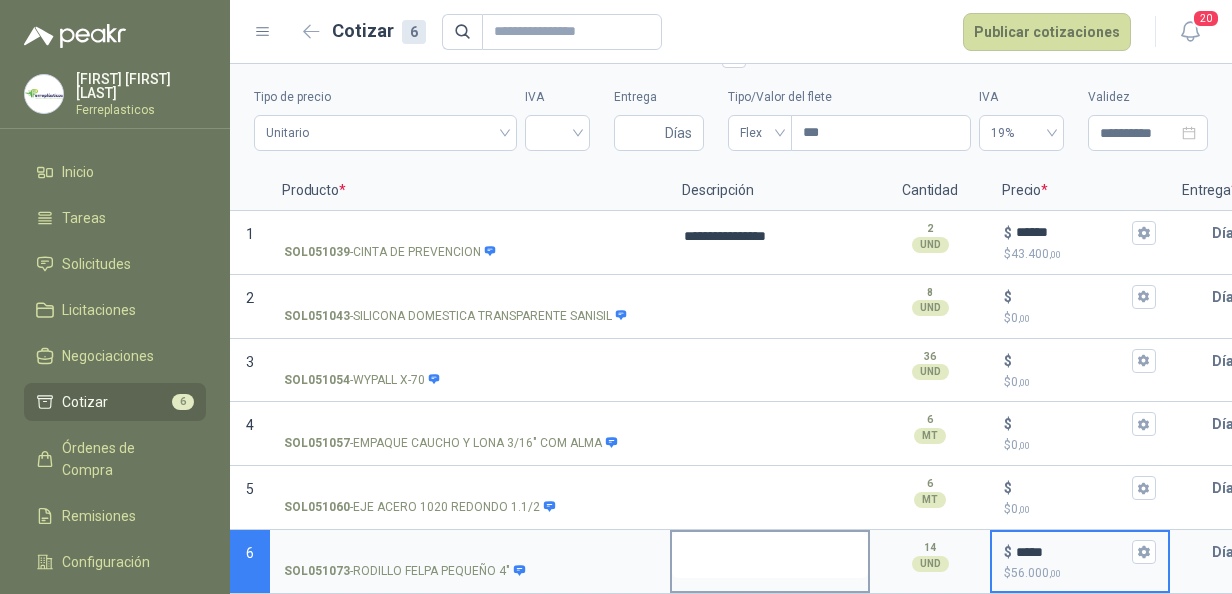 type on "*****" 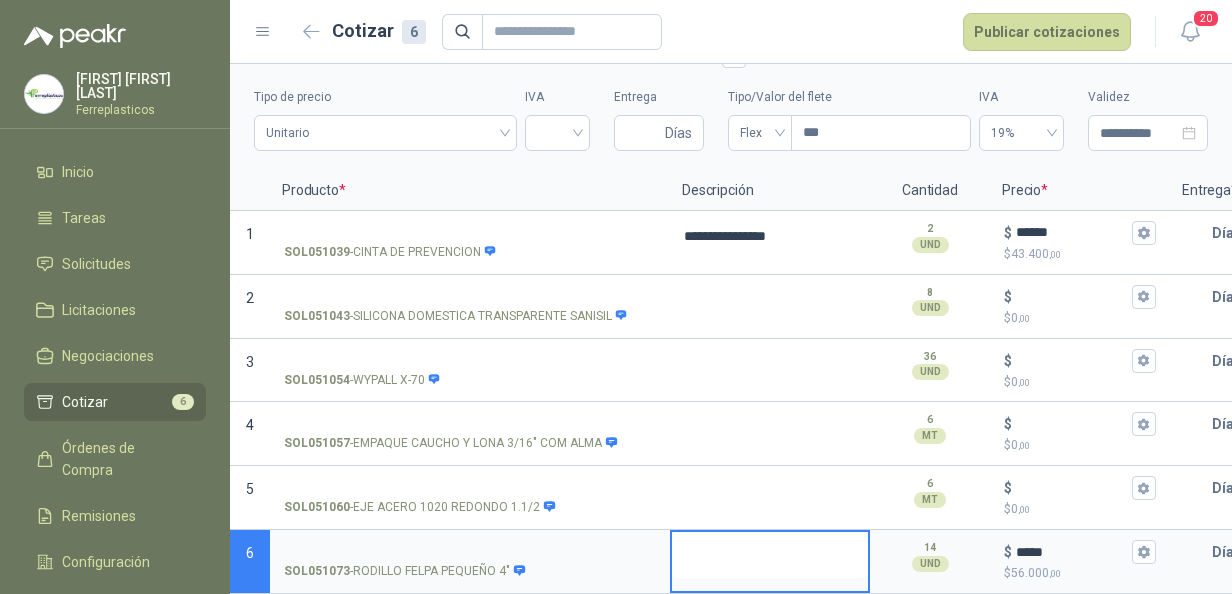click at bounding box center (770, 555) 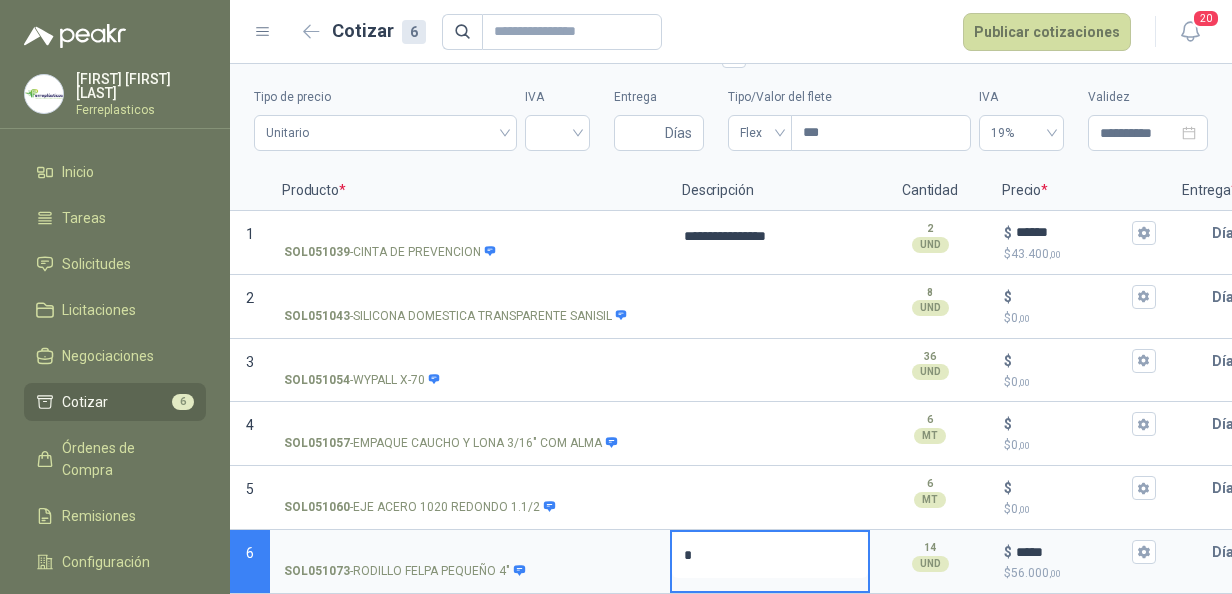 type 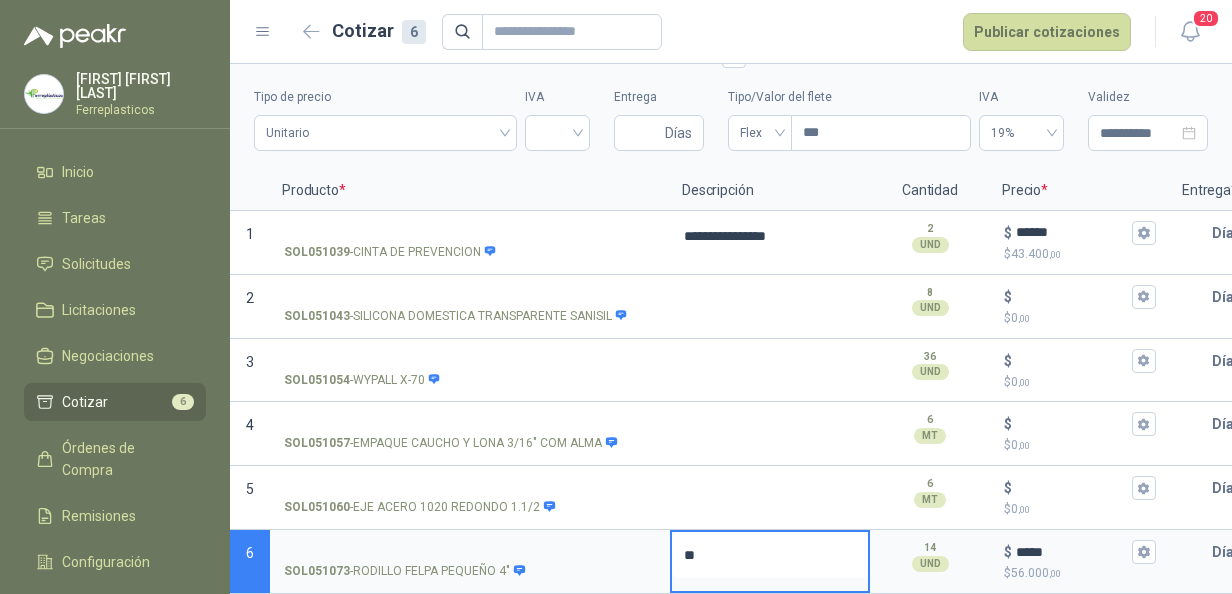 type 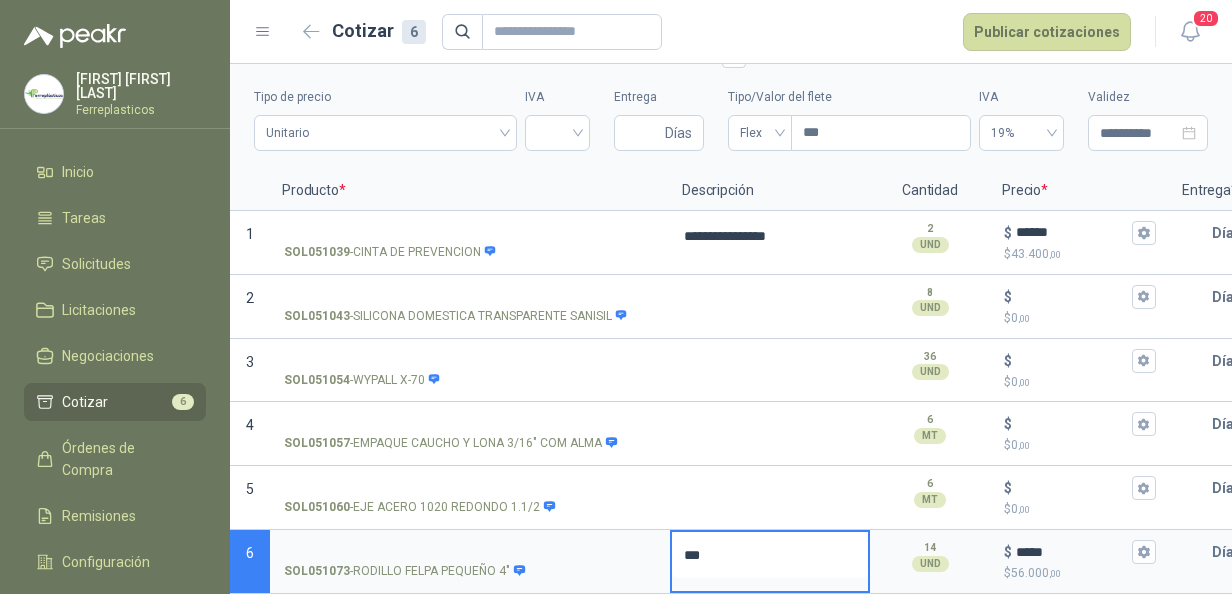 type 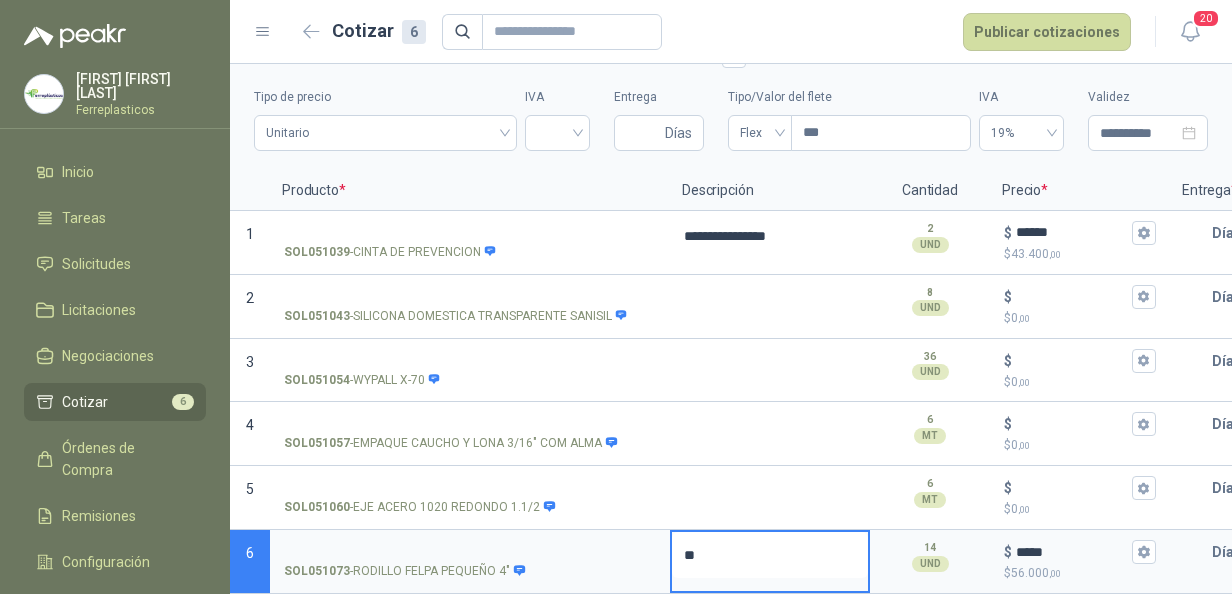 type 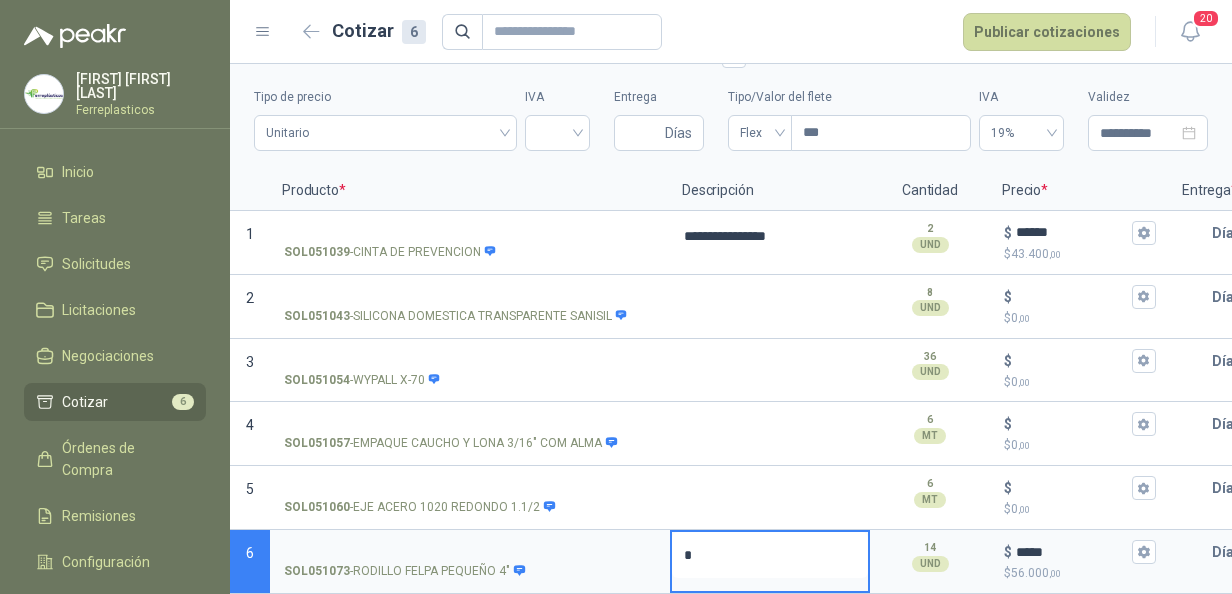 type 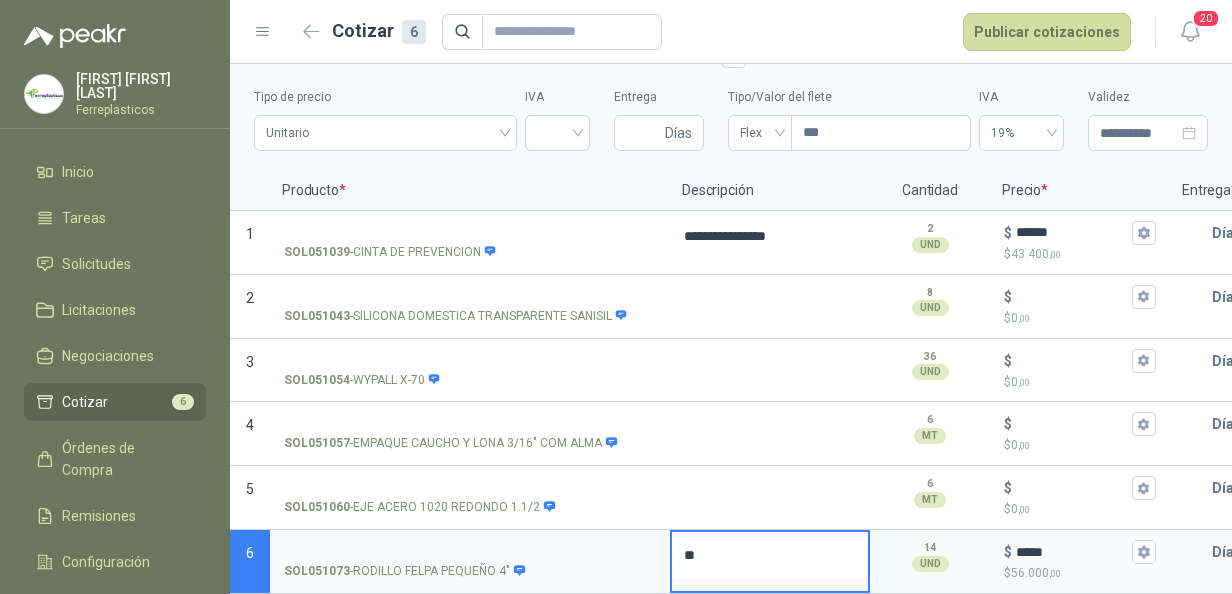 type 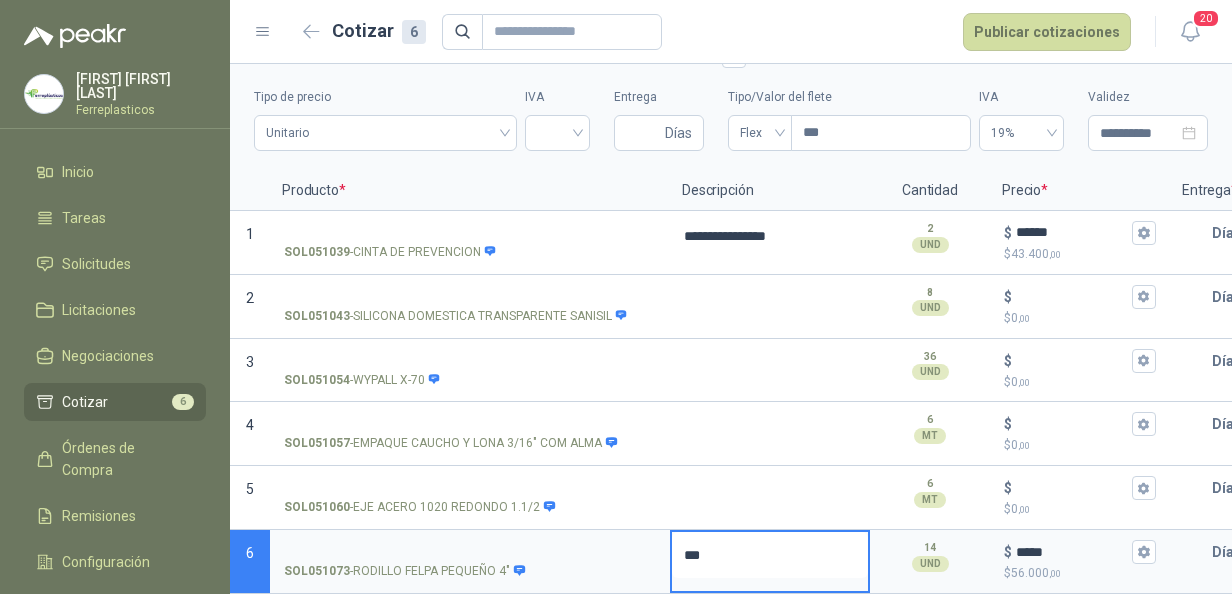 type 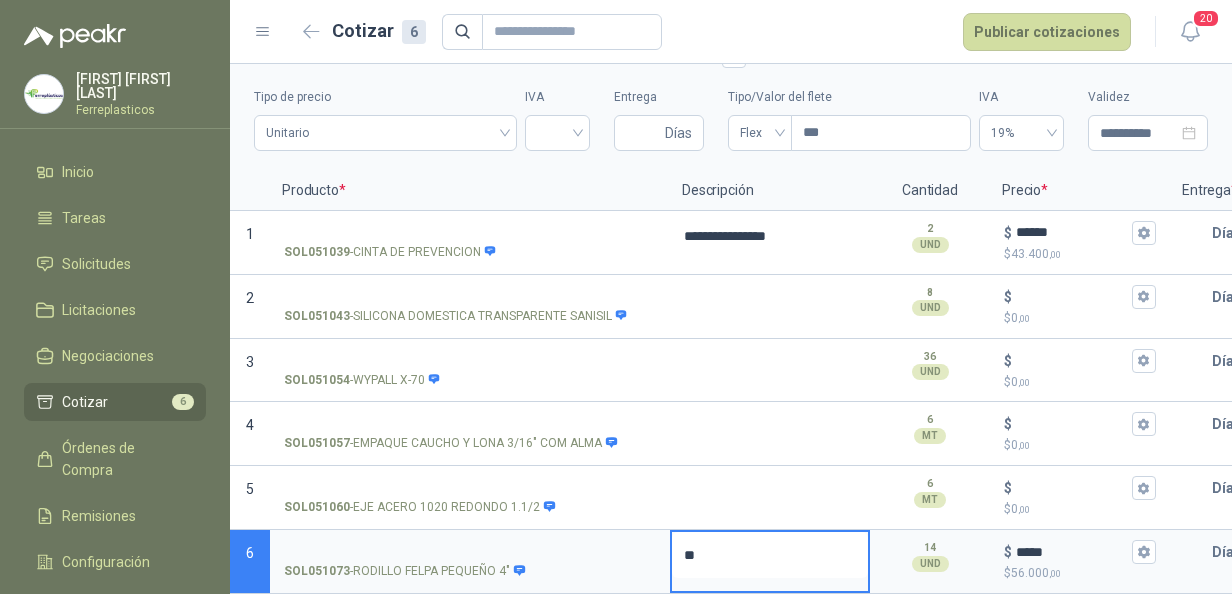 type 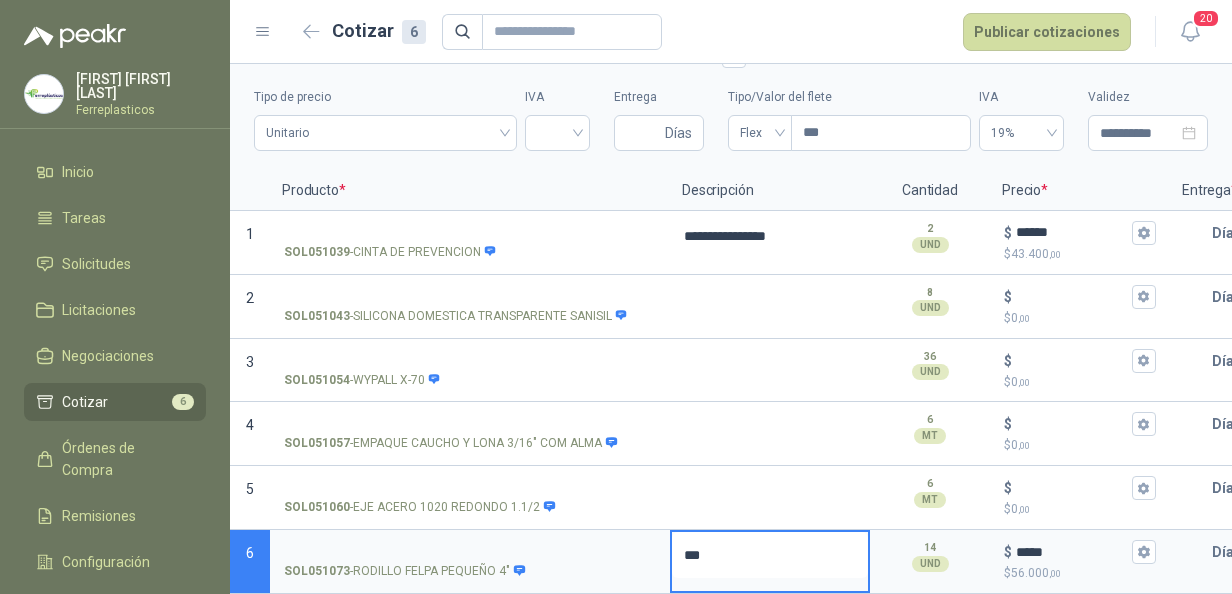 type 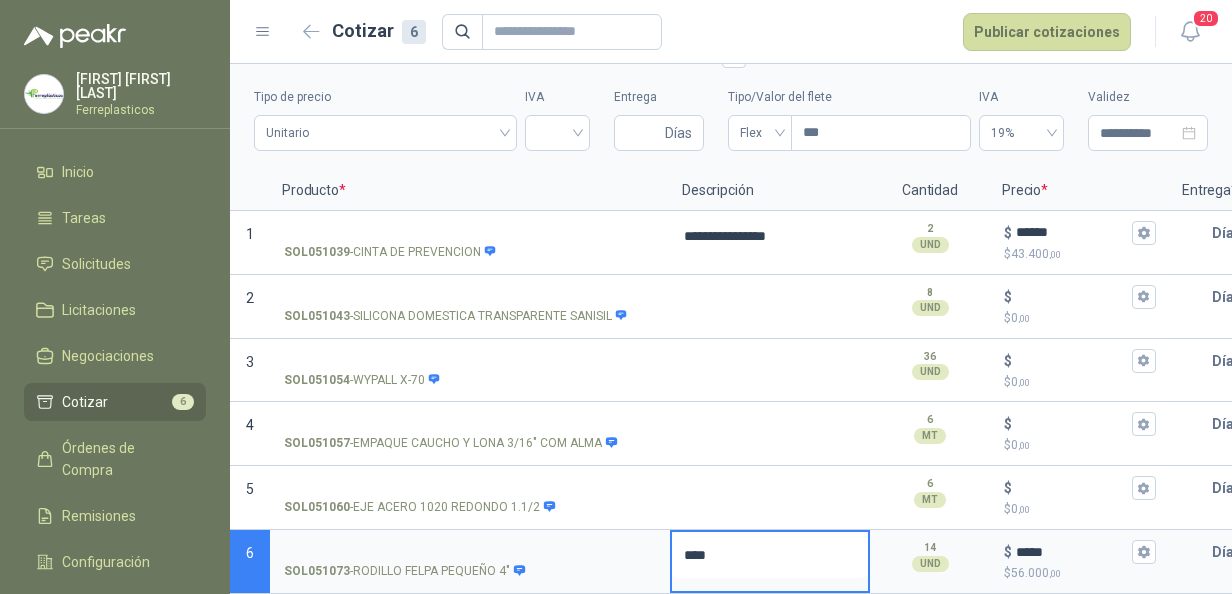 type 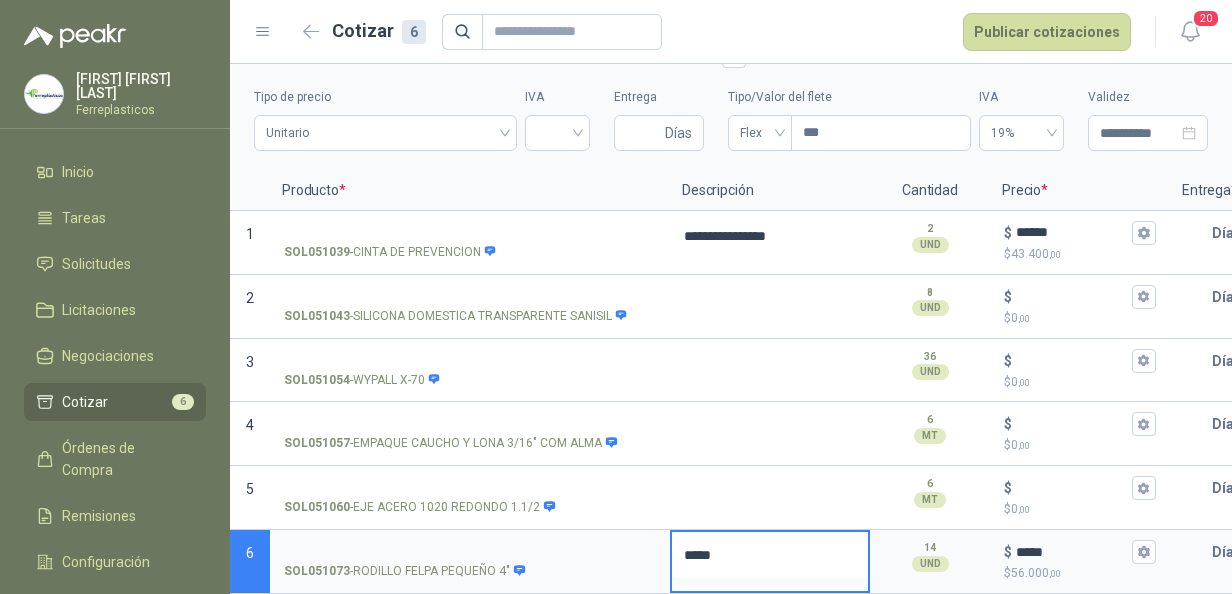 type 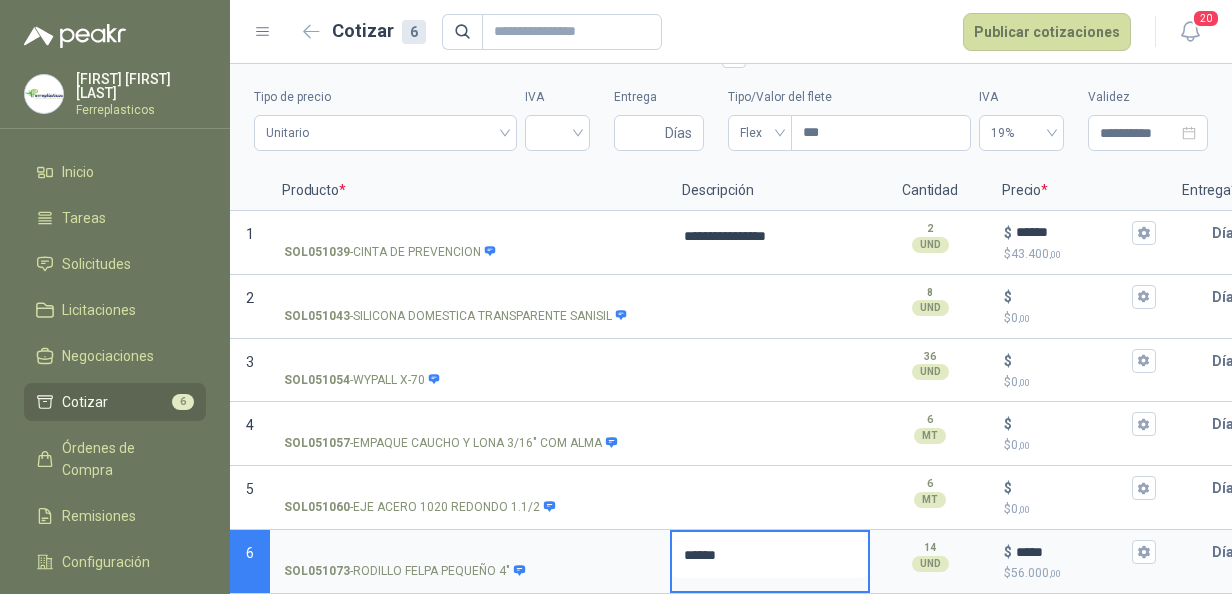 type 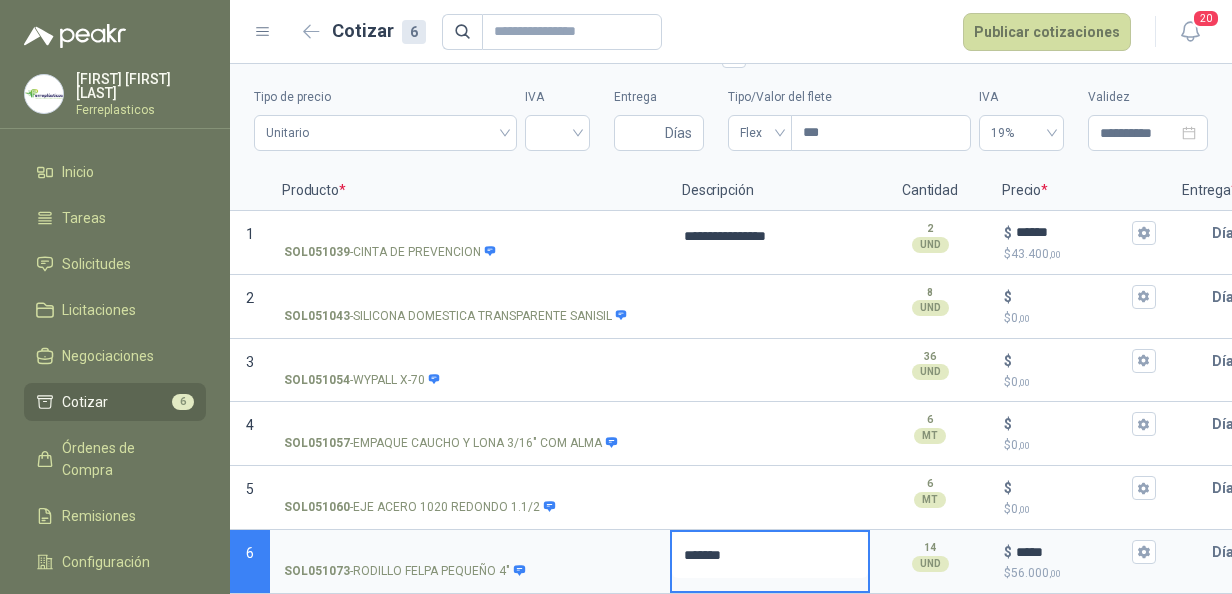 type 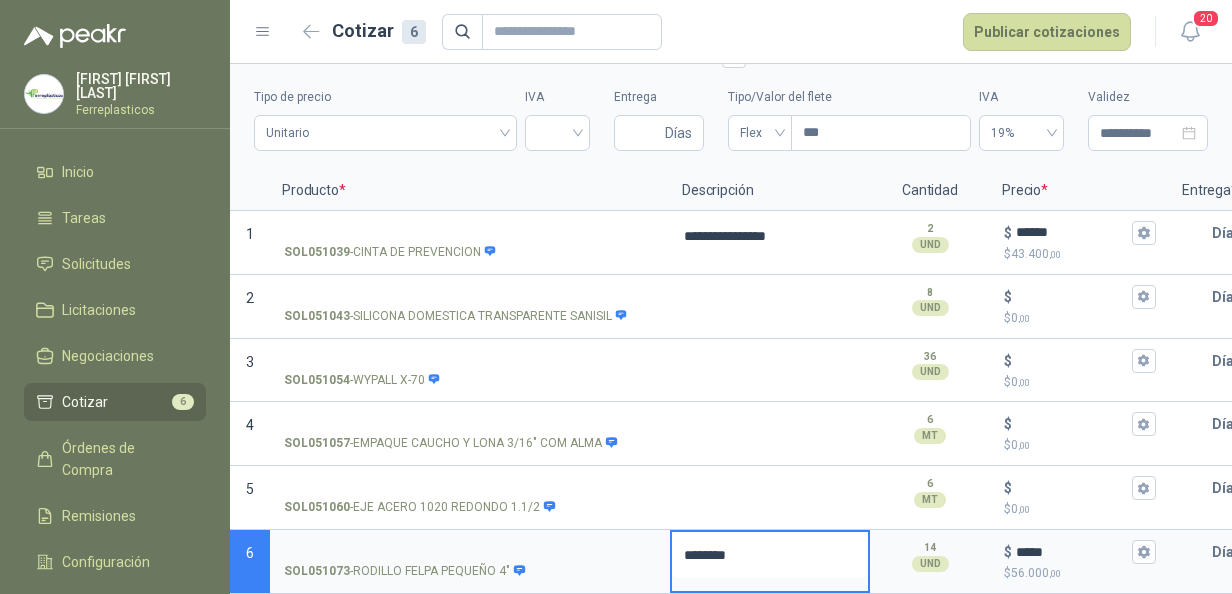 type 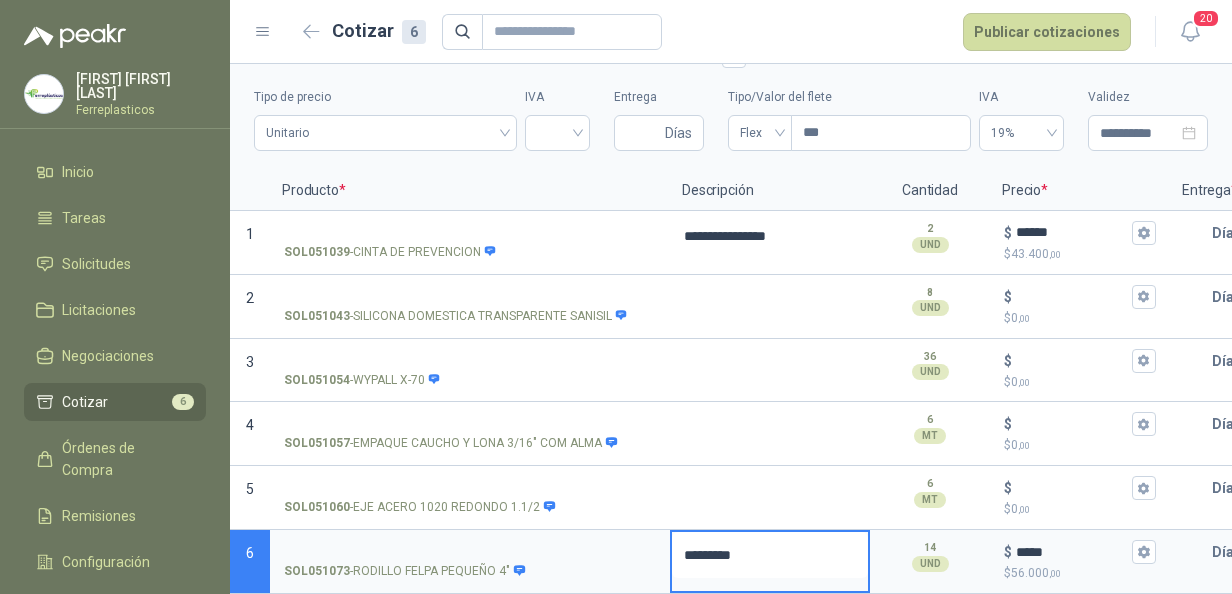 type 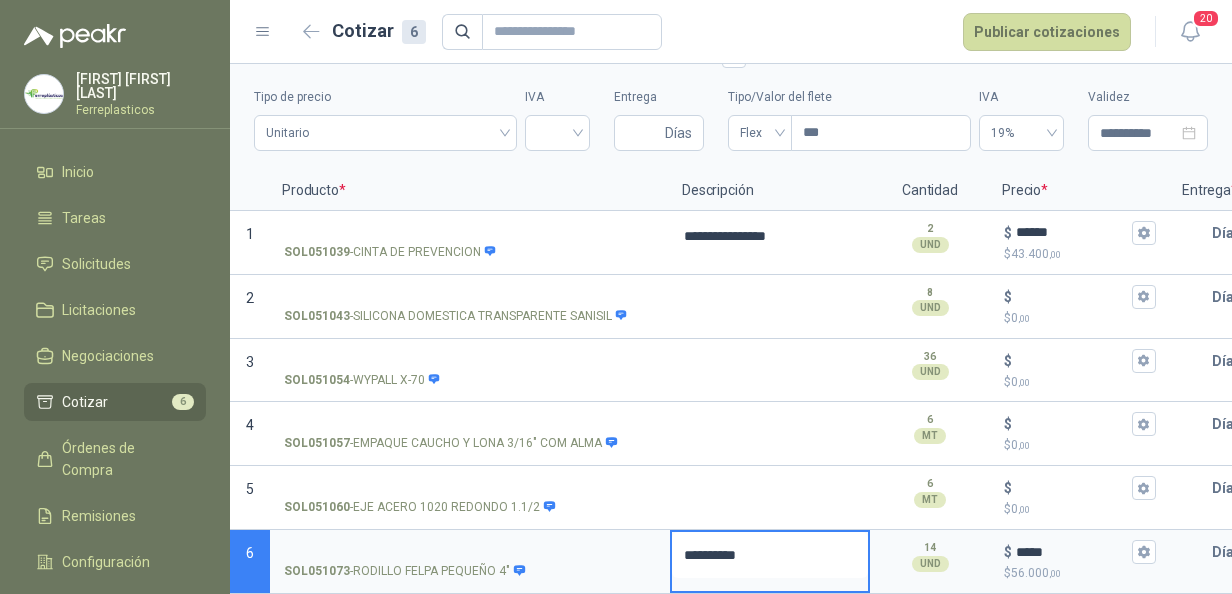 type on "**********" 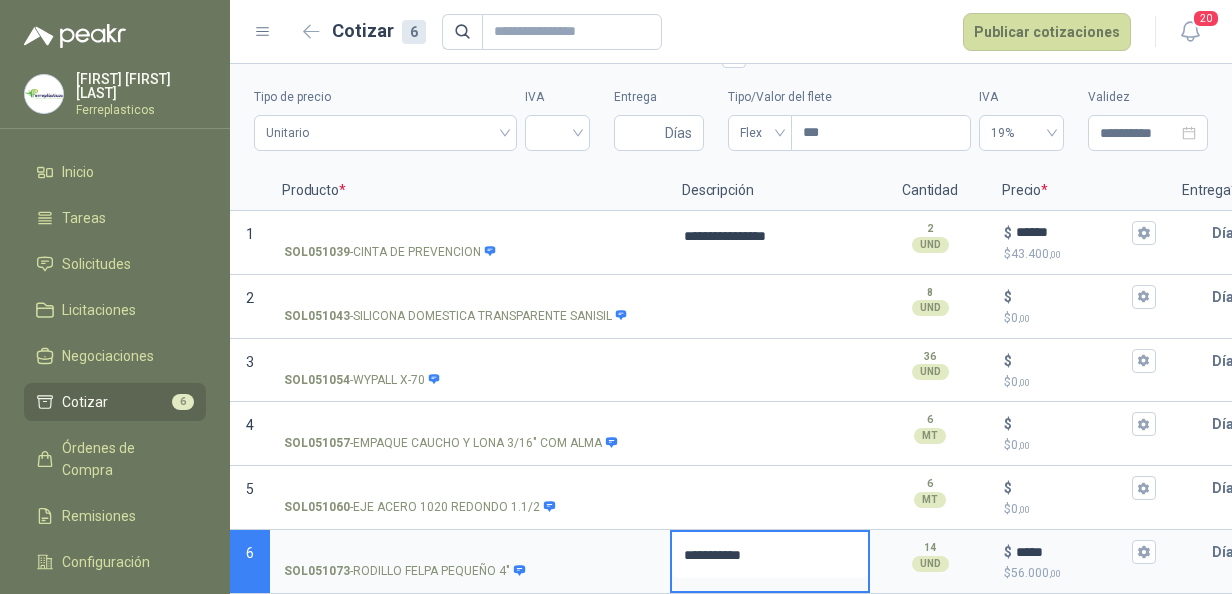 type 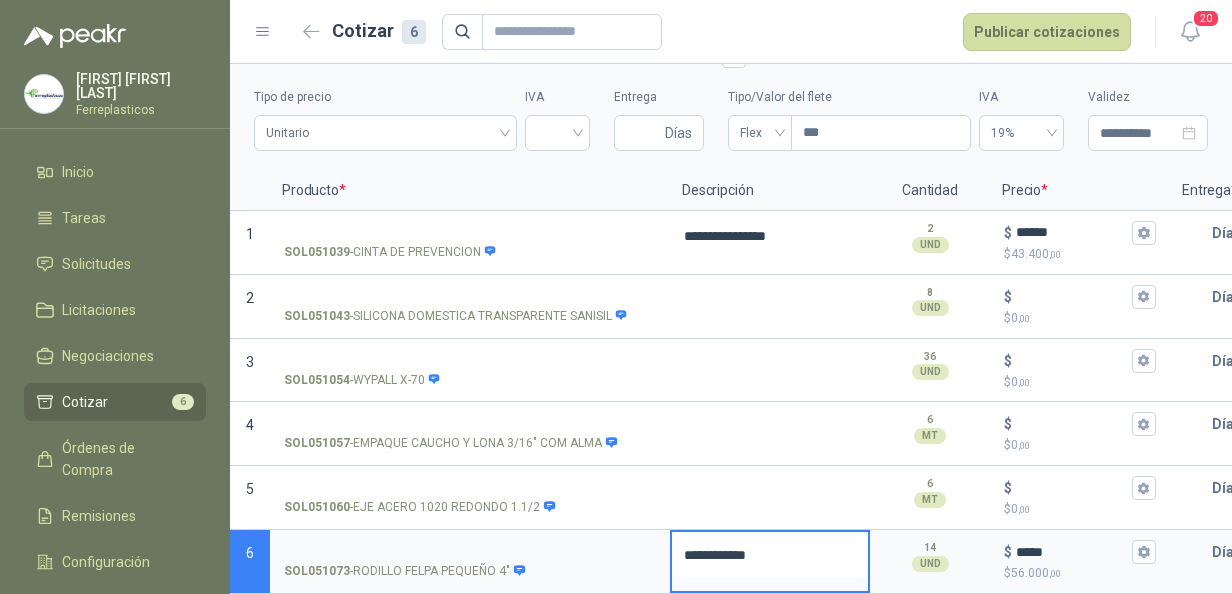 type 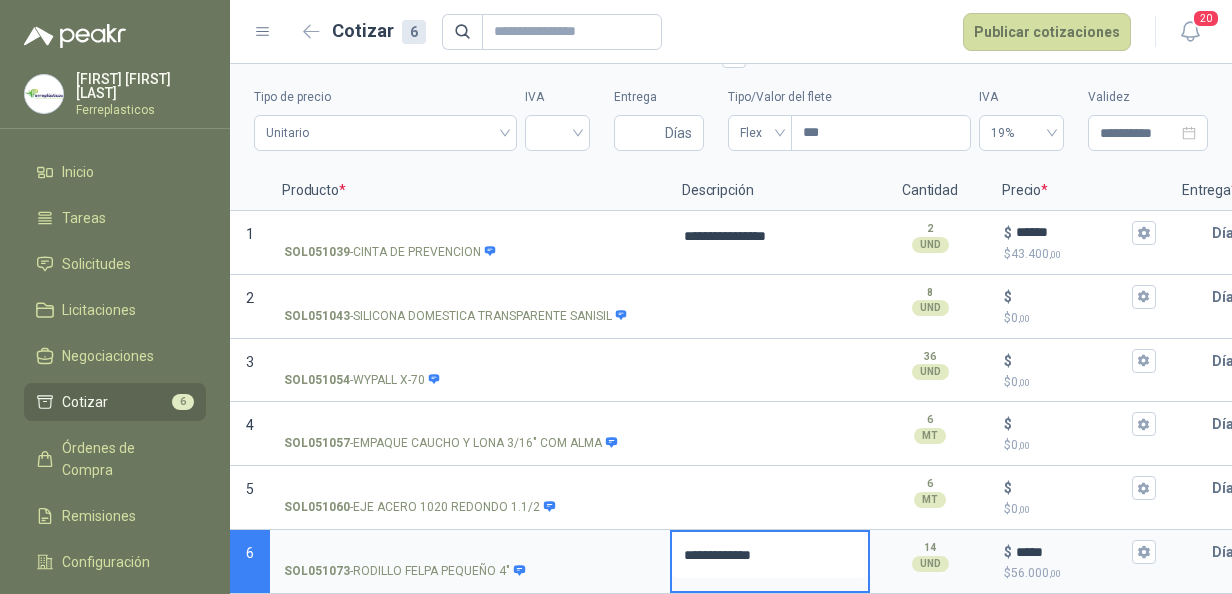 type 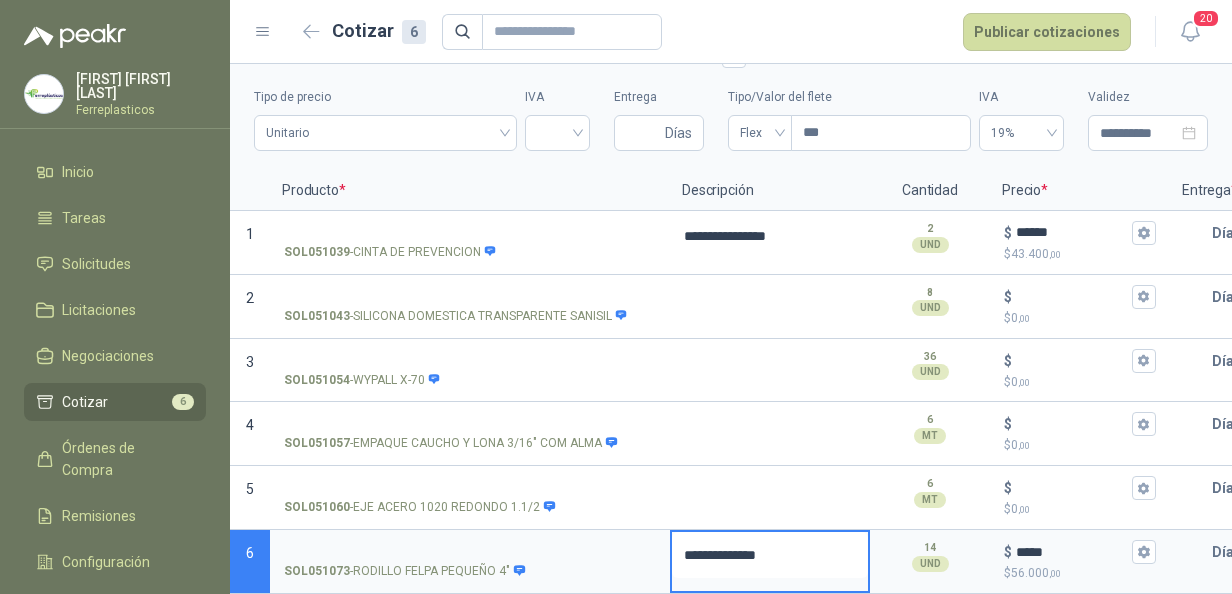 type 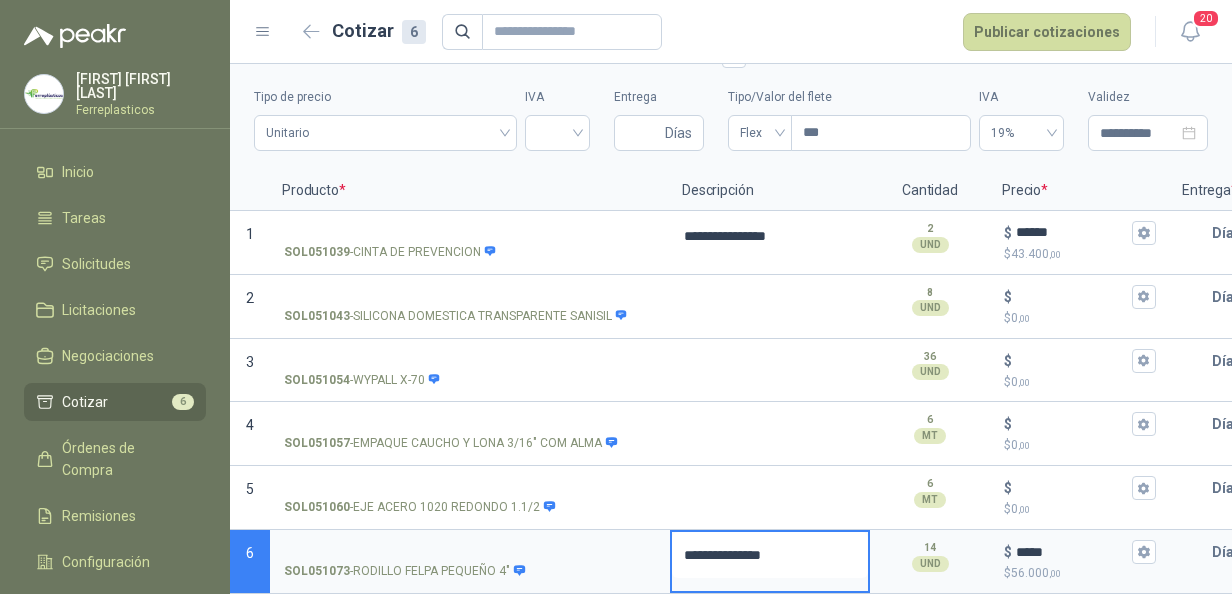 type 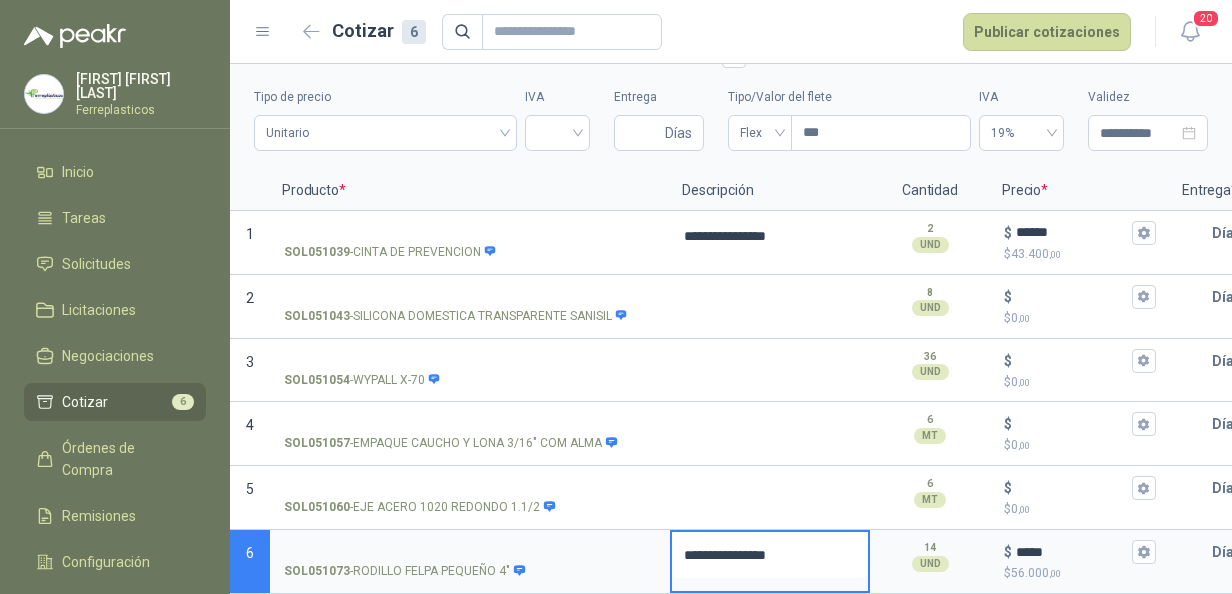 type on "**********" 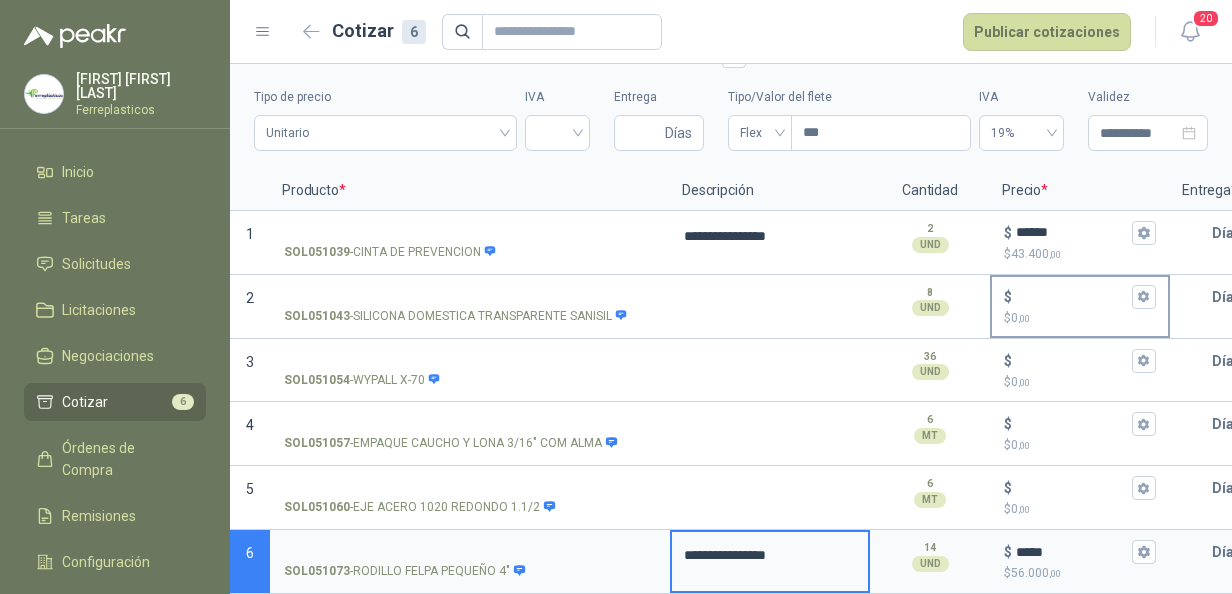 click on "$ $  0 ,00" at bounding box center [1072, 296] 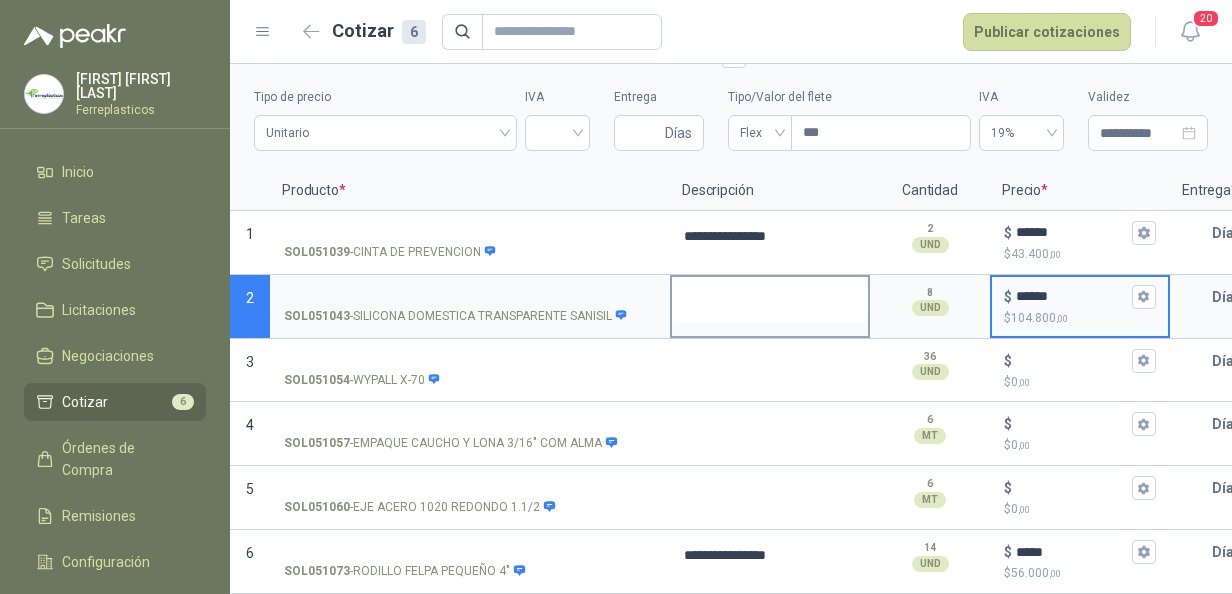 type on "******" 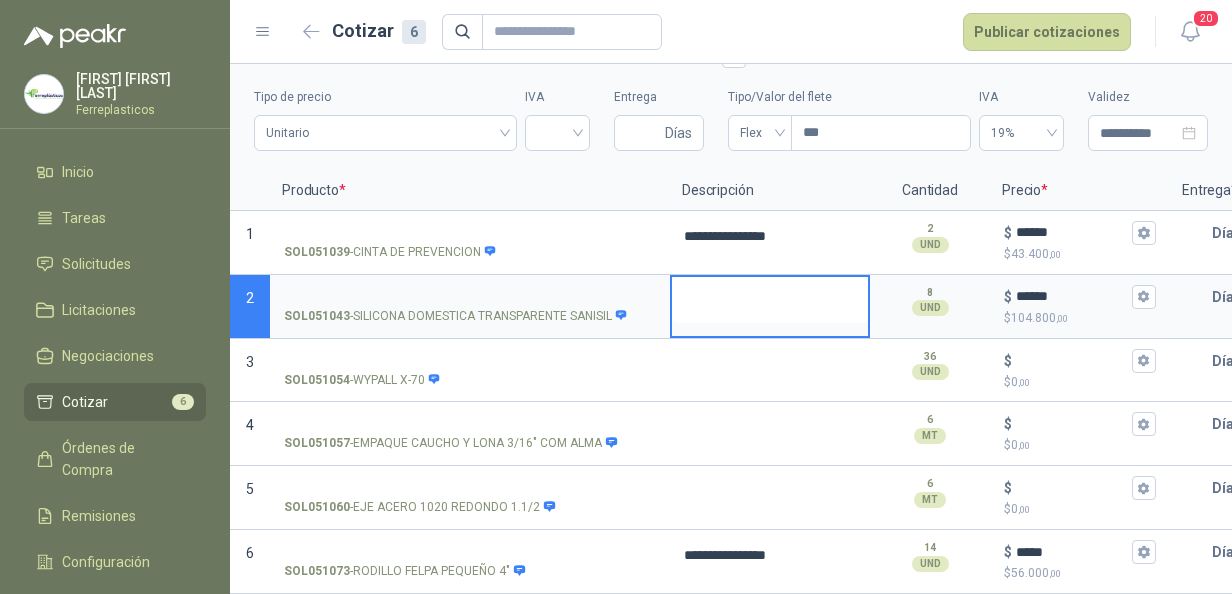 click at bounding box center (770, 300) 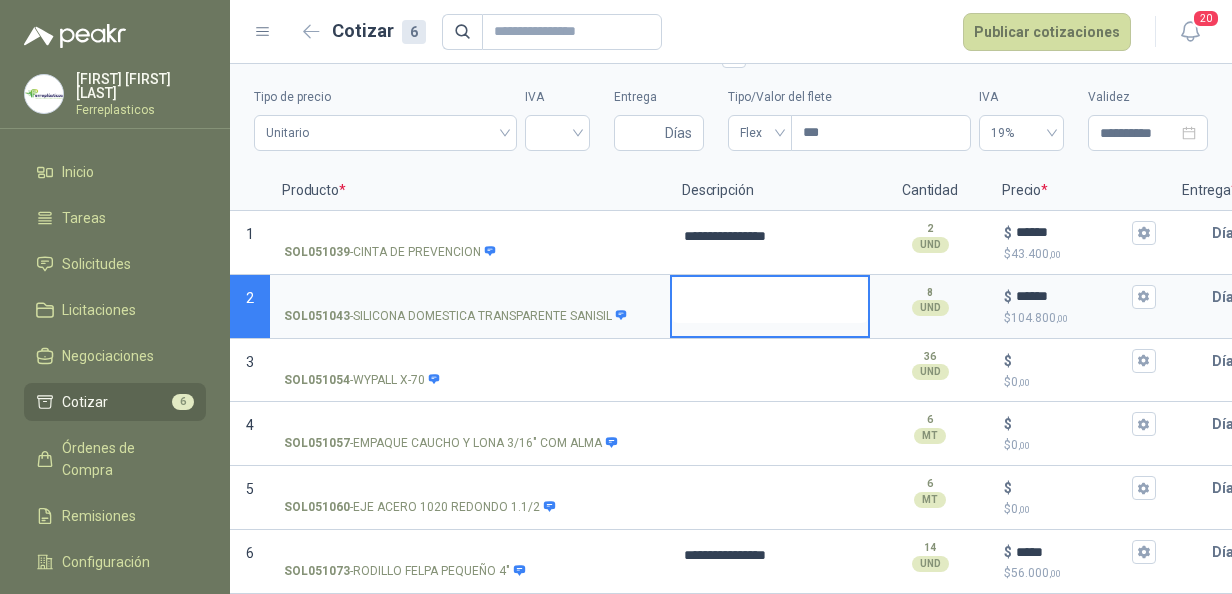 type 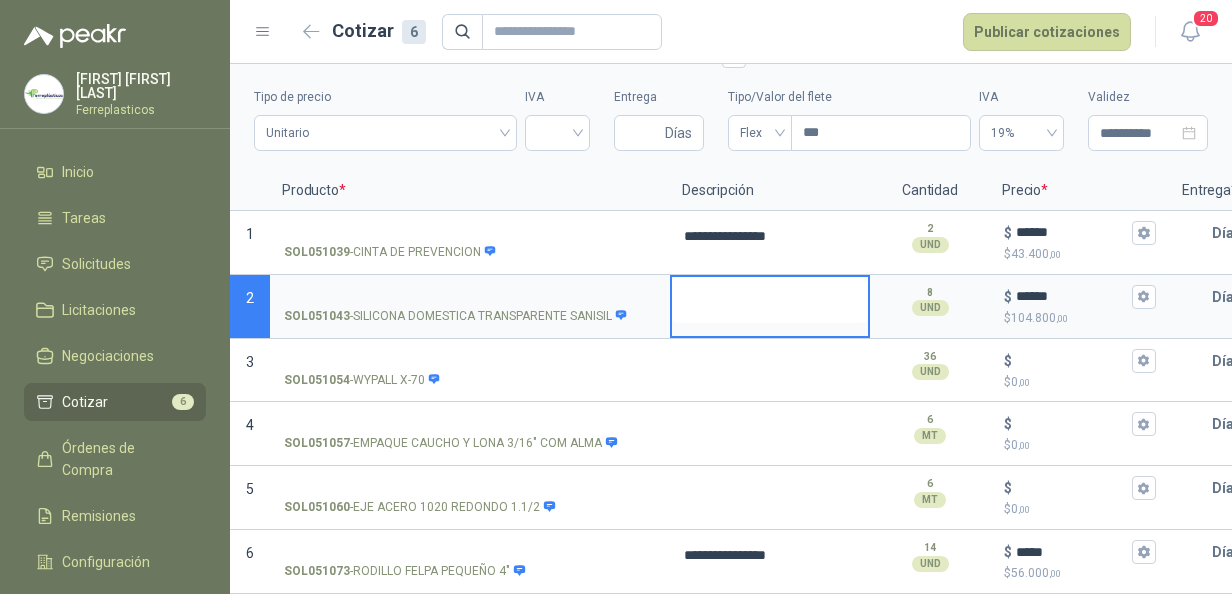type on "*" 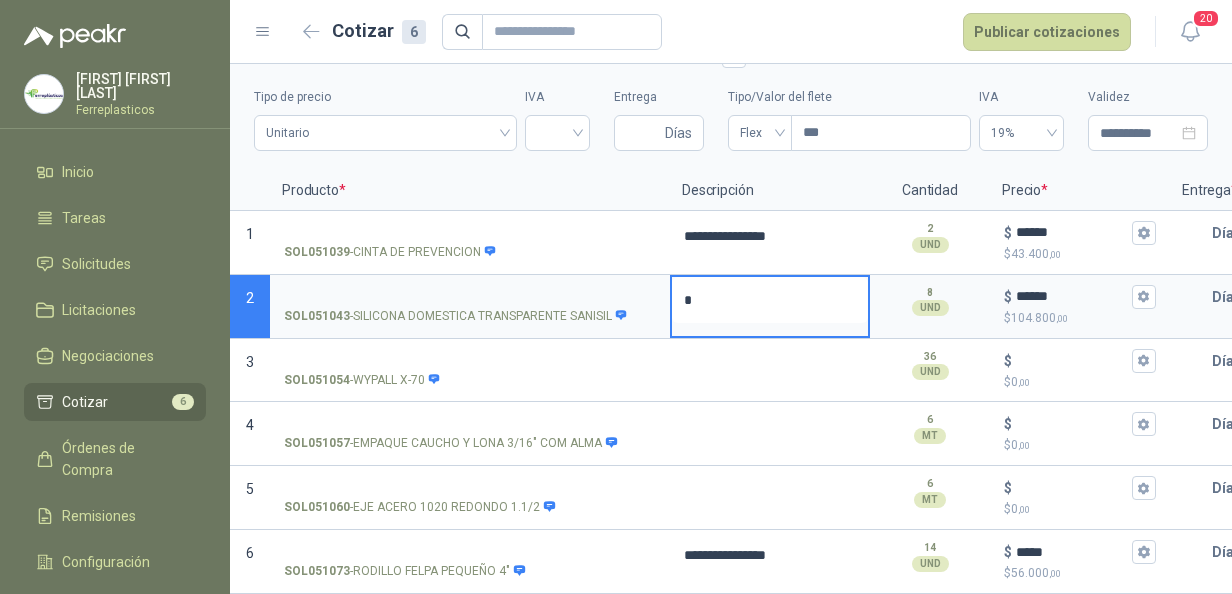 type 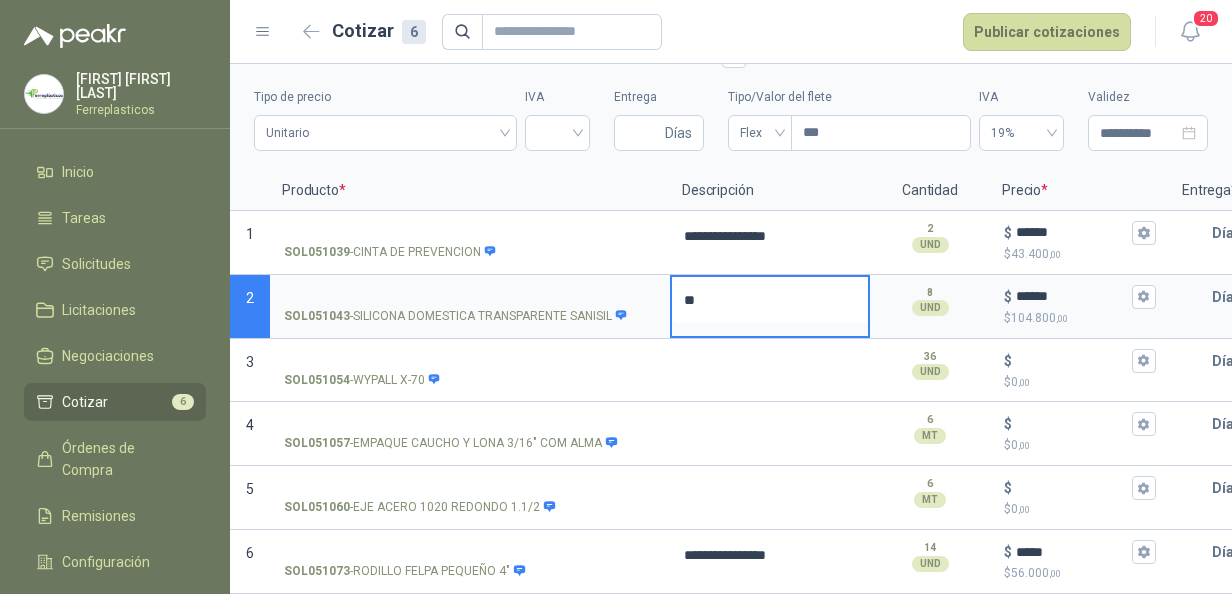 type 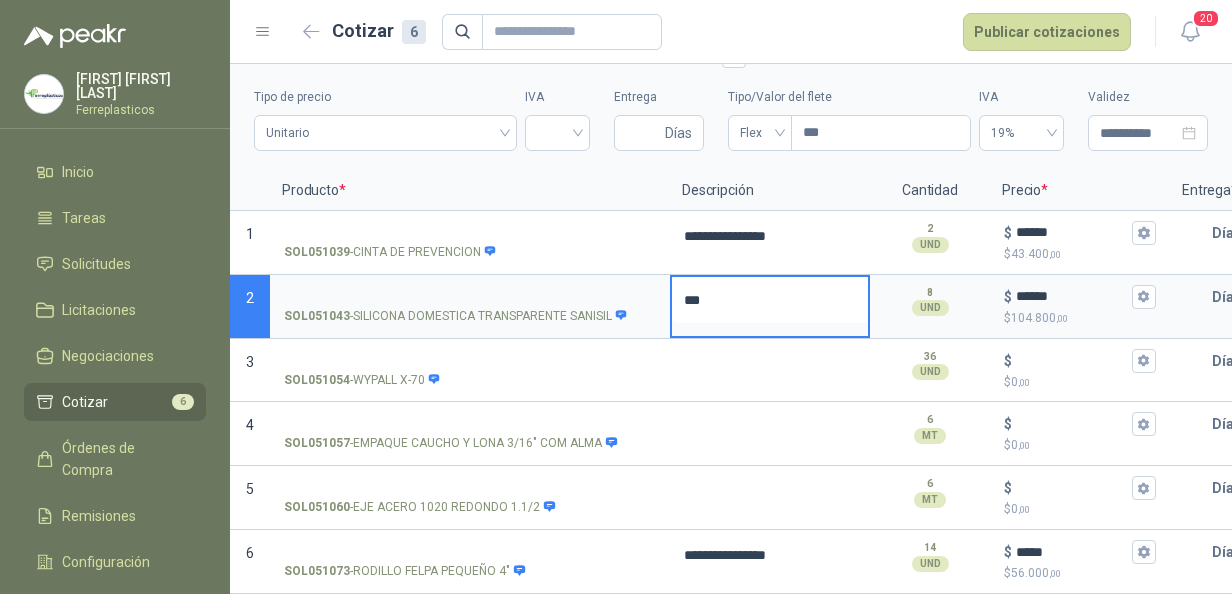 type 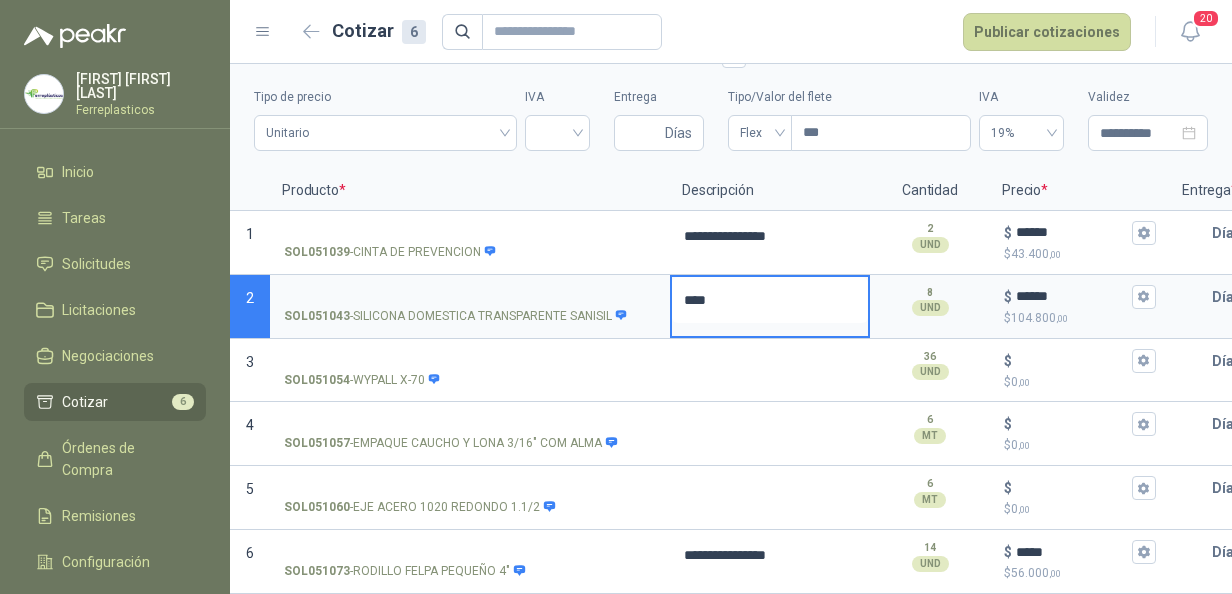 type 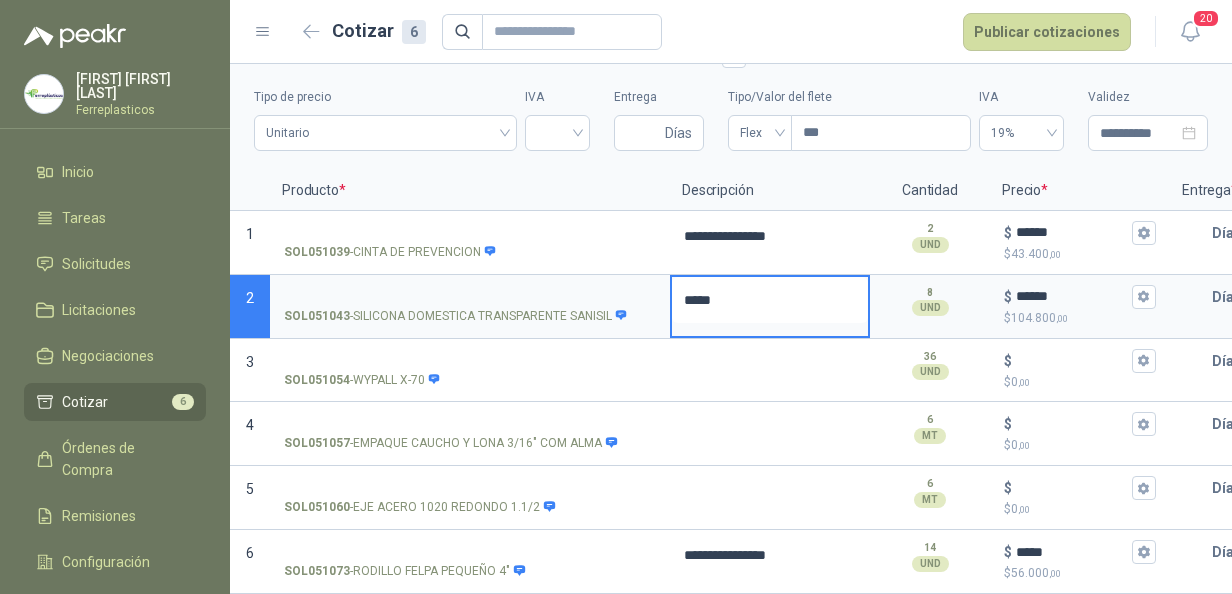 type 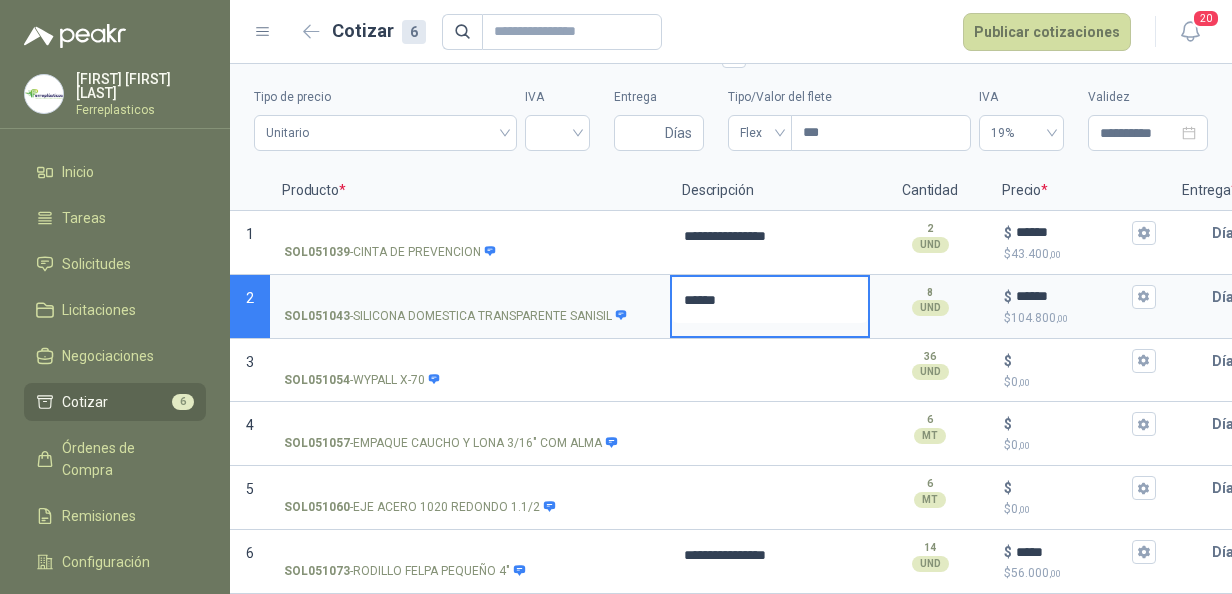 type 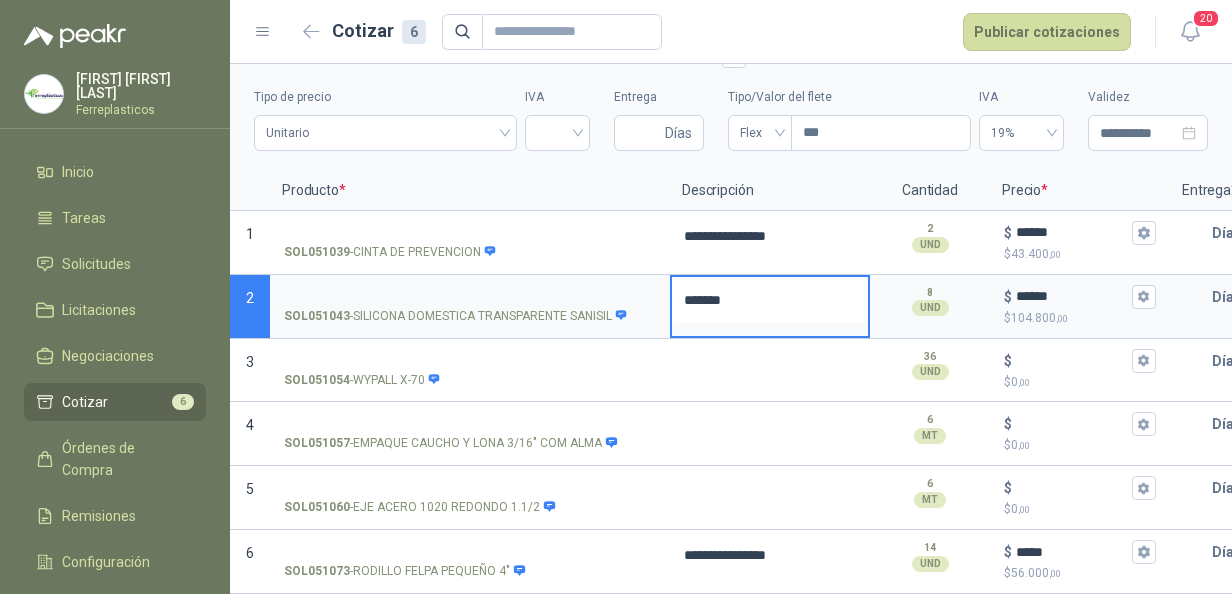 type 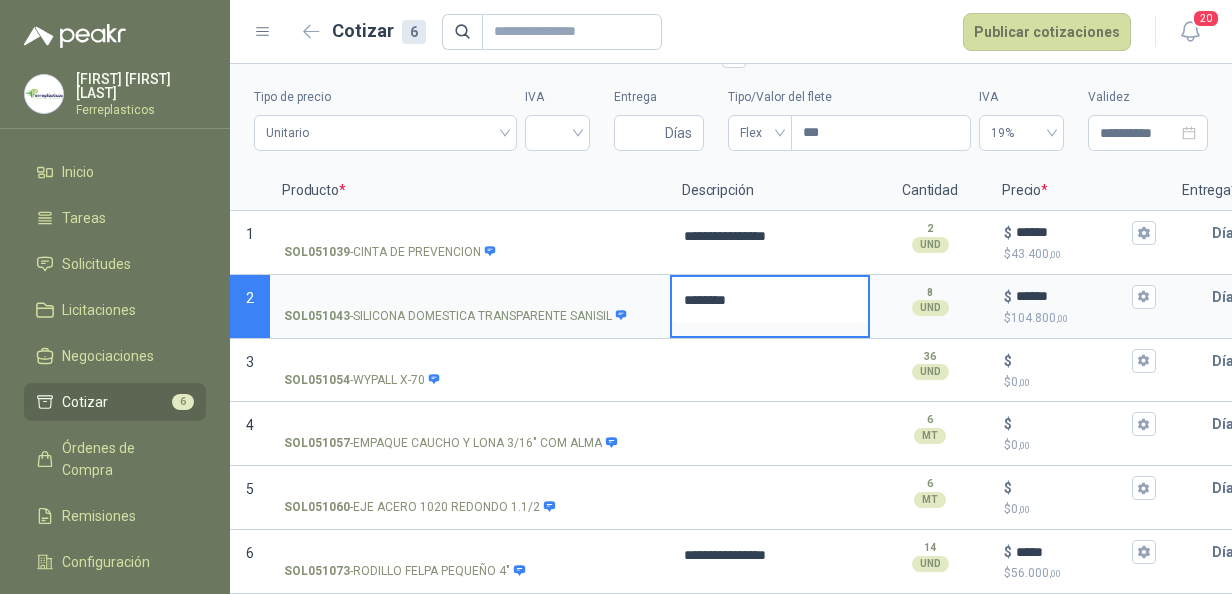 type 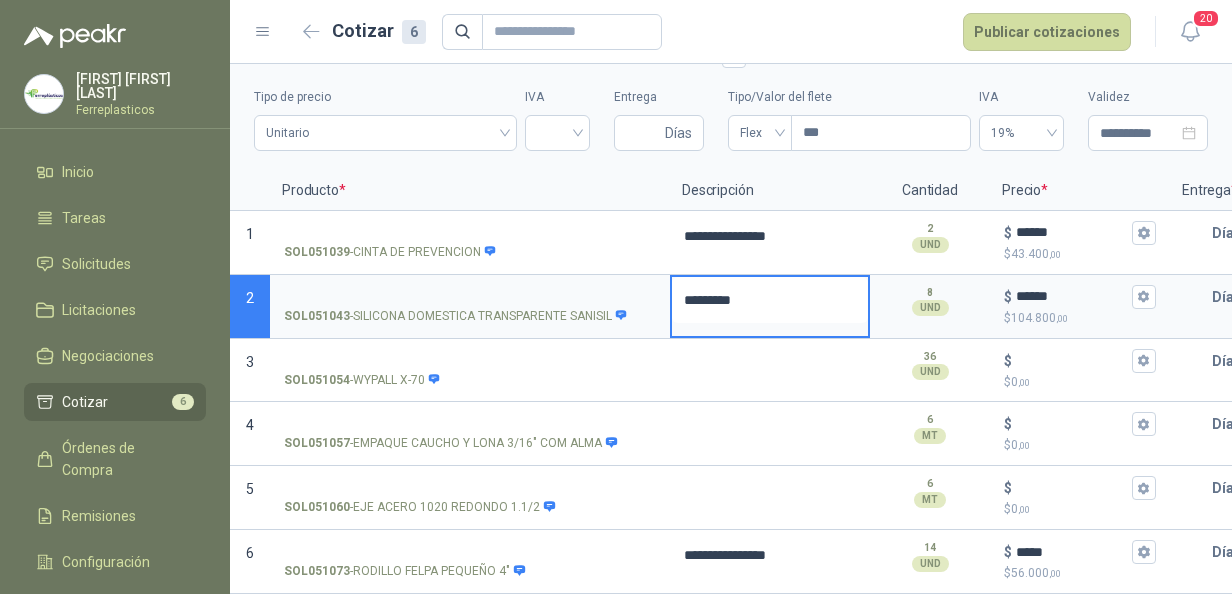 type 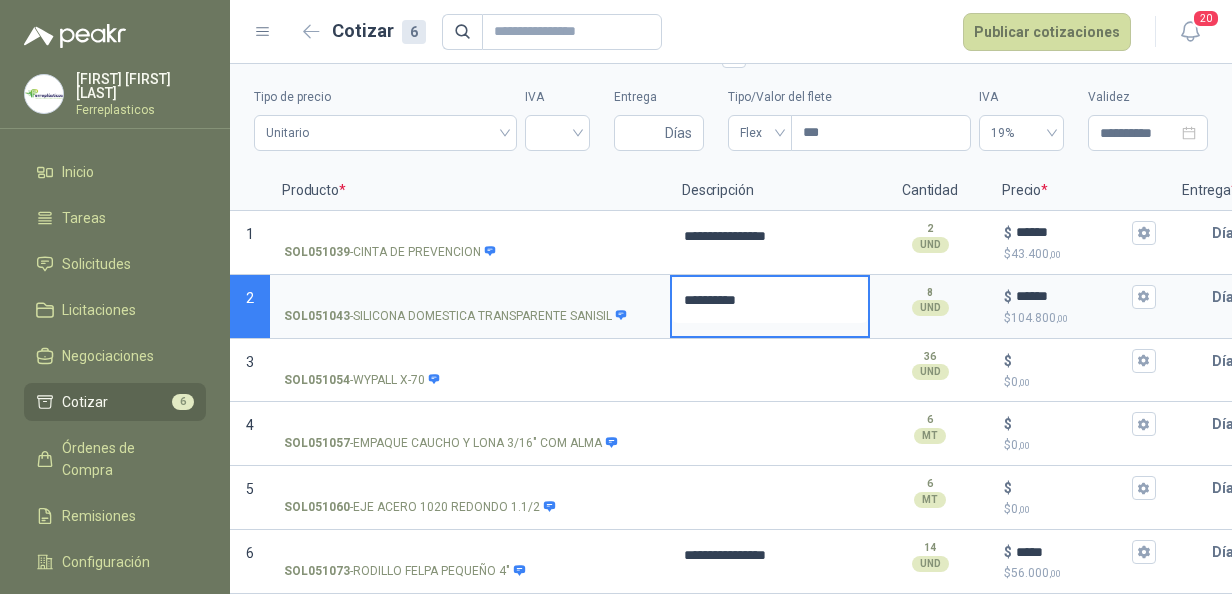 type 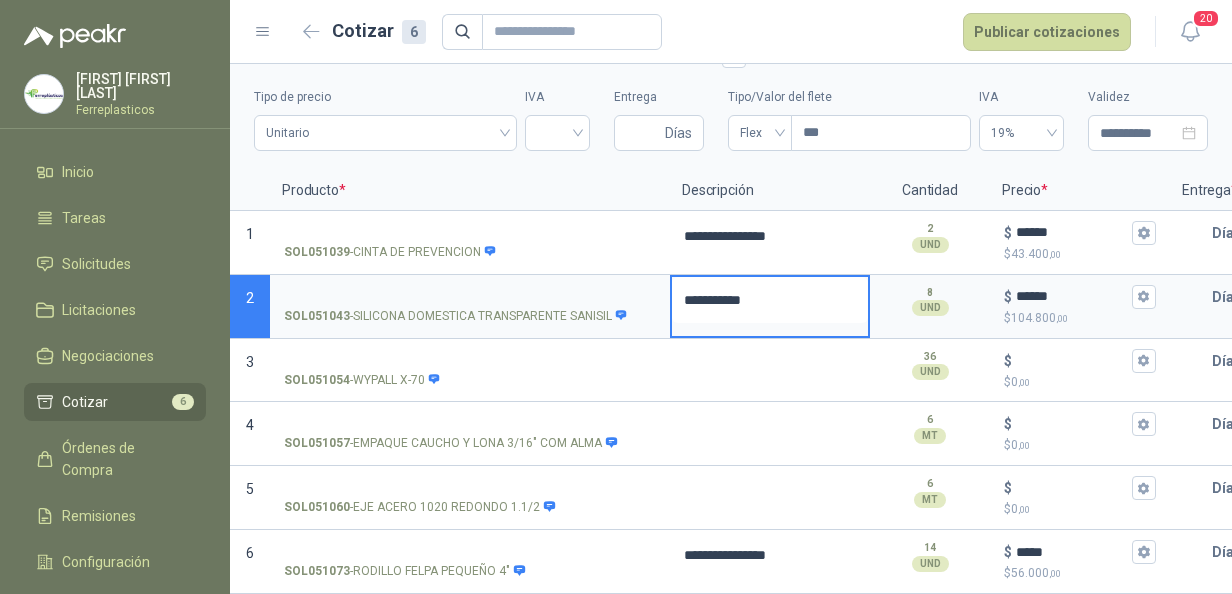 type 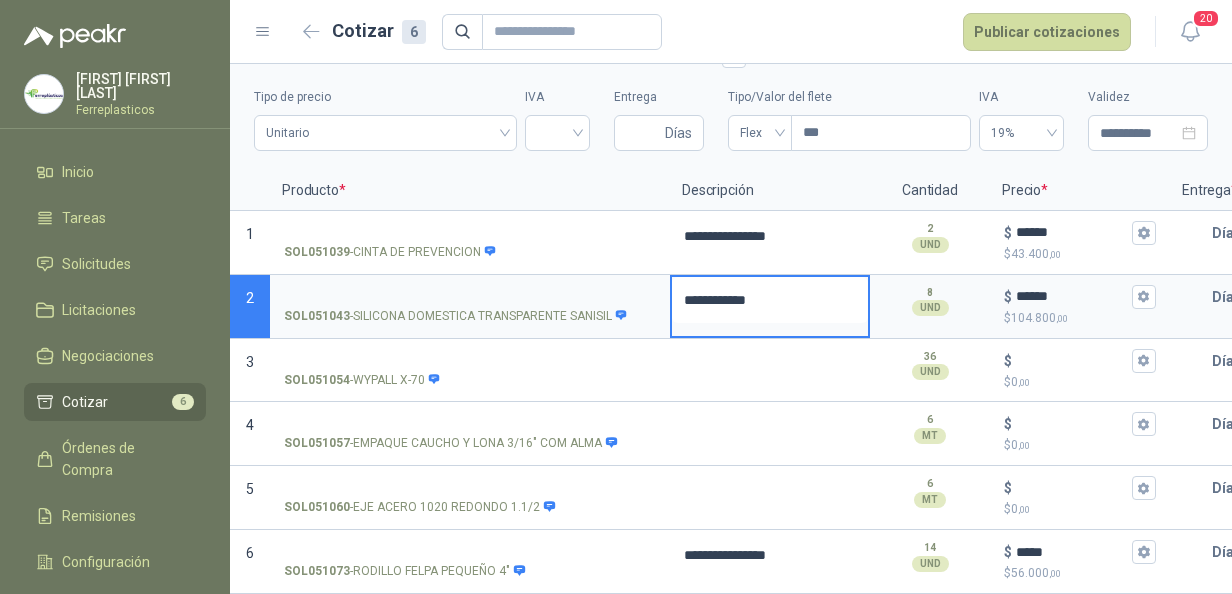 type 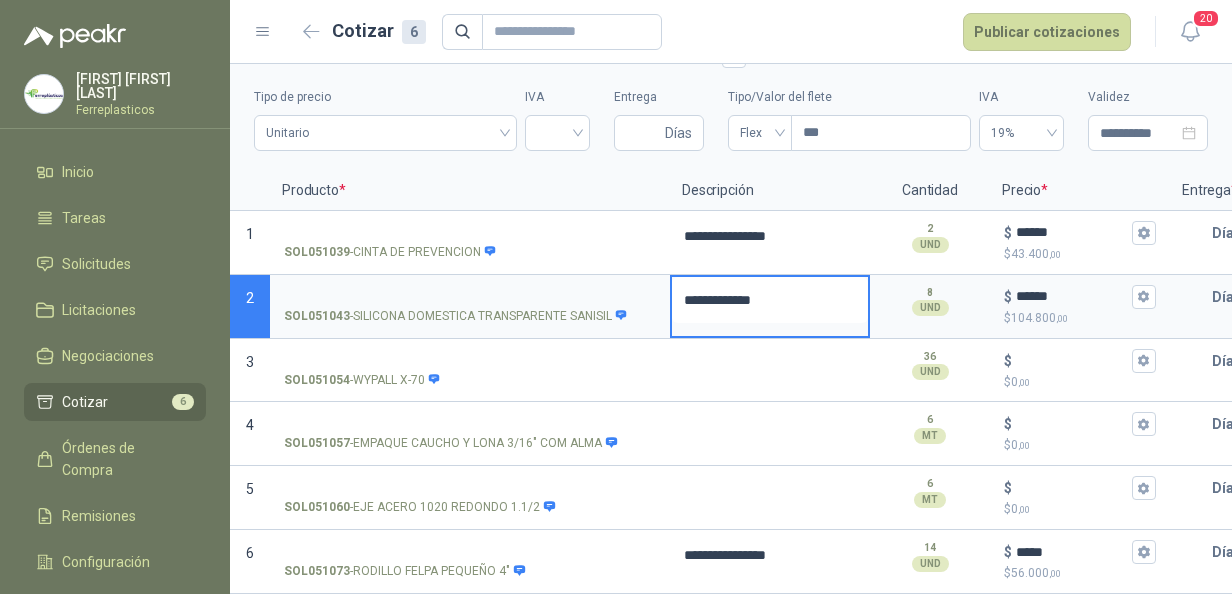 type 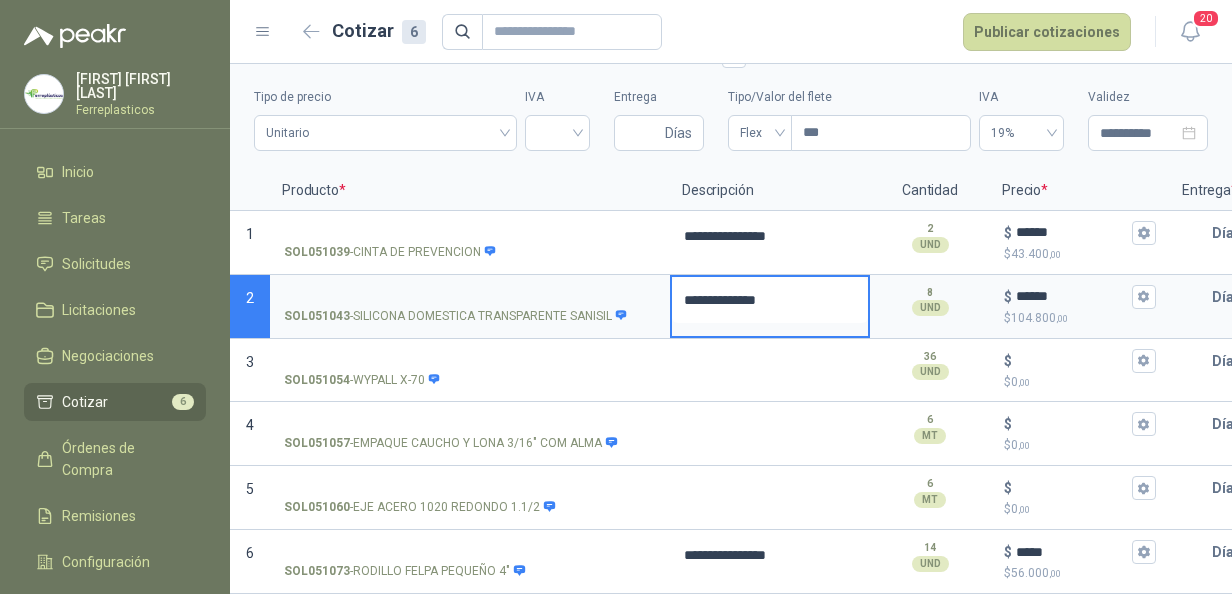 type 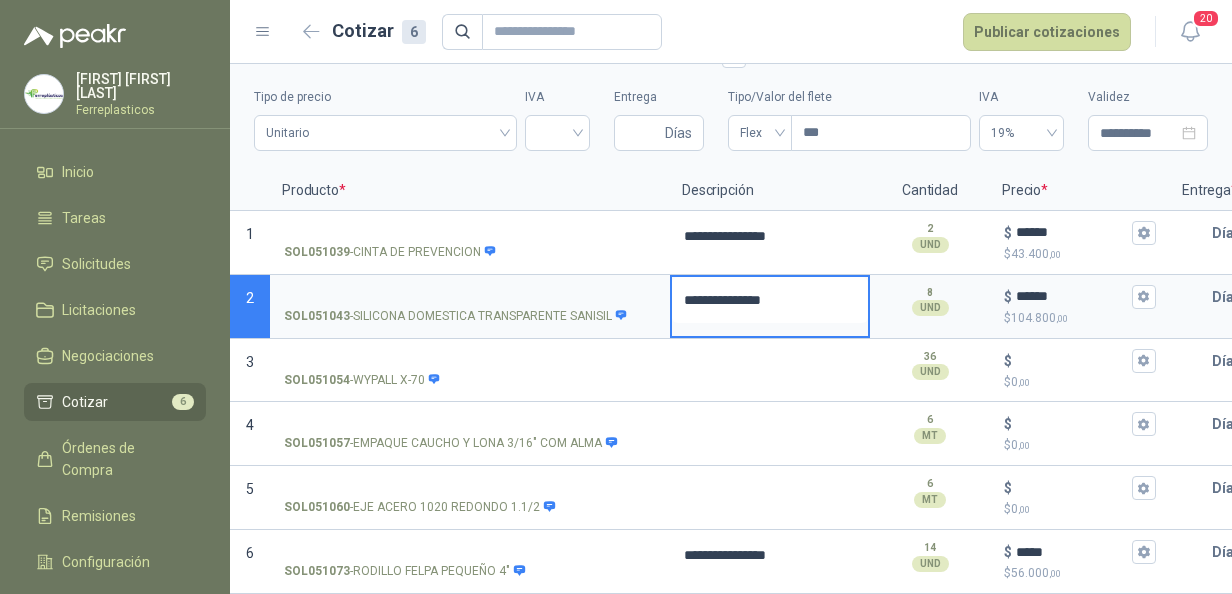 type 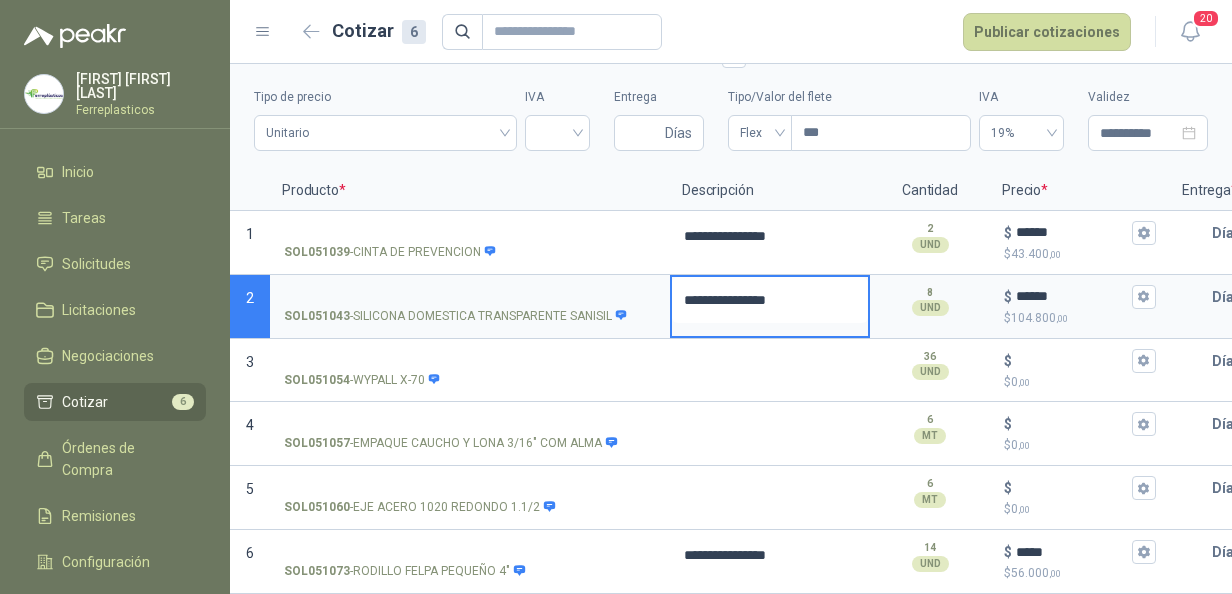 type 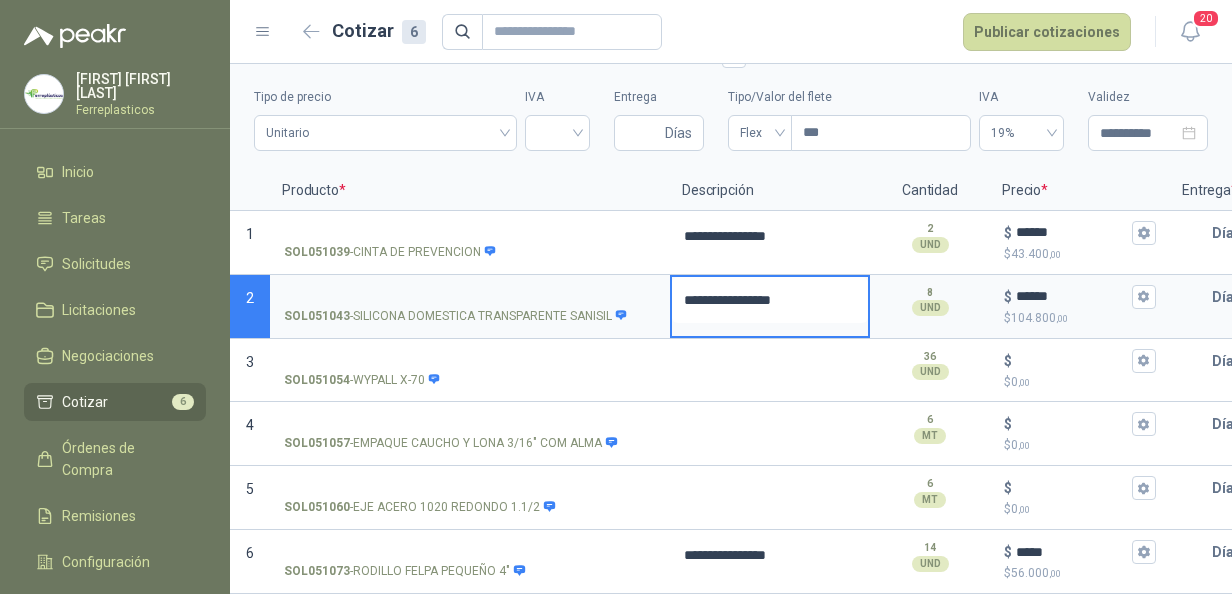 type 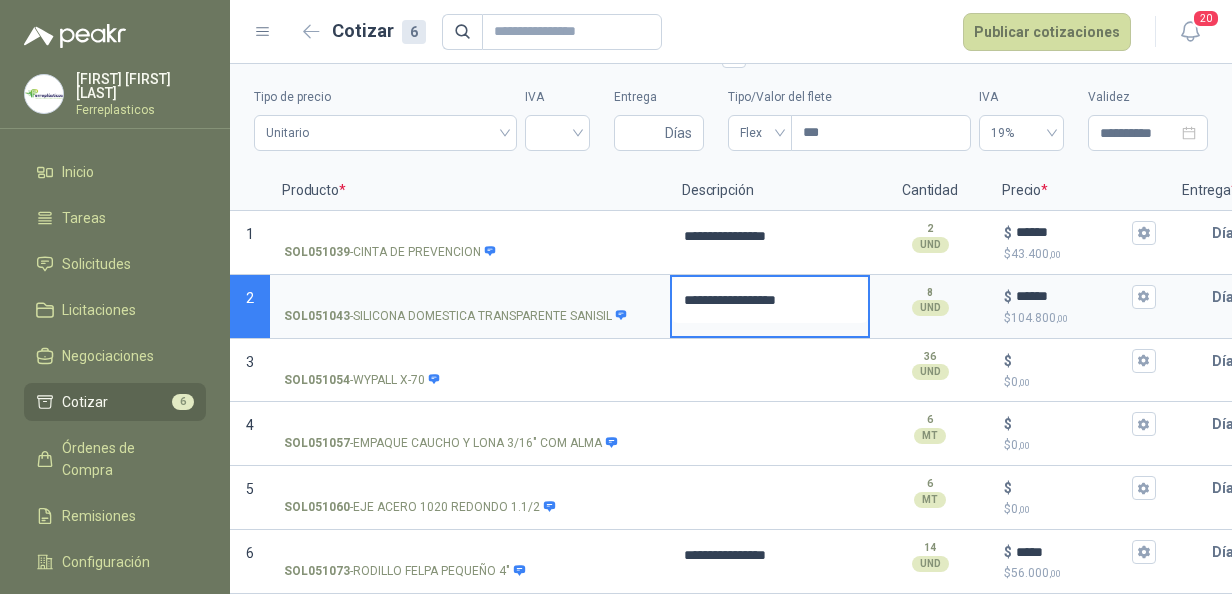 type 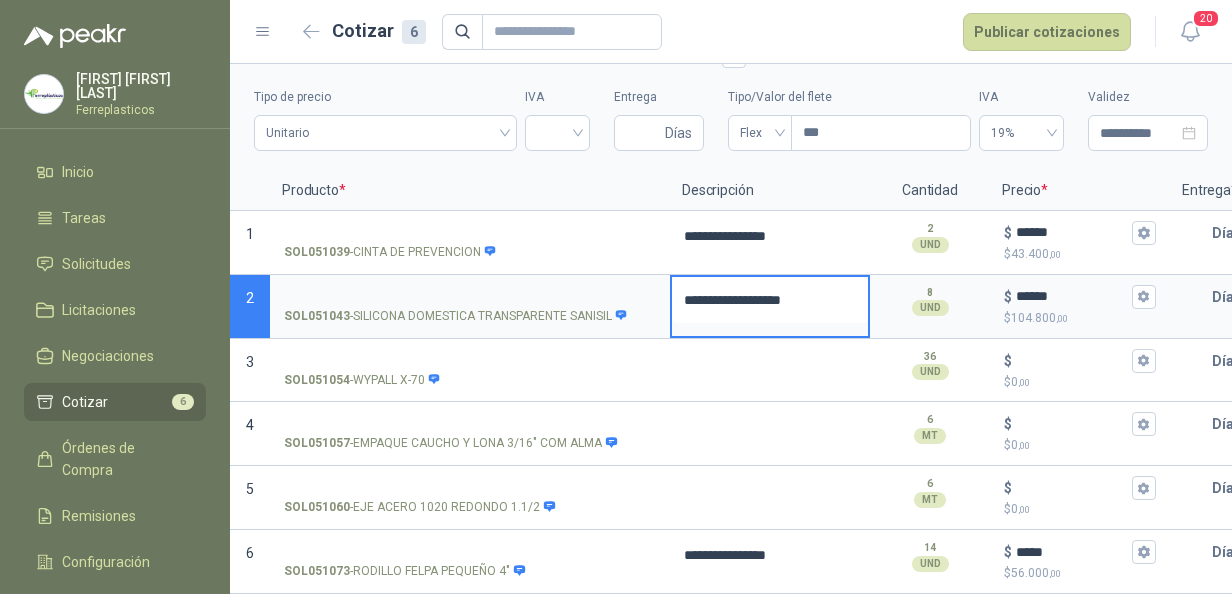 type 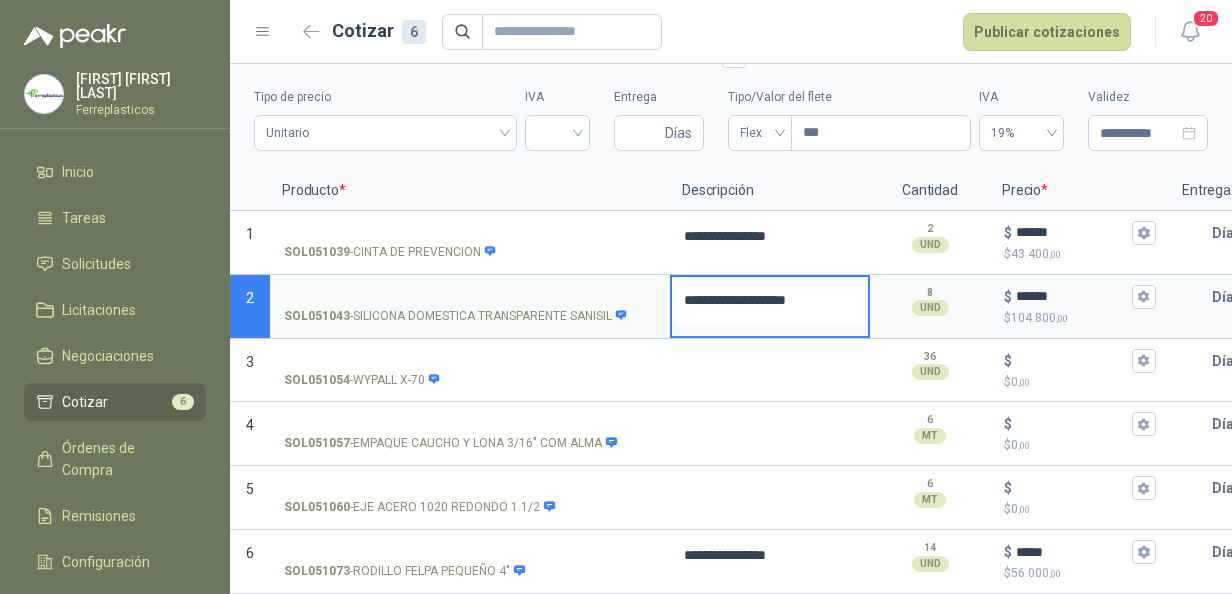 type 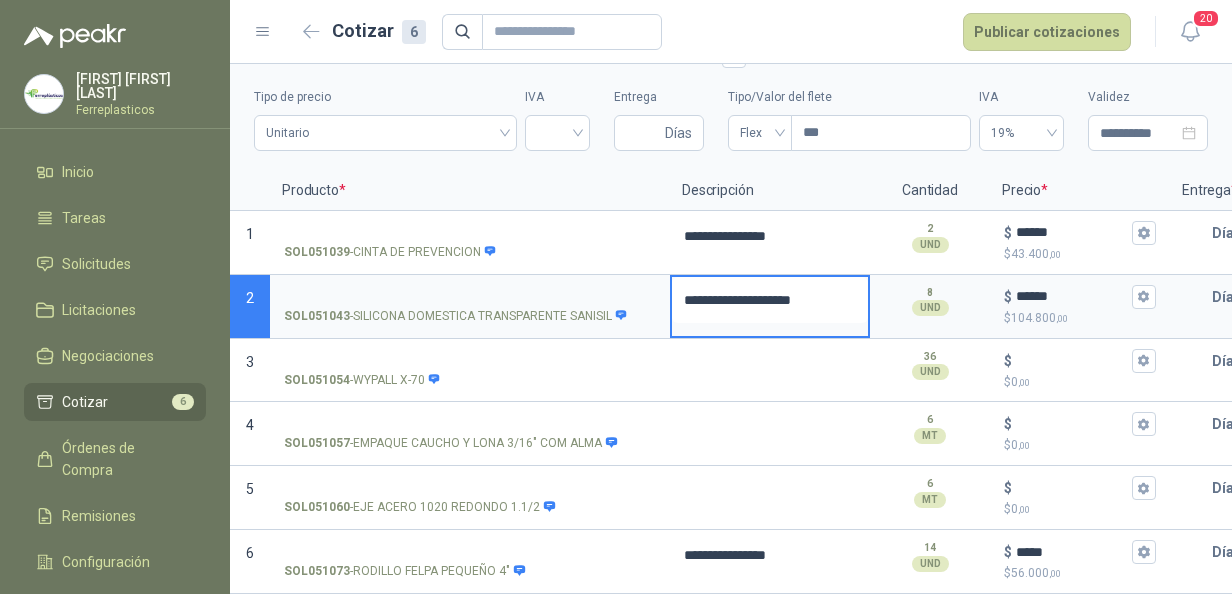type 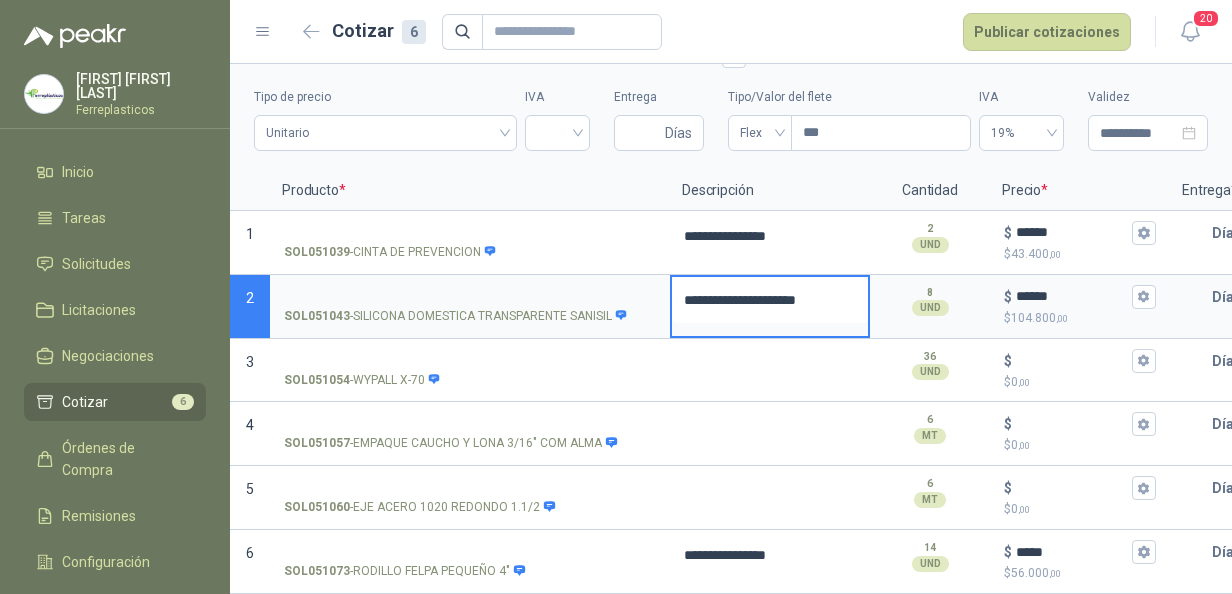 type 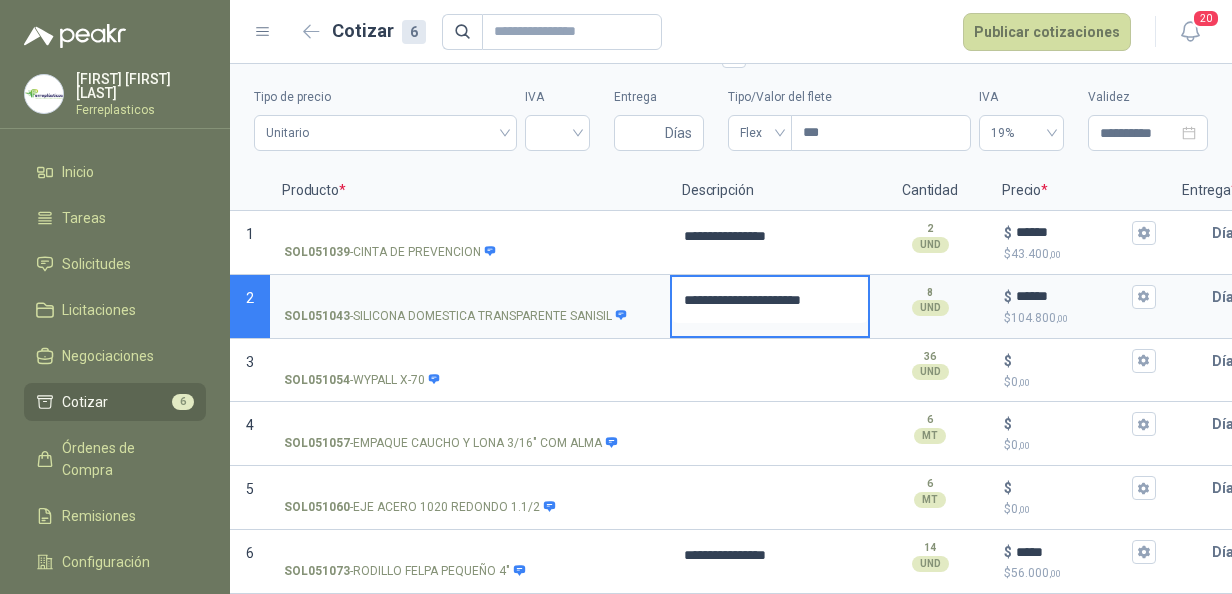 type 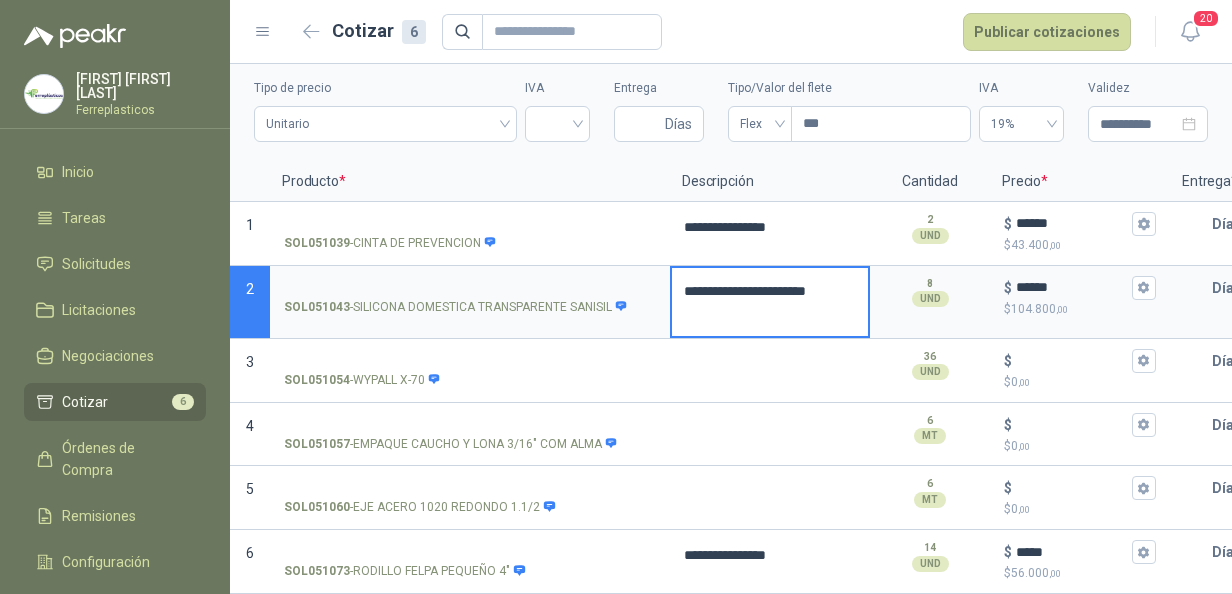 type 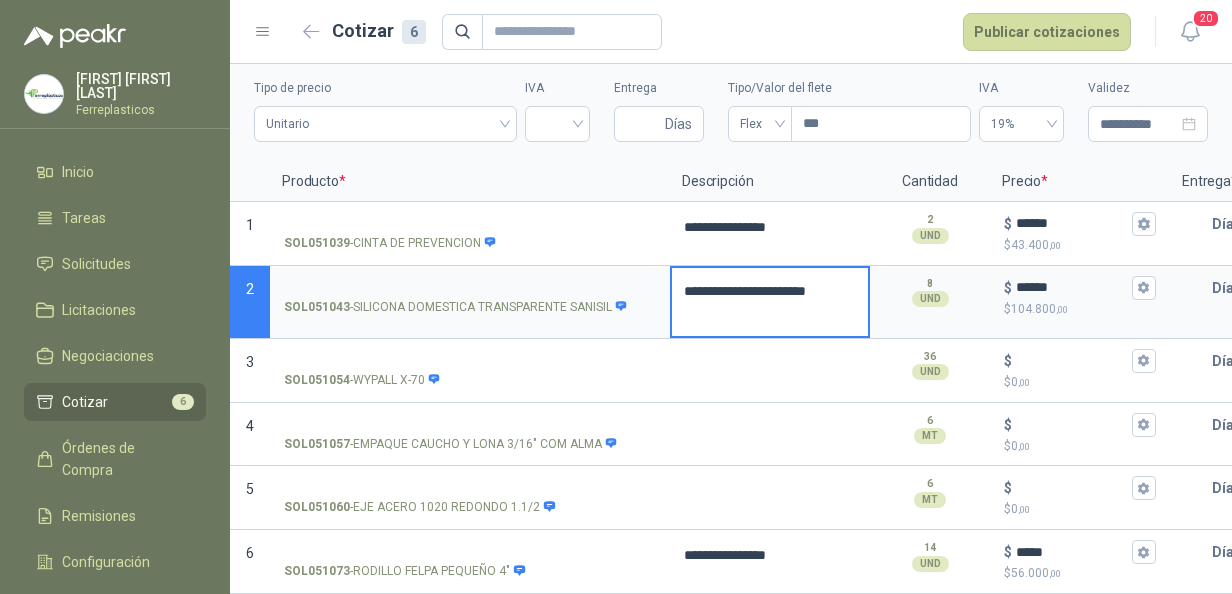 type on "**********" 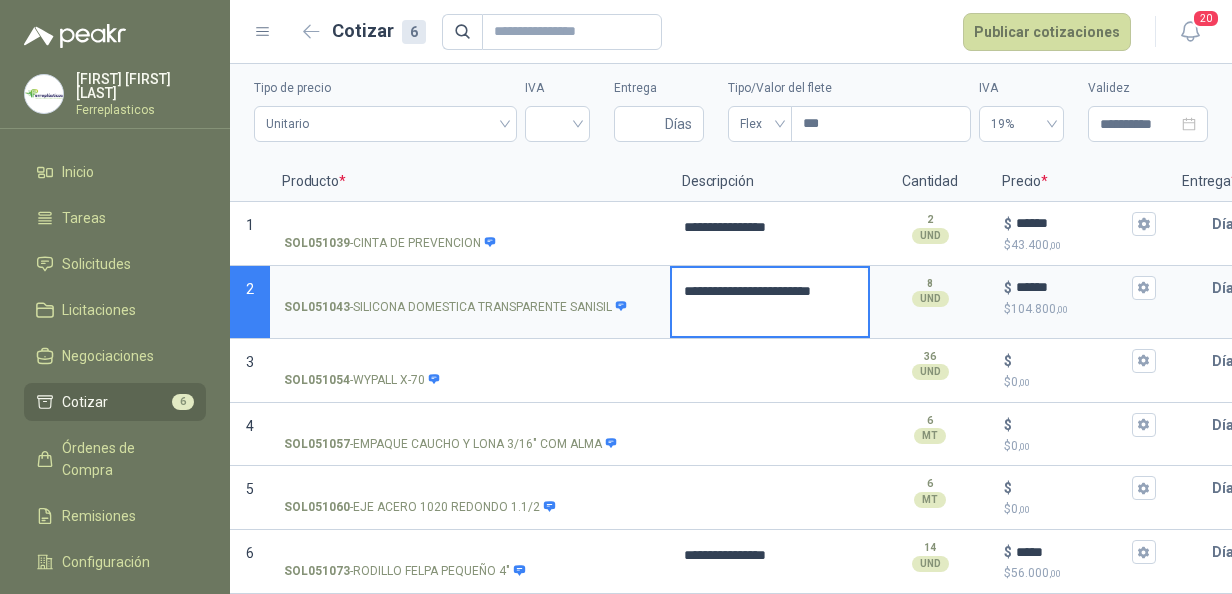 type 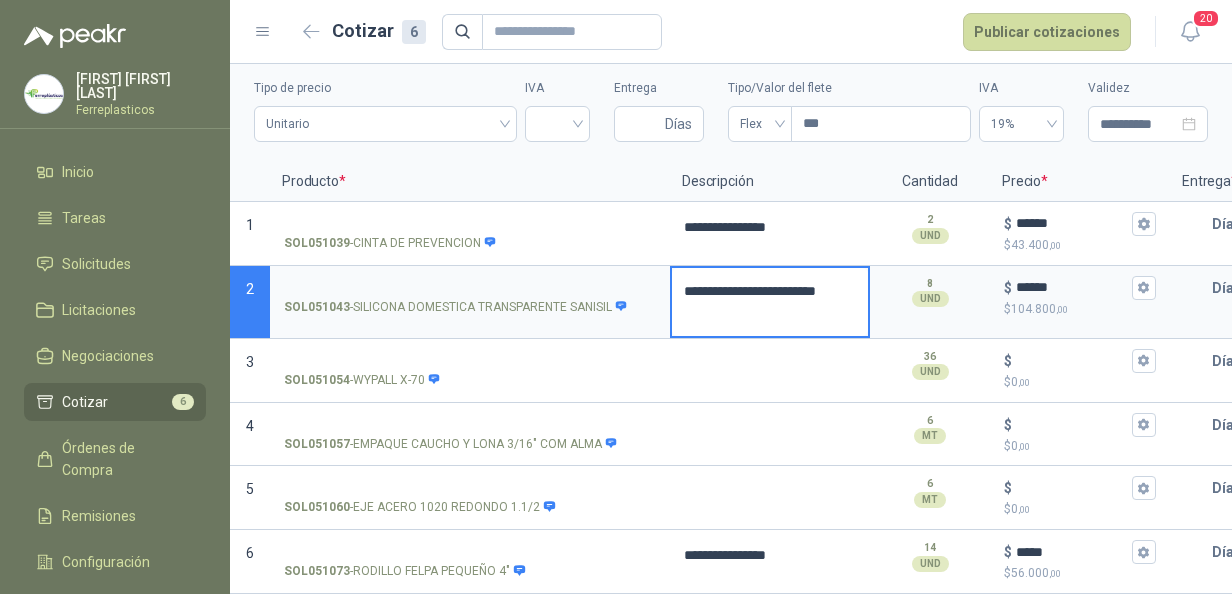 type 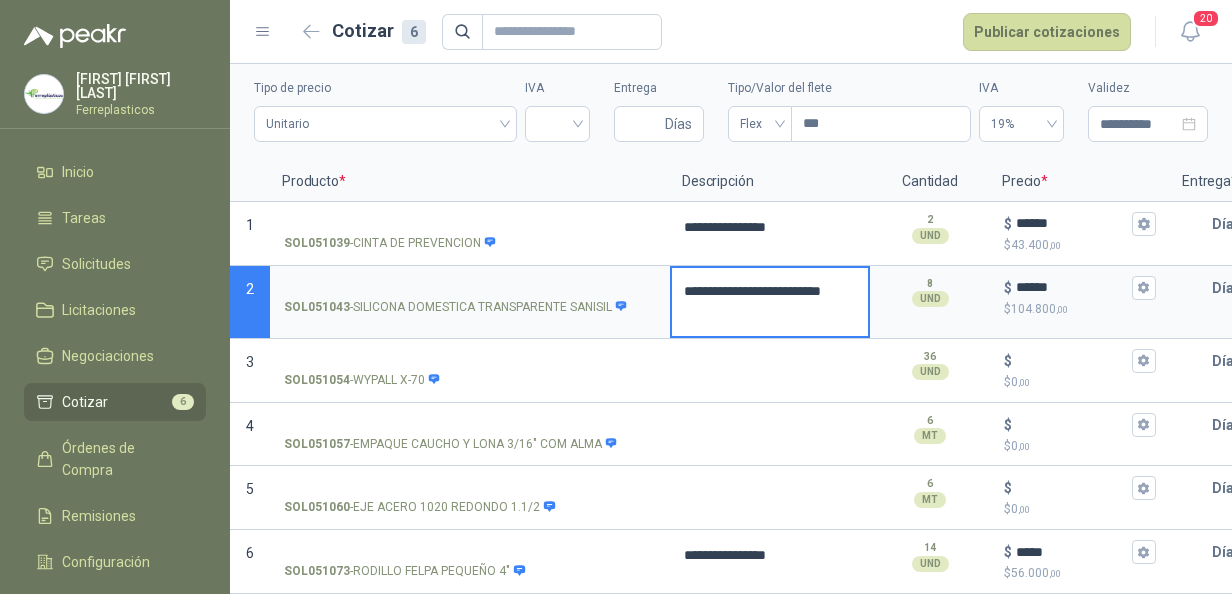 type 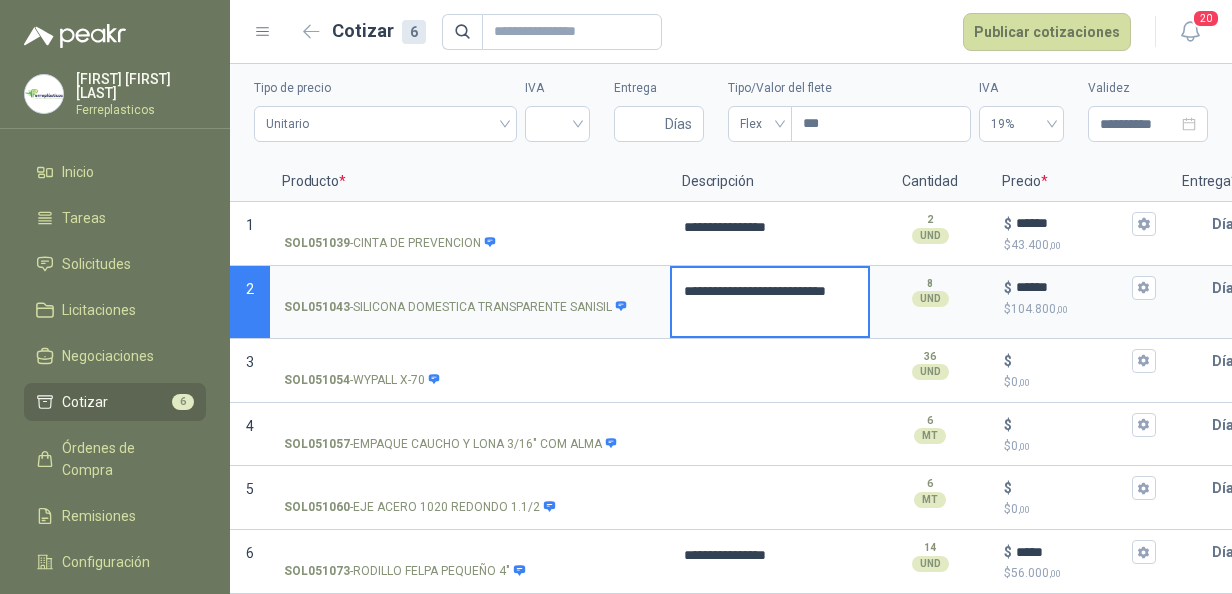 type 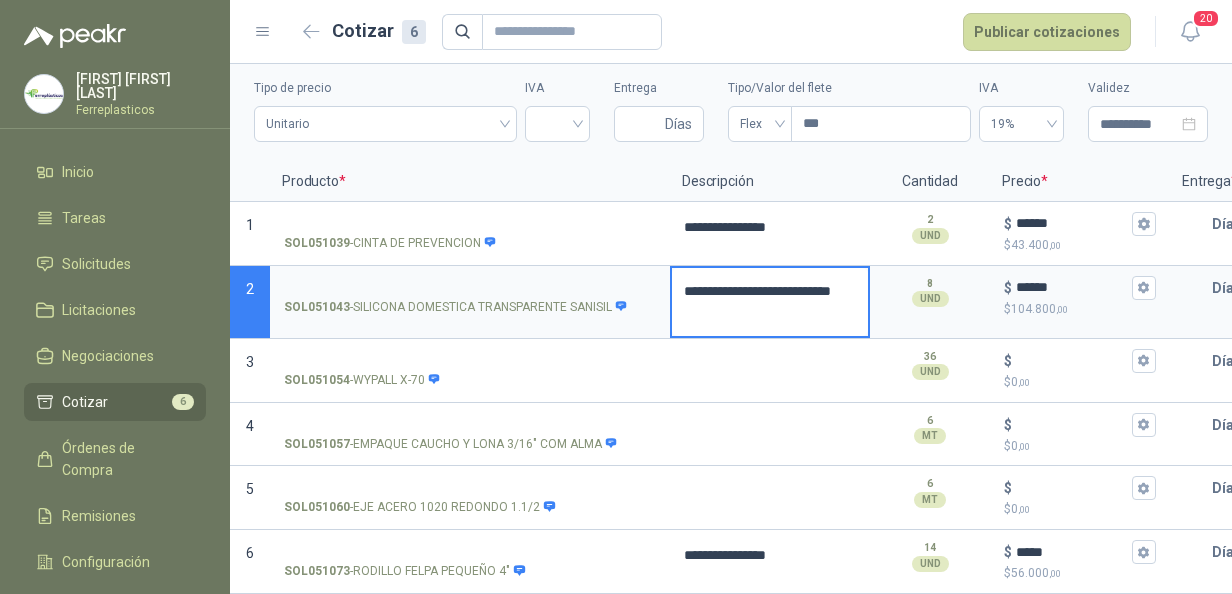 drag, startPoint x: 681, startPoint y: 284, endPoint x: 854, endPoint y: 304, distance: 174.15224 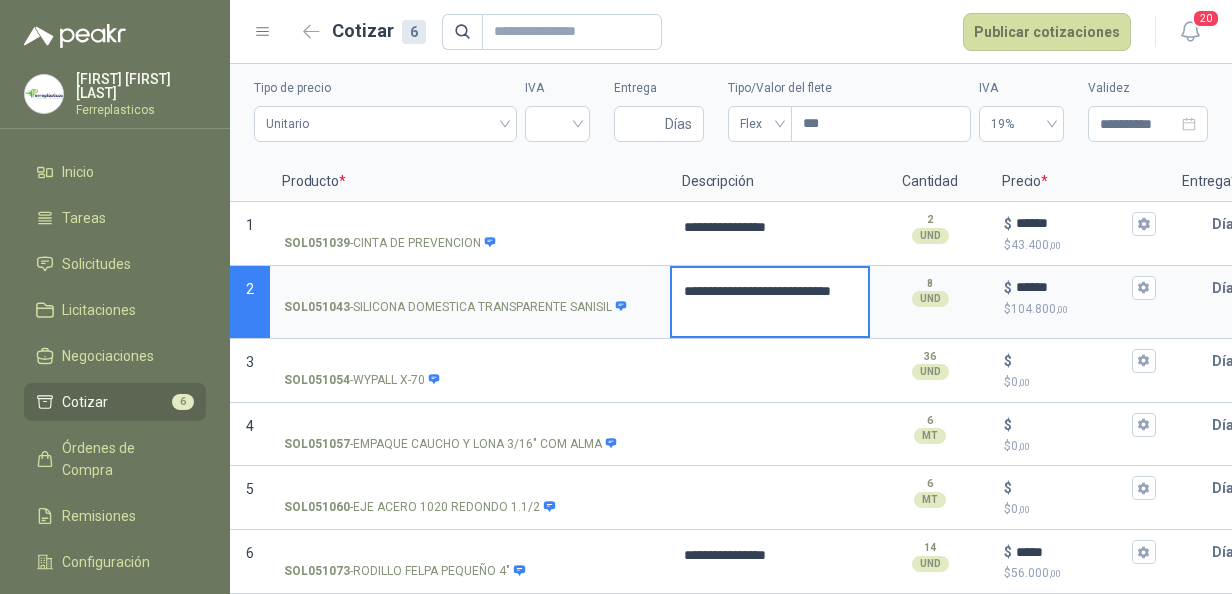 click on "**********" at bounding box center [770, 302] 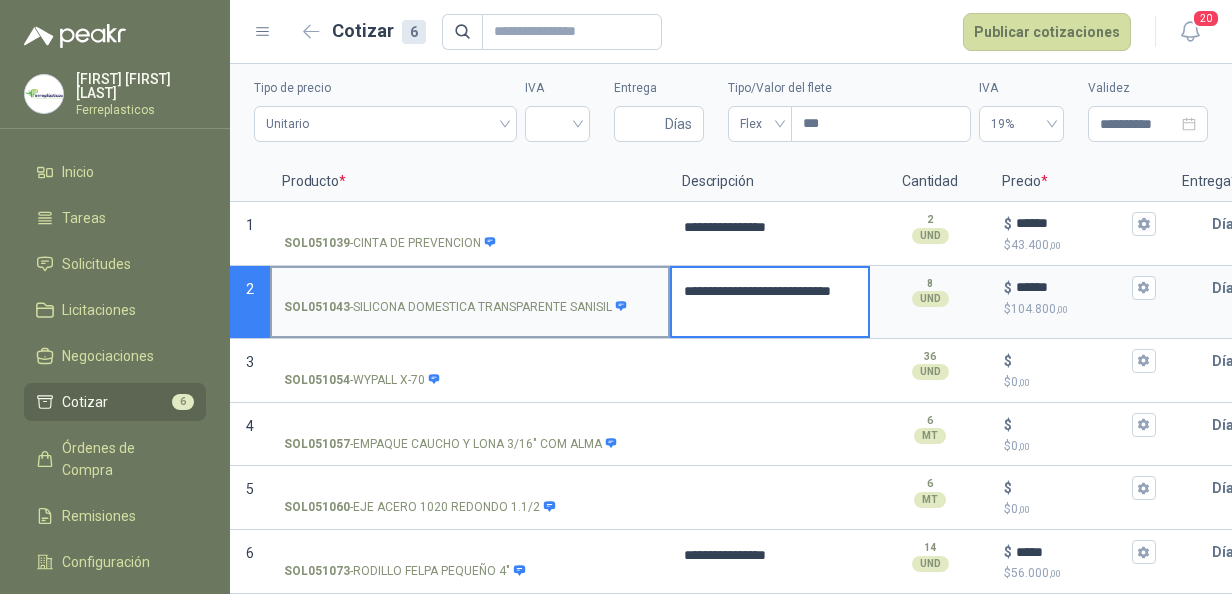 type on "**********" 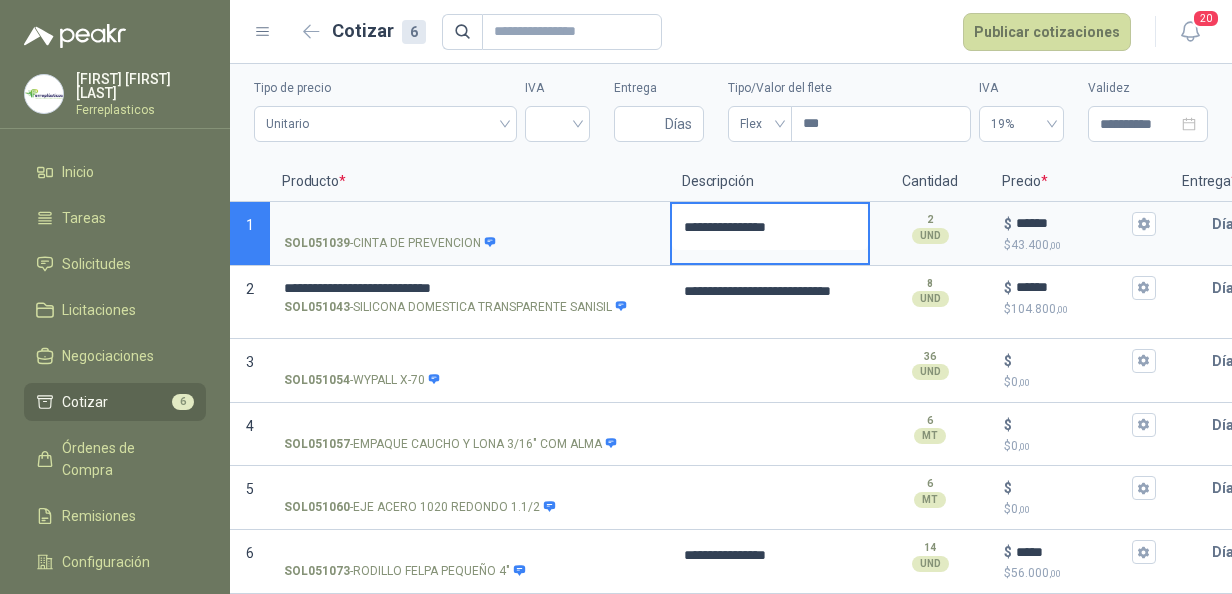 drag, startPoint x: 677, startPoint y: 218, endPoint x: 862, endPoint y: 212, distance: 185.09727 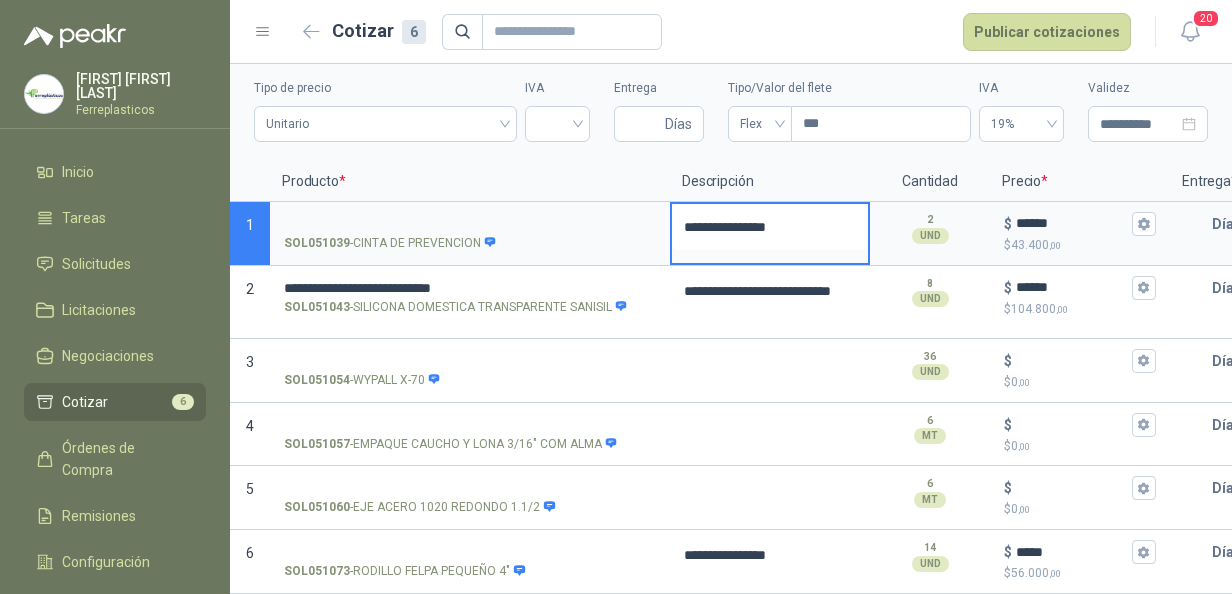 click on "**********" at bounding box center [770, 227] 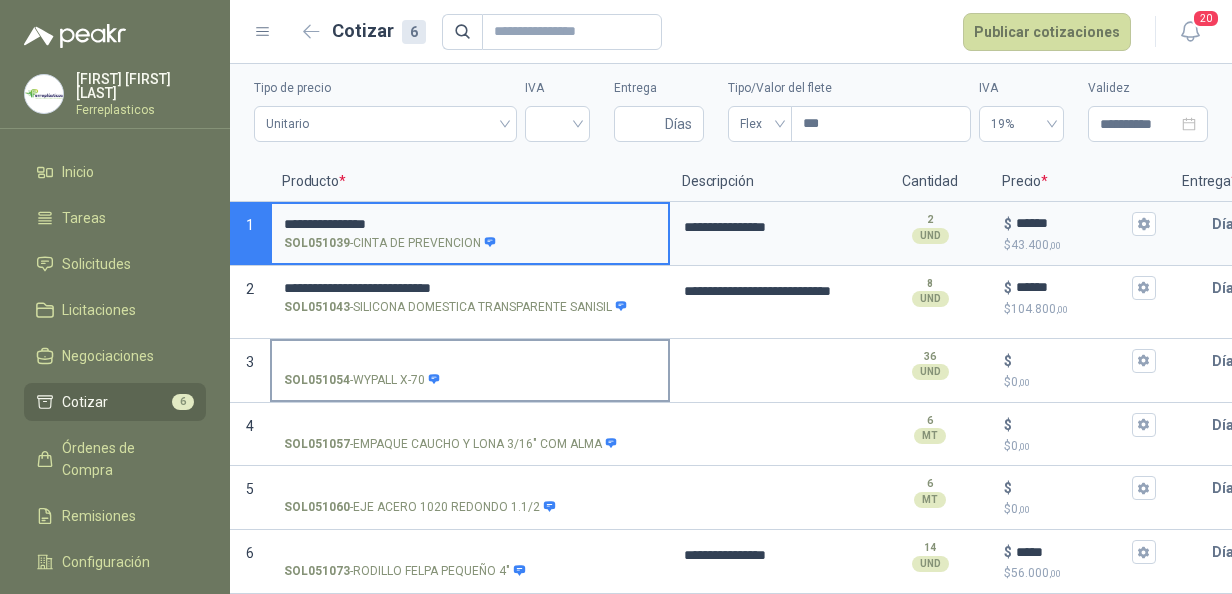 scroll, scrollTop: 77, scrollLeft: 0, axis: vertical 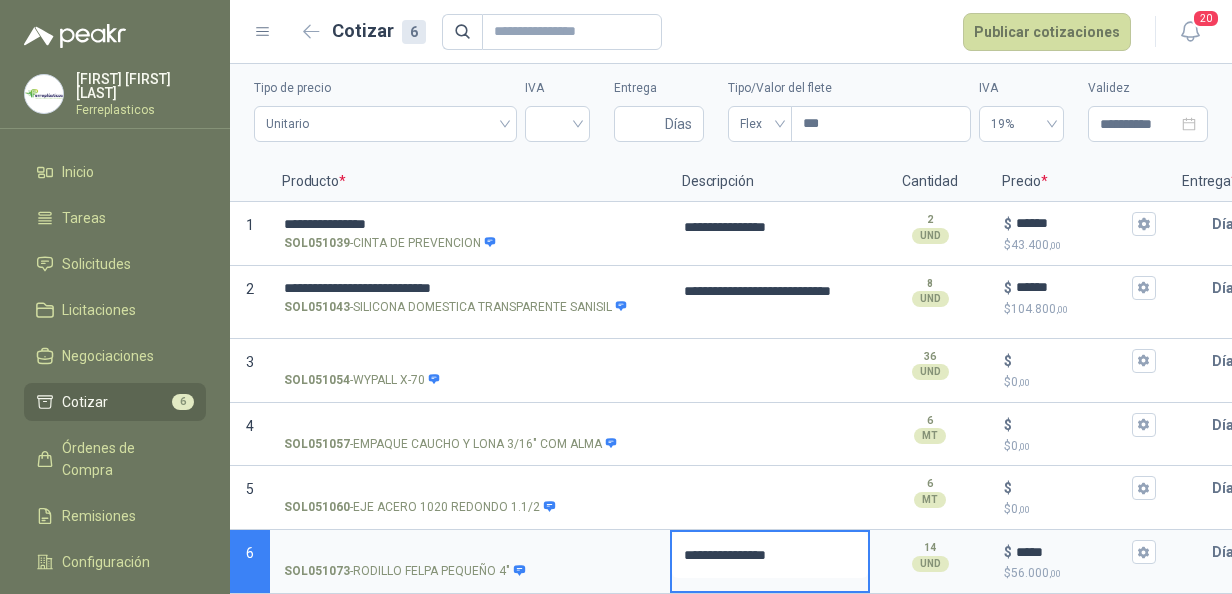 drag, startPoint x: 683, startPoint y: 537, endPoint x: 815, endPoint y: 542, distance: 132.09467 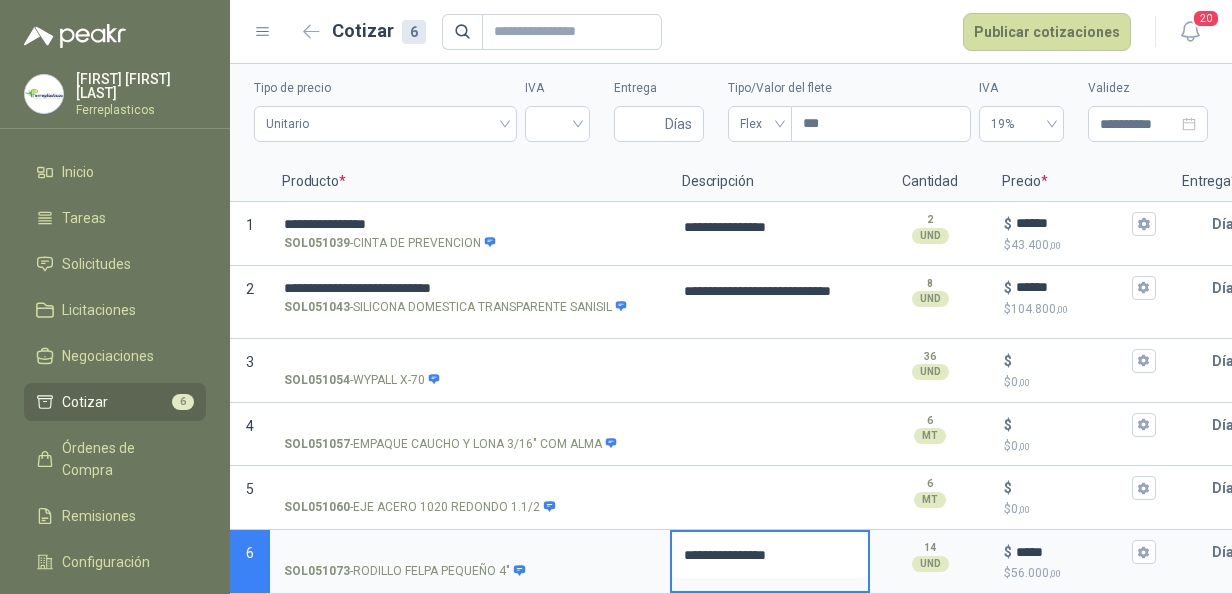 click on "**********" at bounding box center (770, 555) 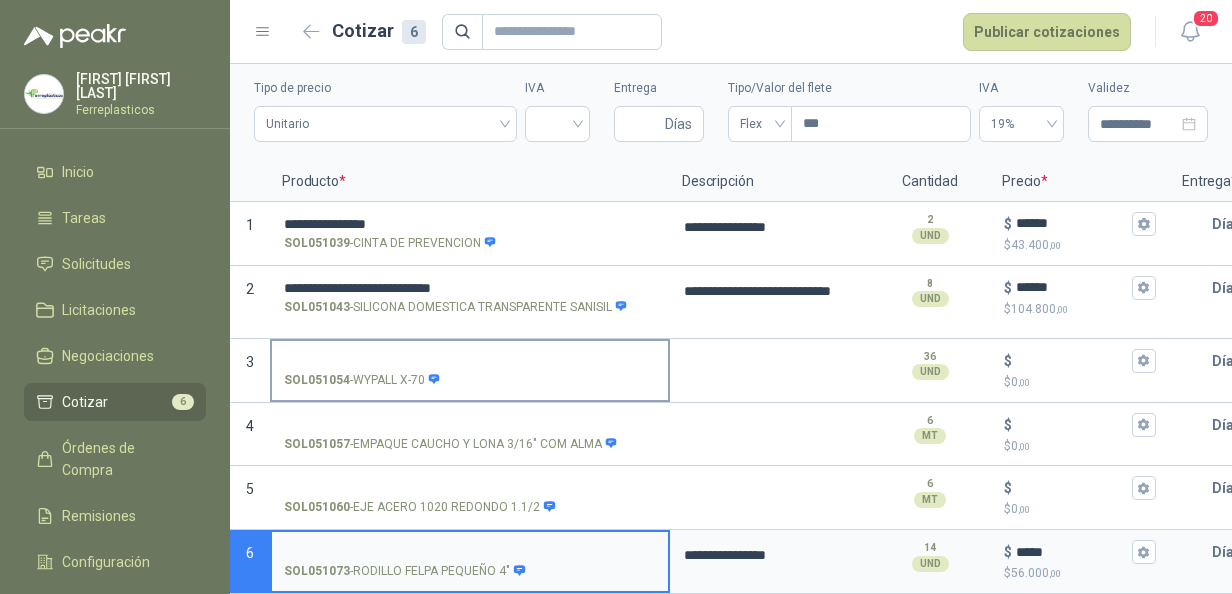 type 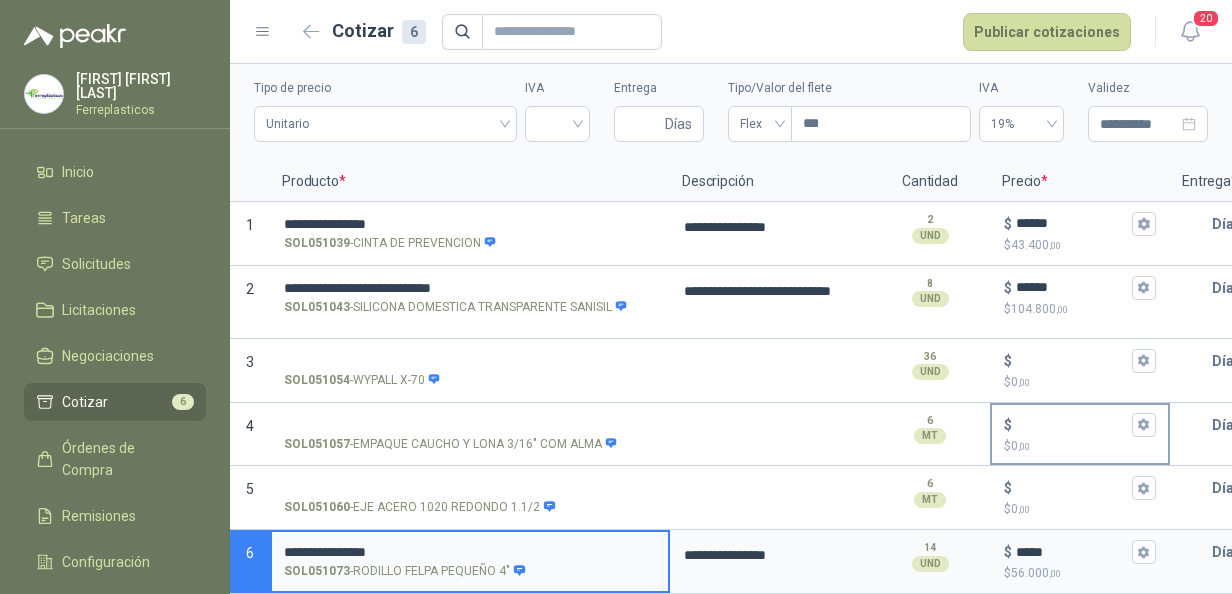 click on "$ $  0 ,00" at bounding box center [1072, 424] 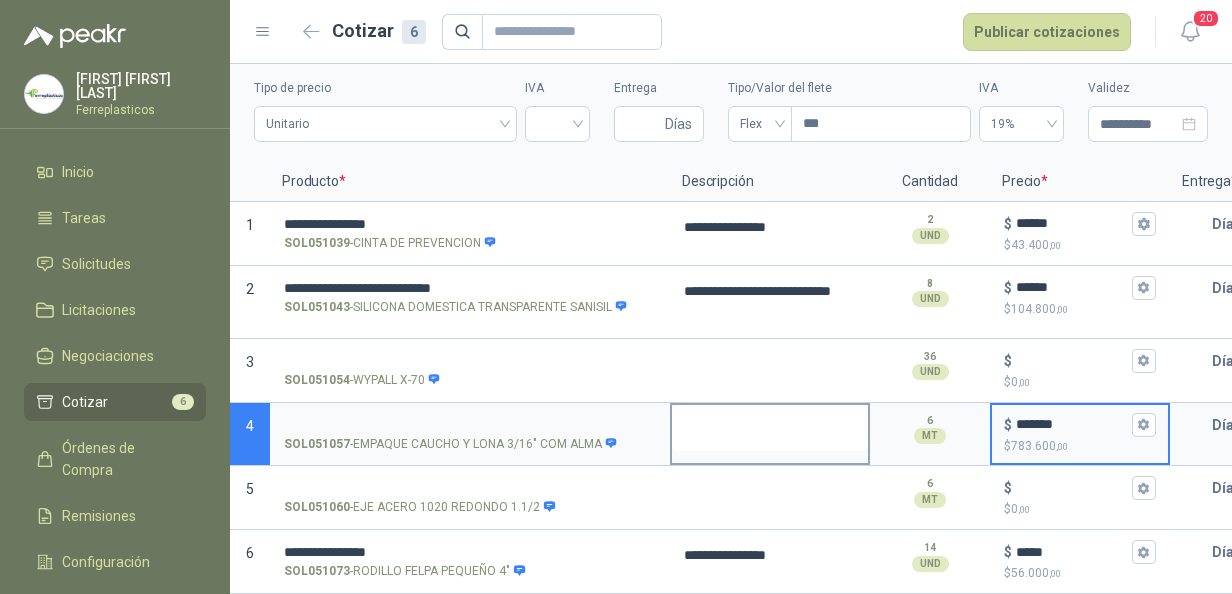 type on "*******" 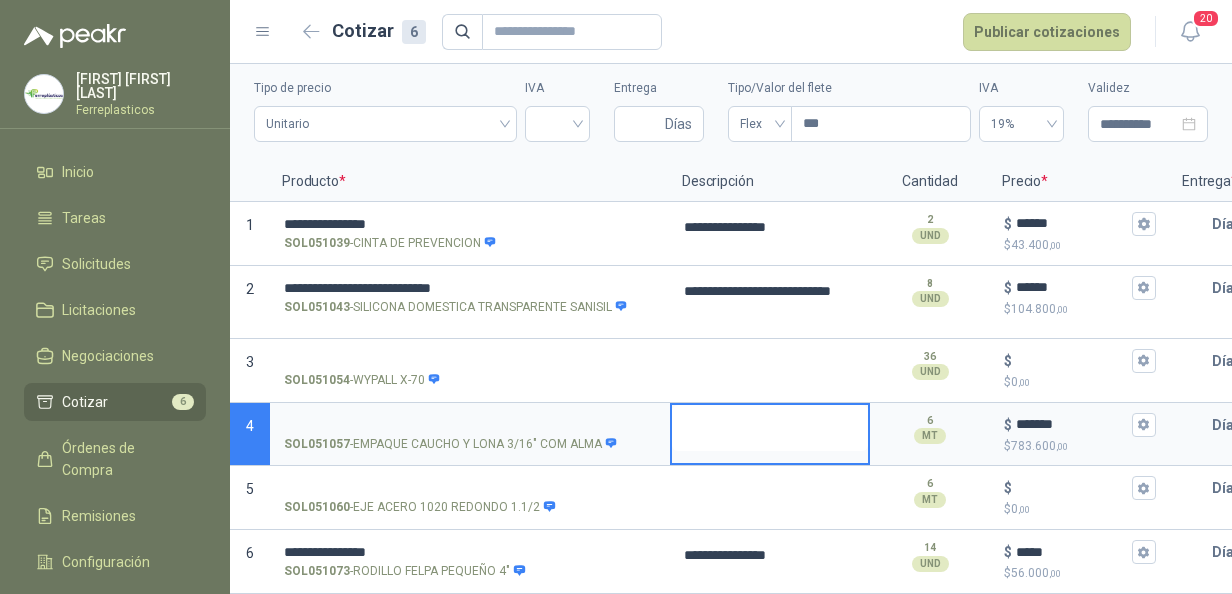 click at bounding box center (770, 428) 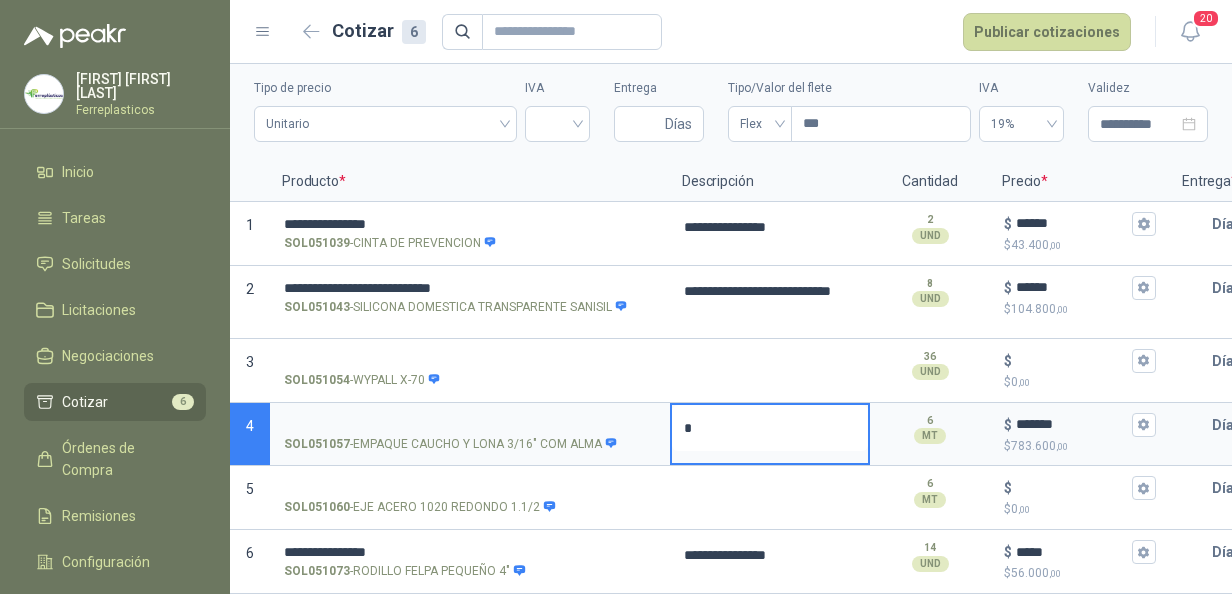 type 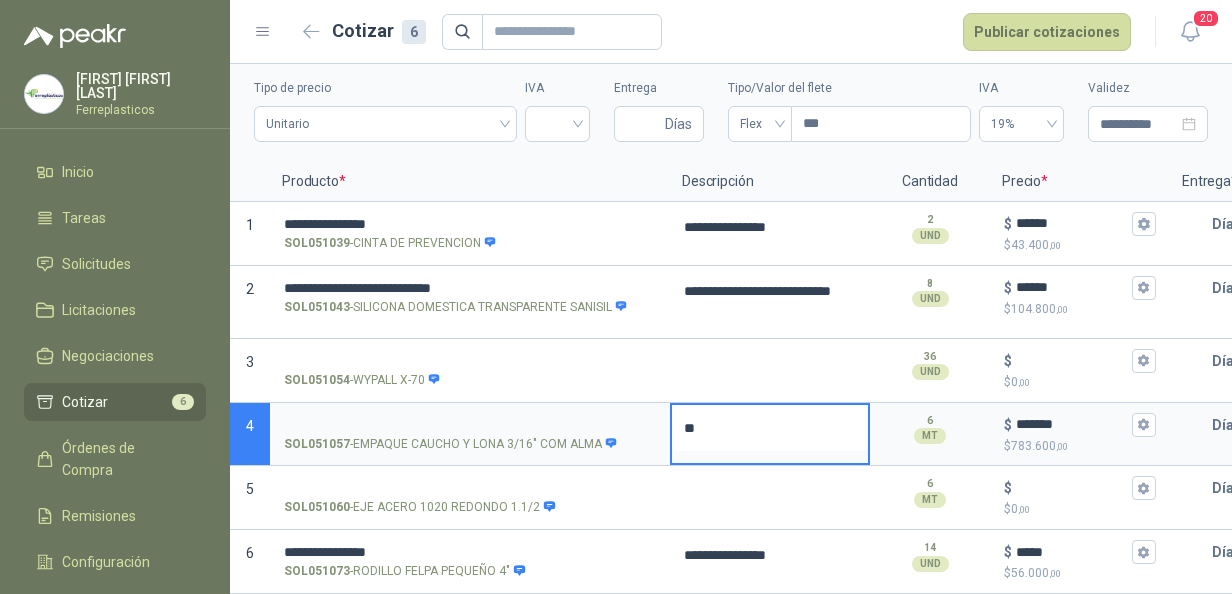 type 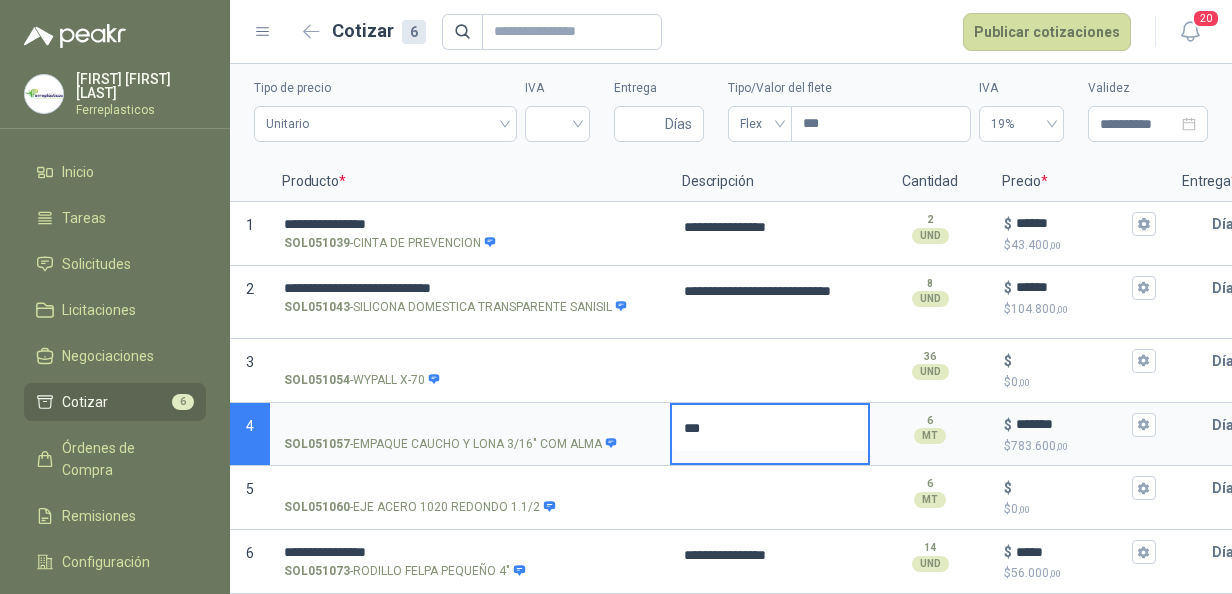 type 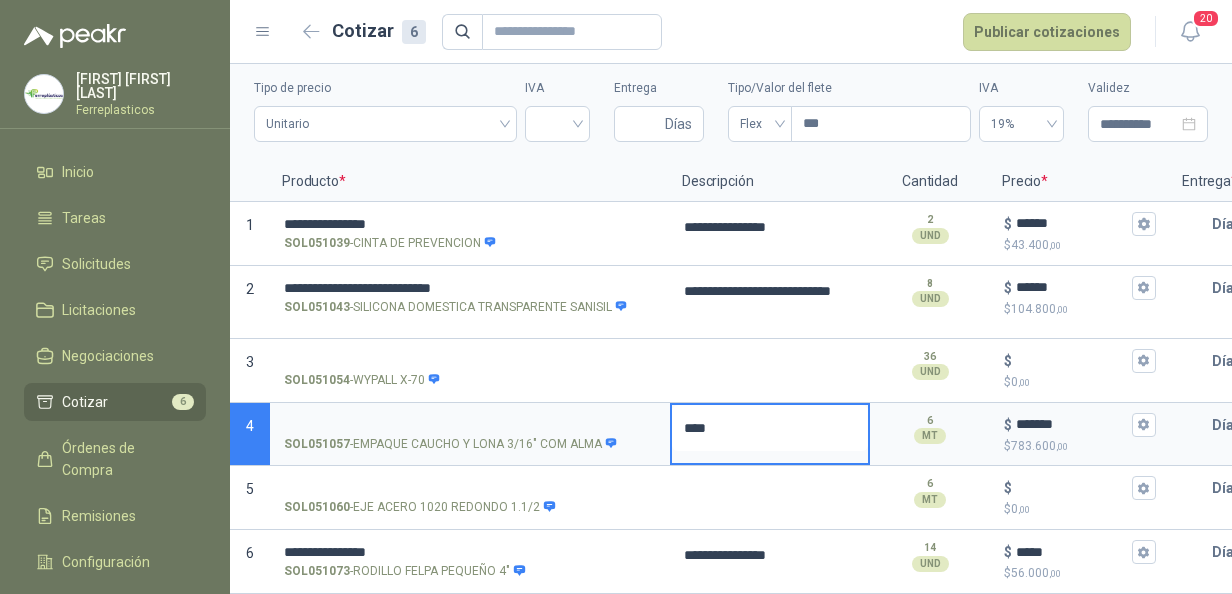type 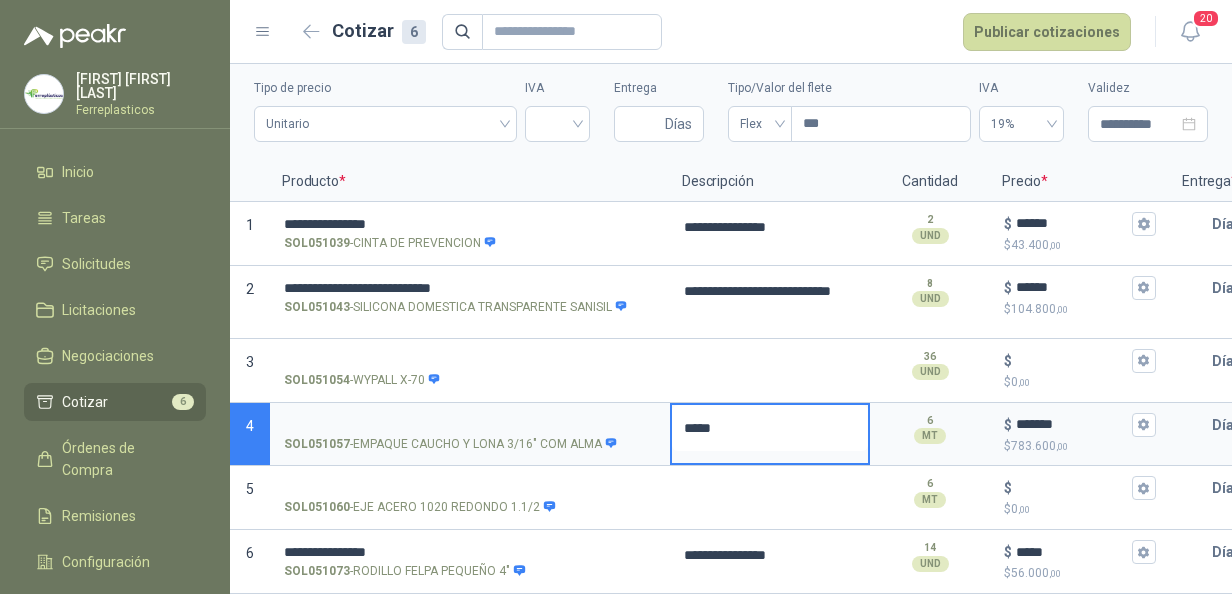 type 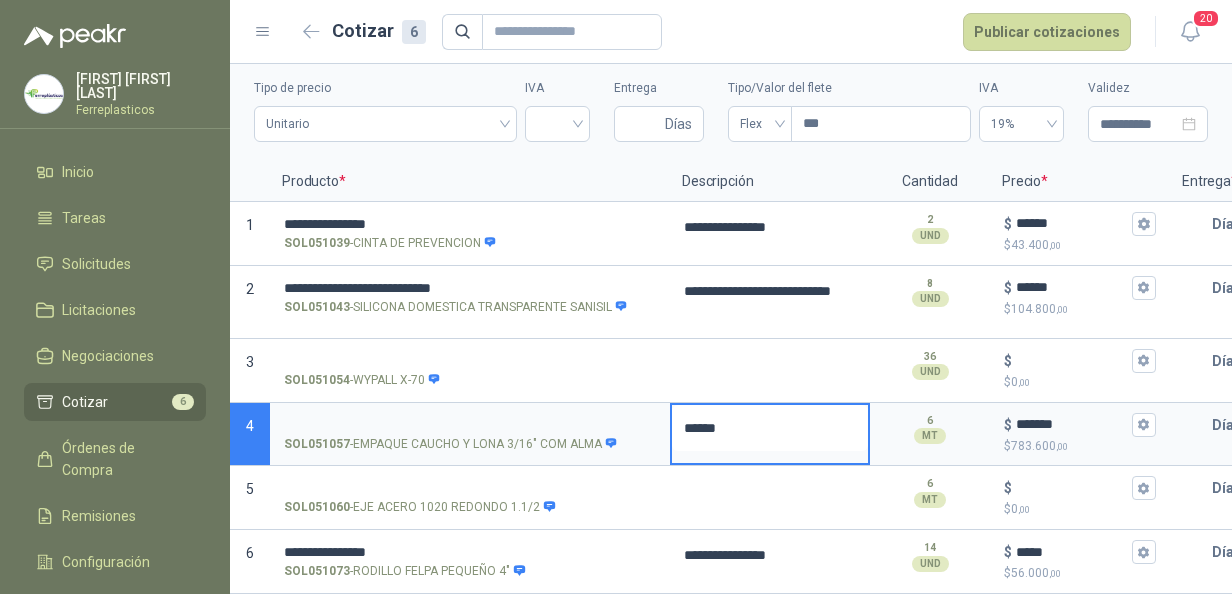 type 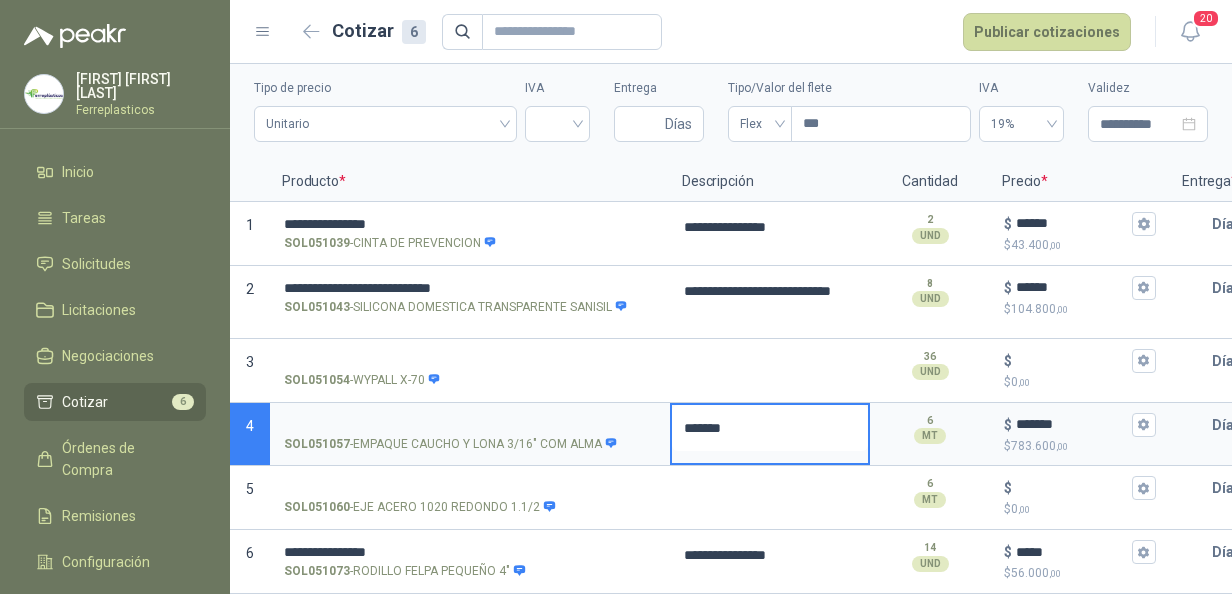 type 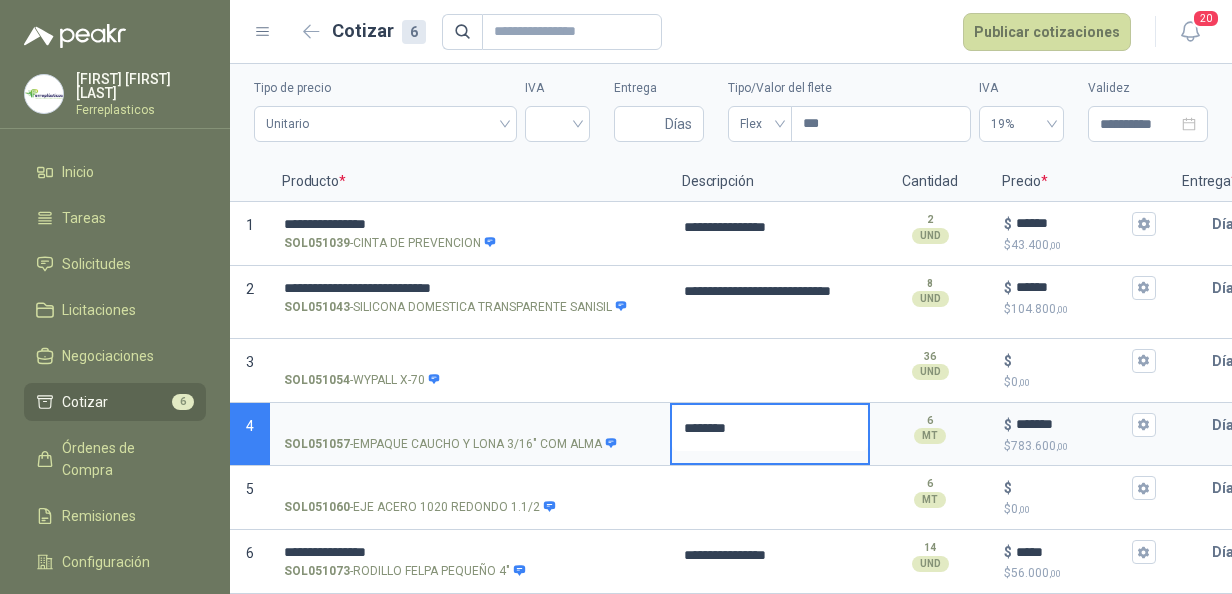 type 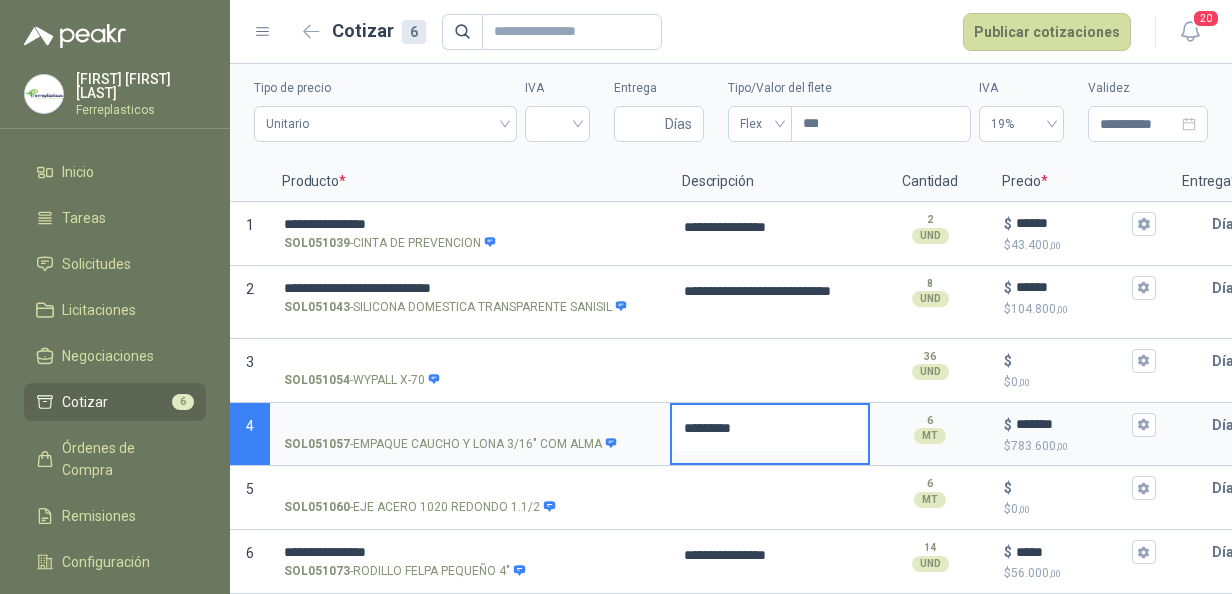 type 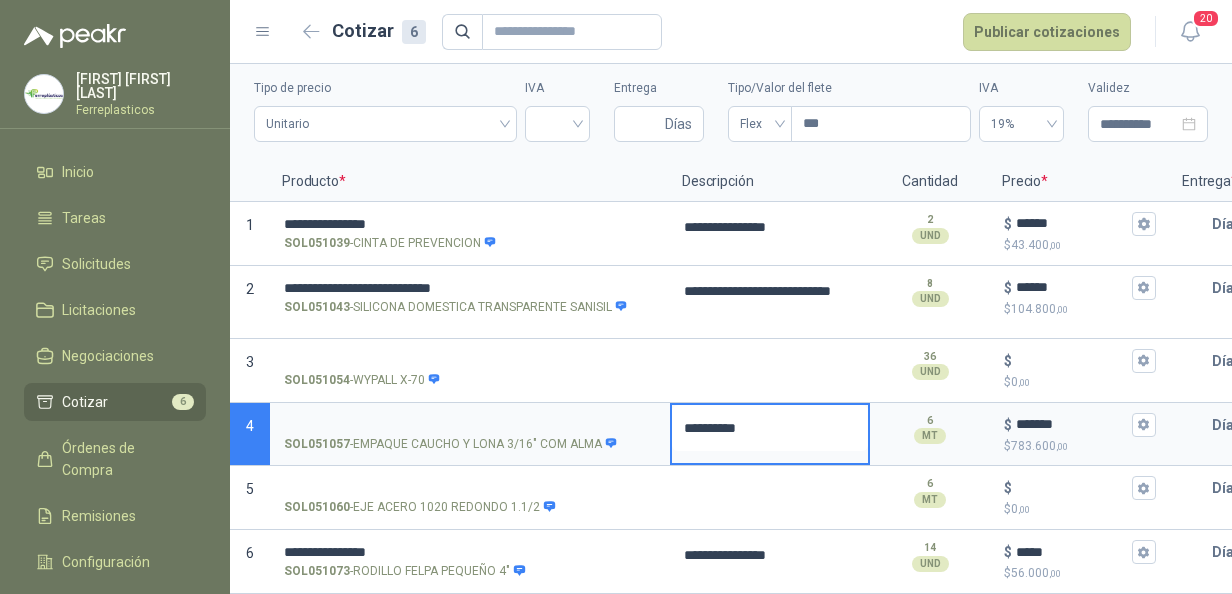 type 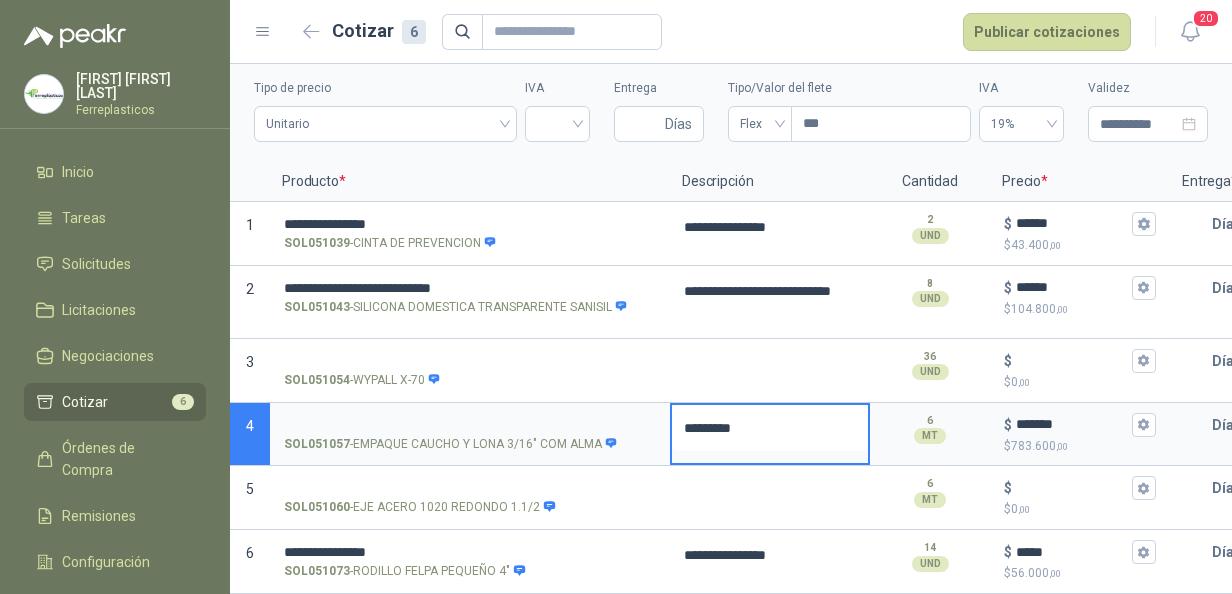 type 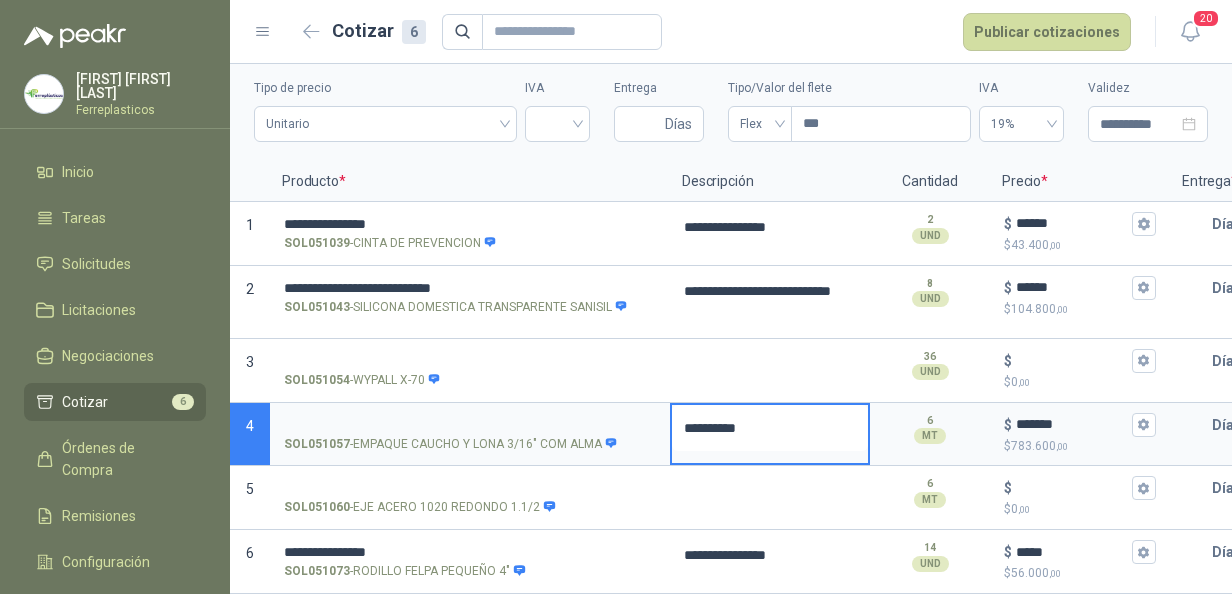 type 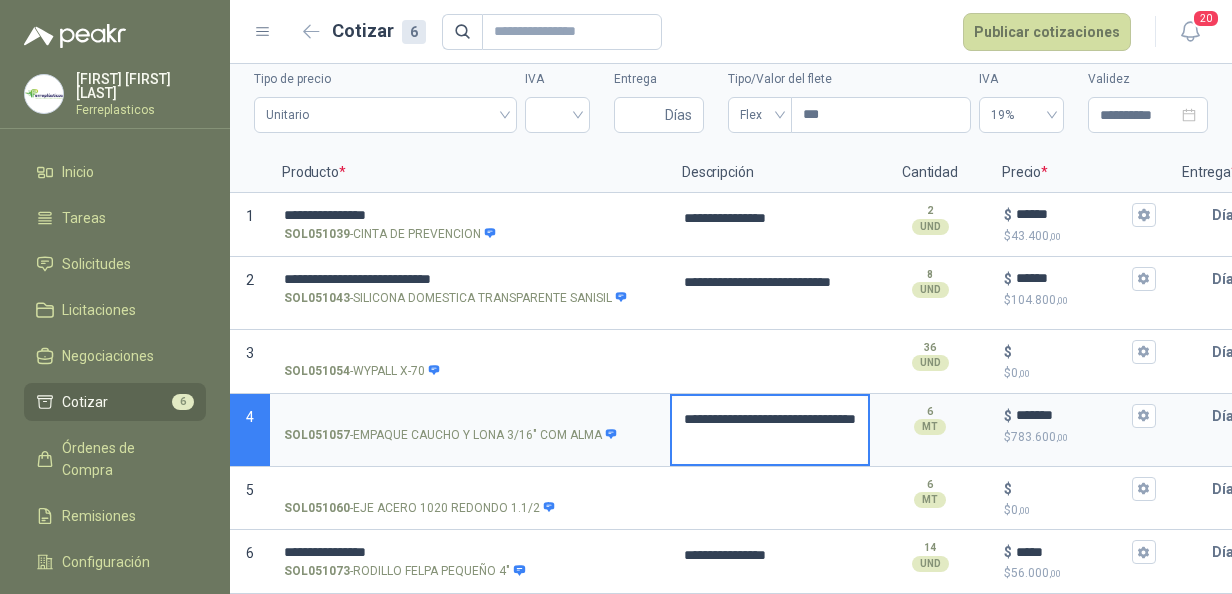 drag, startPoint x: 672, startPoint y: 414, endPoint x: 839, endPoint y: 442, distance: 169.33104 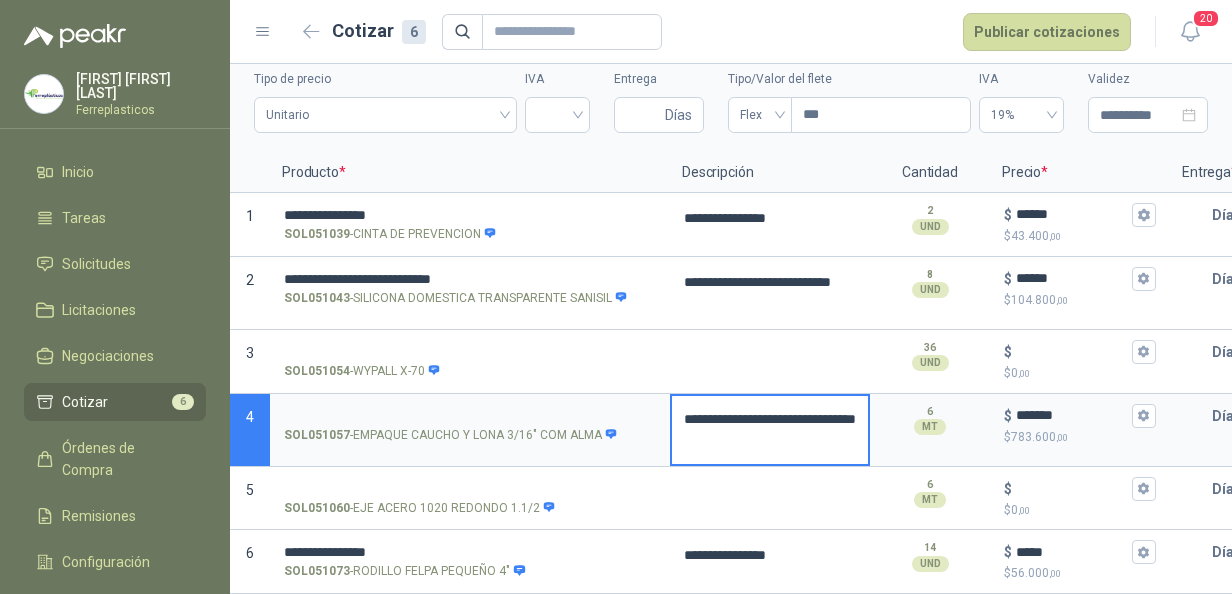 click on "**********" at bounding box center (770, 430) 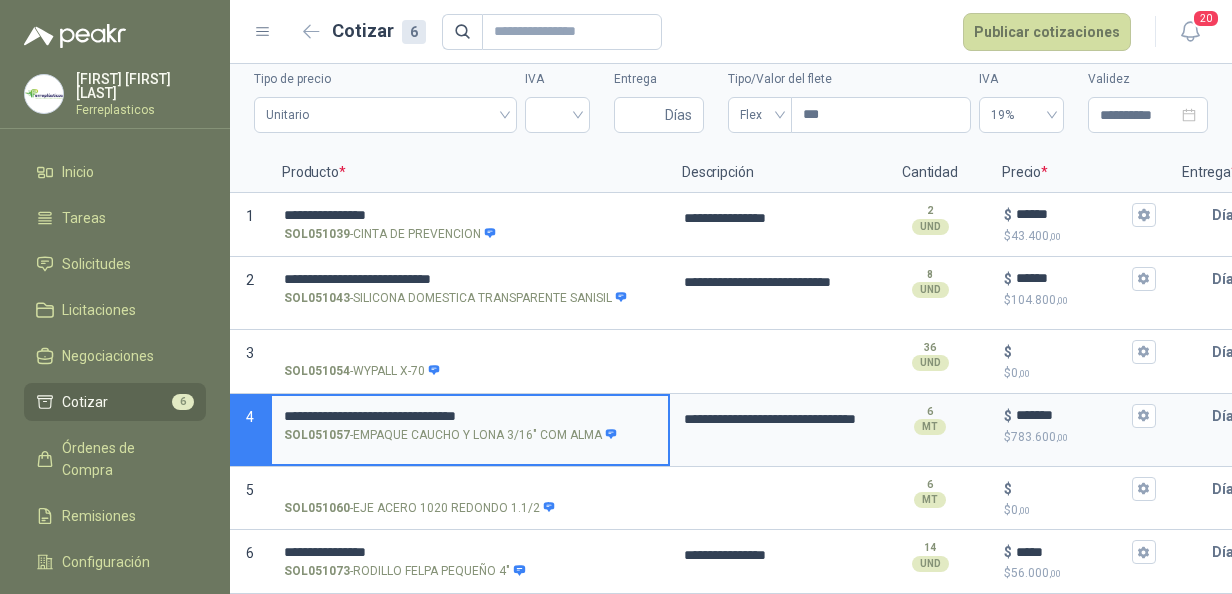 scroll, scrollTop: 86, scrollLeft: 0, axis: vertical 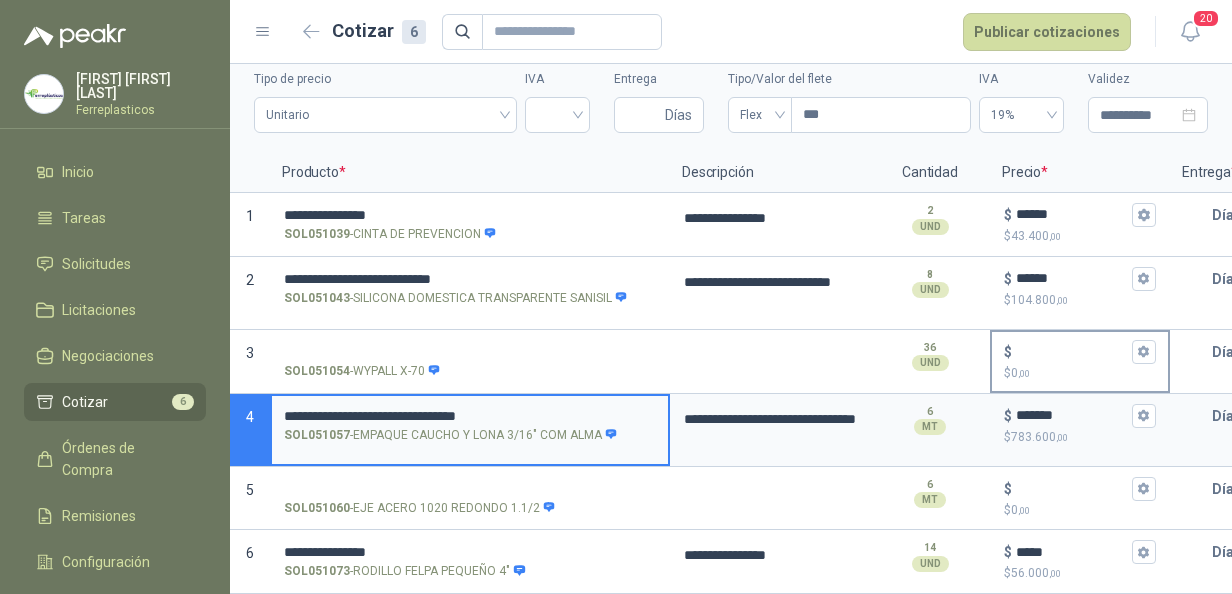 click on "$ $  0 ,00" at bounding box center (1072, 351) 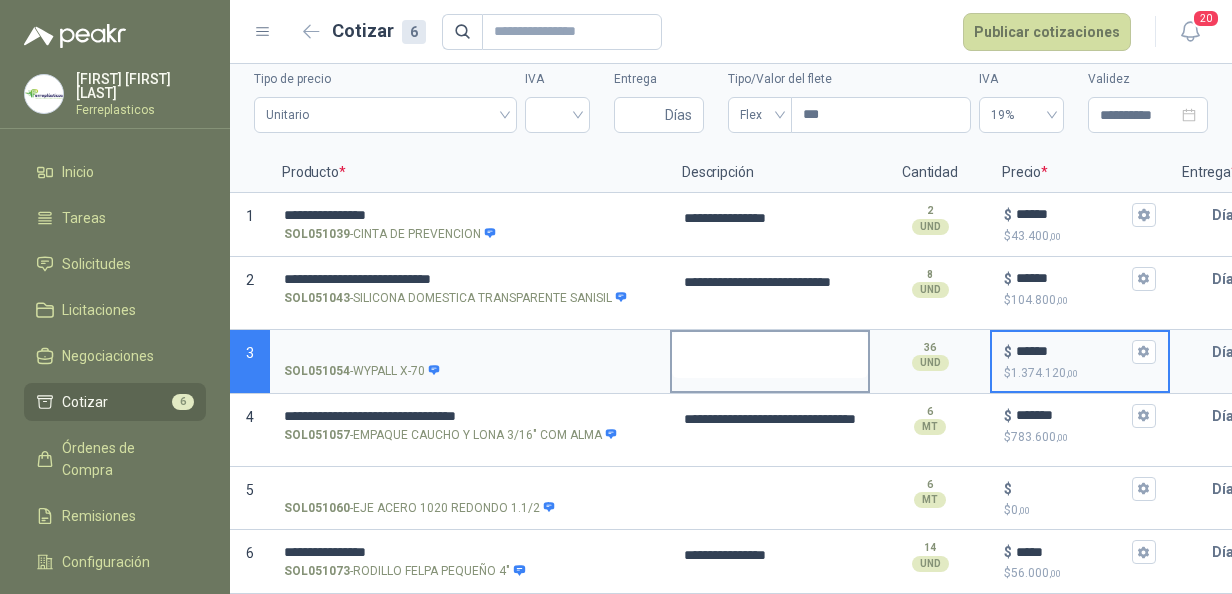 click at bounding box center (770, 355) 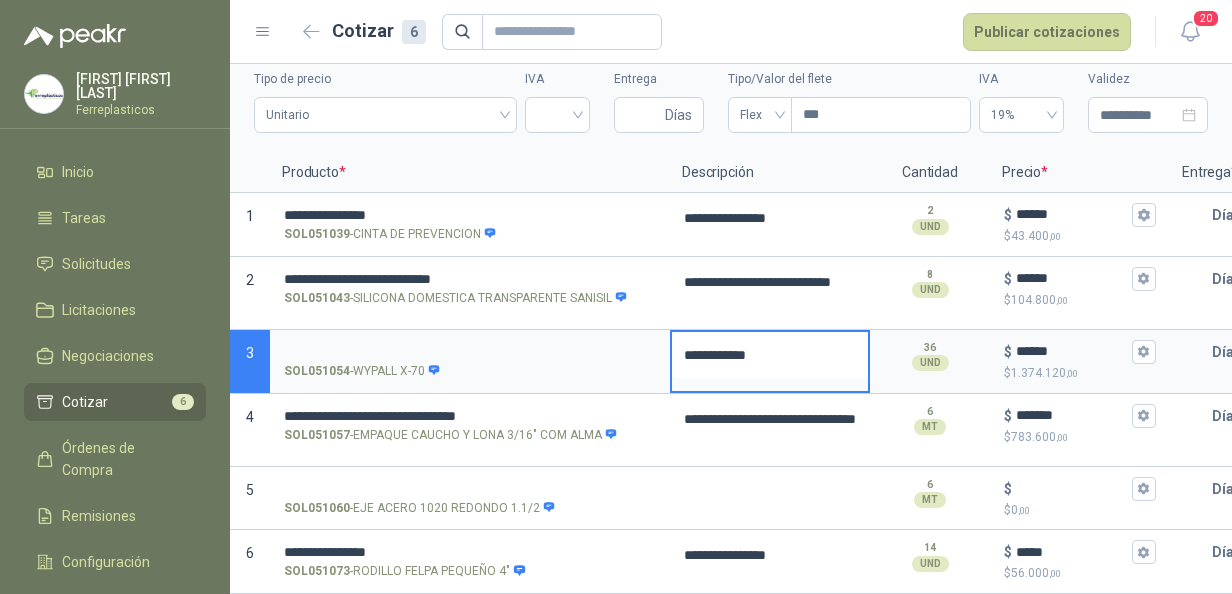 drag, startPoint x: 679, startPoint y: 343, endPoint x: 812, endPoint y: 352, distance: 133.30417 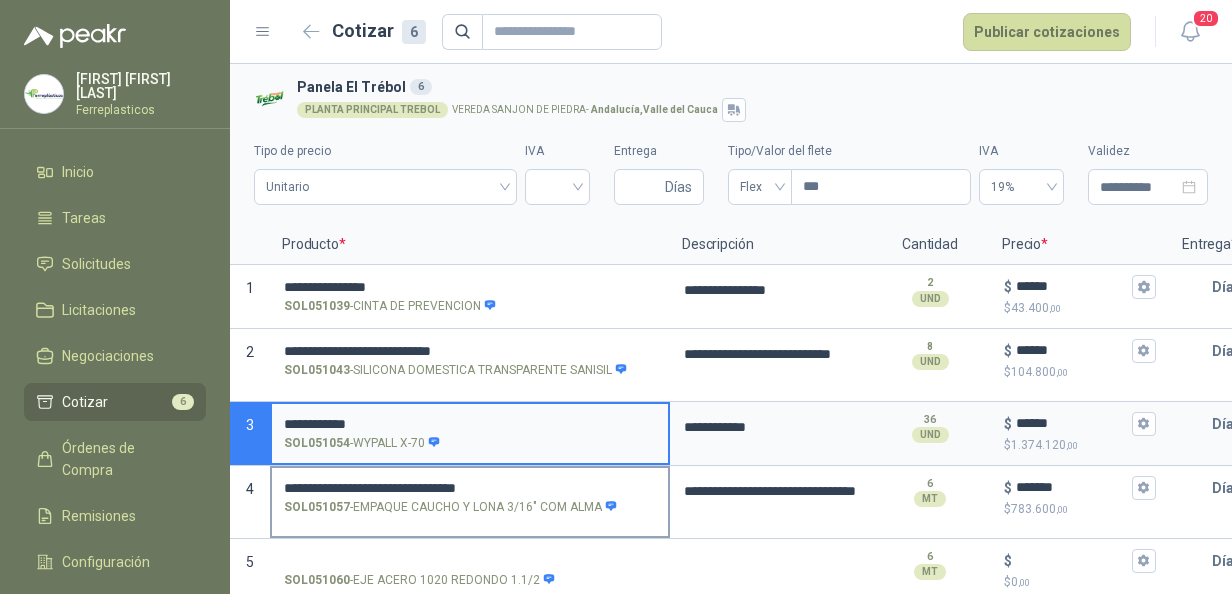 scroll, scrollTop: 86, scrollLeft: 0, axis: vertical 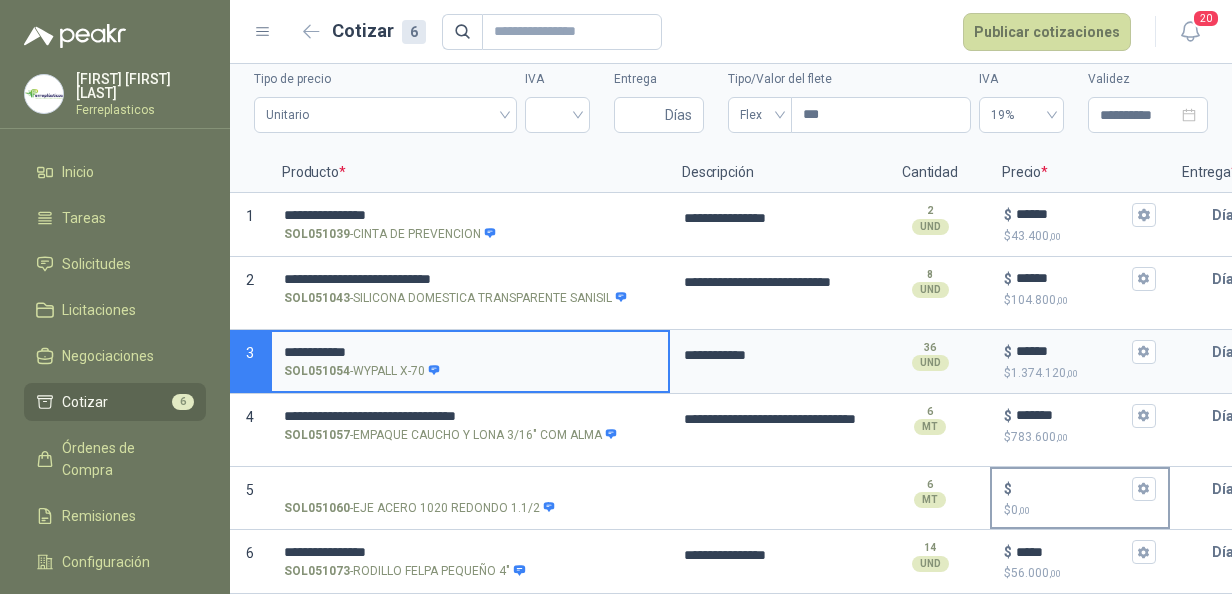 click on "$ $  0 ,00" at bounding box center [1072, 488] 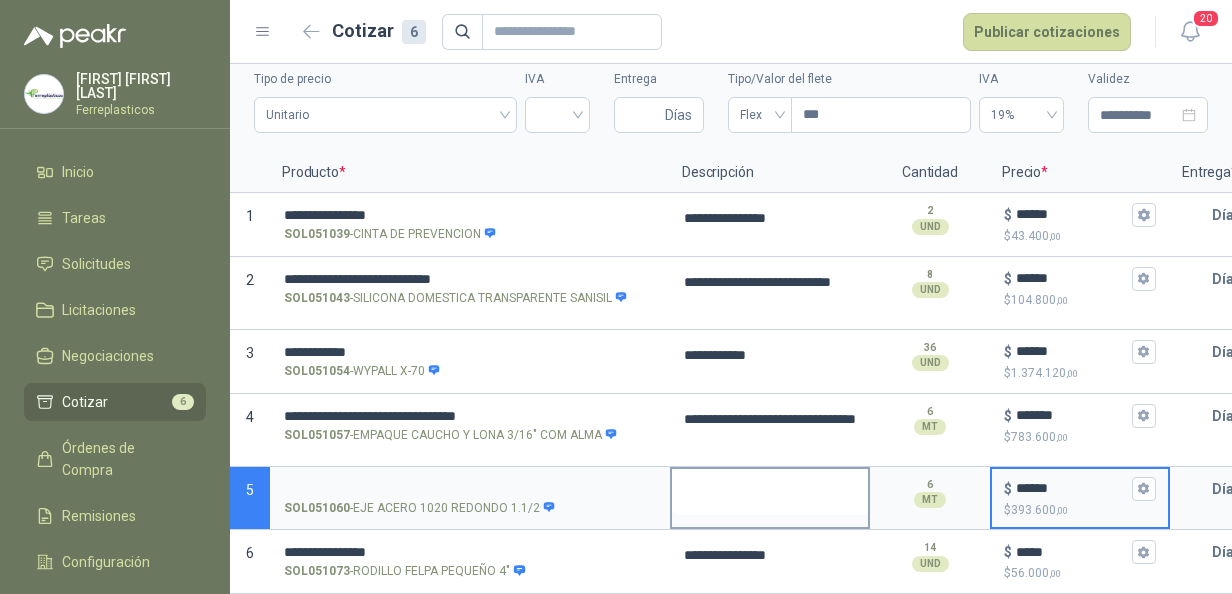 click at bounding box center (770, 492) 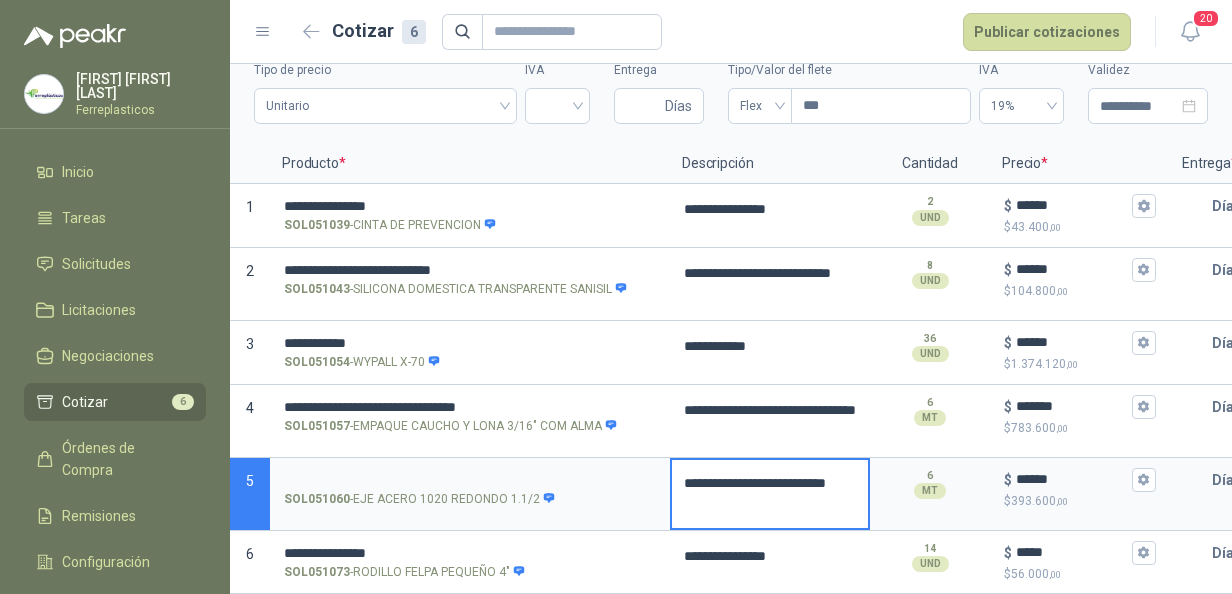 drag, startPoint x: 680, startPoint y: 474, endPoint x: 851, endPoint y: 494, distance: 172.16562 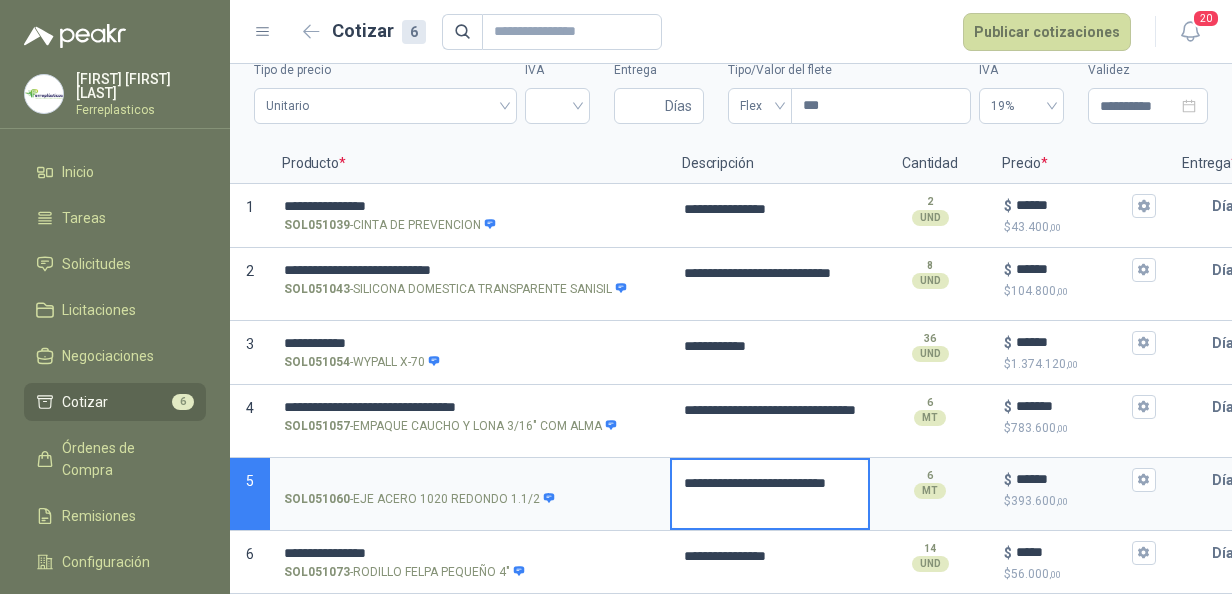 click on "**********" at bounding box center [770, 494] 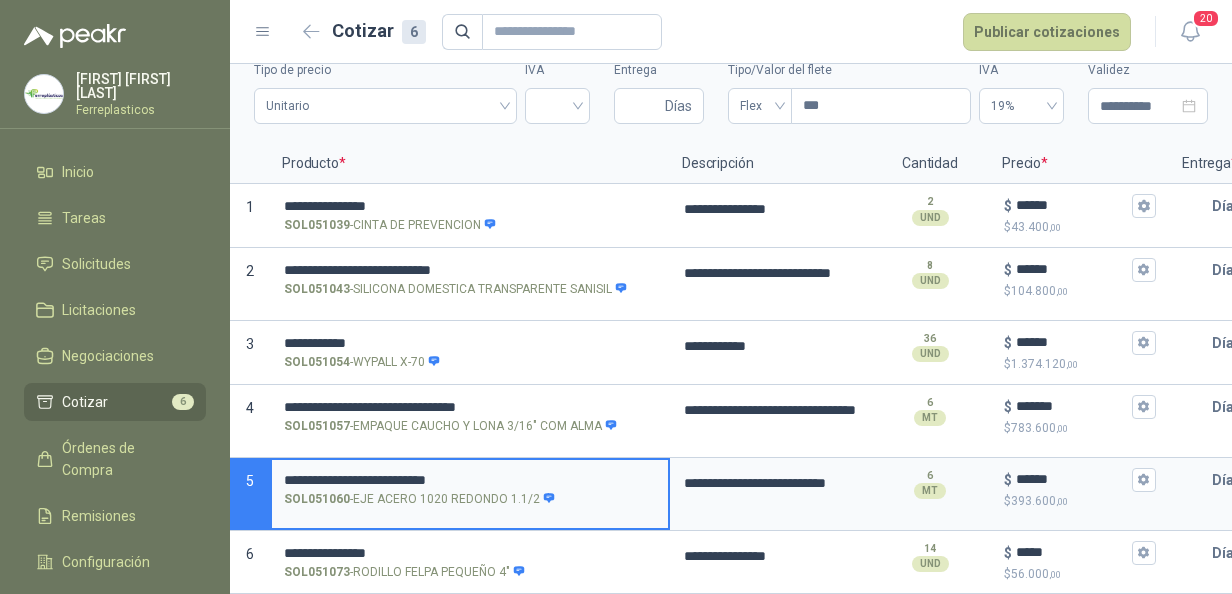 scroll, scrollTop: 0, scrollLeft: 0, axis: both 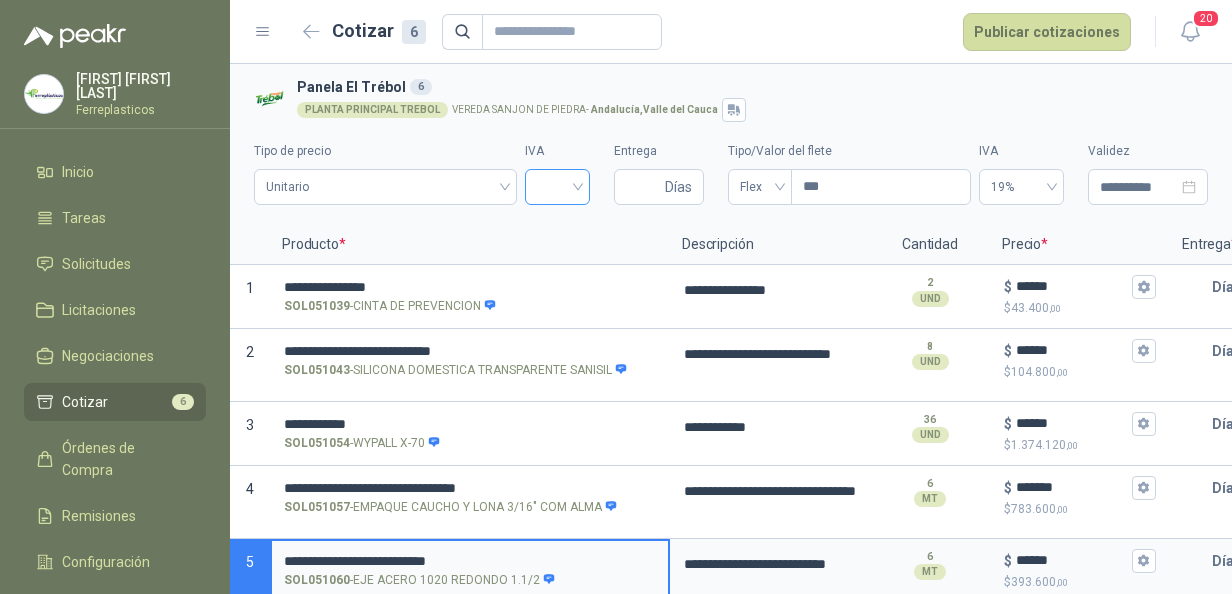 click at bounding box center [557, 185] 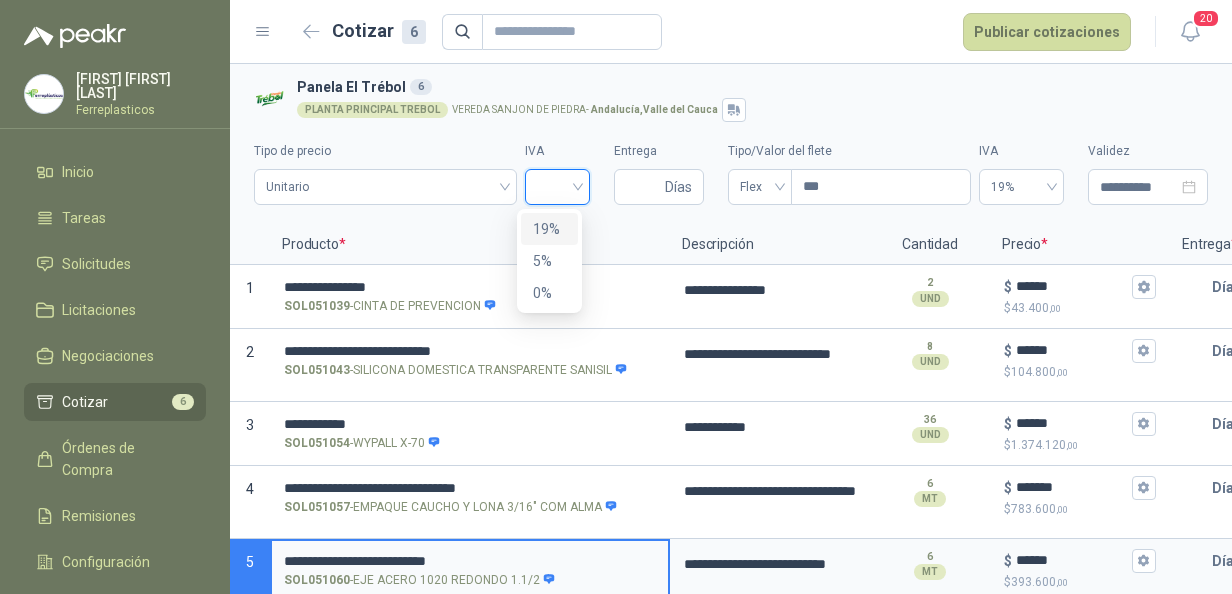 click on "19%" at bounding box center (549, 229) 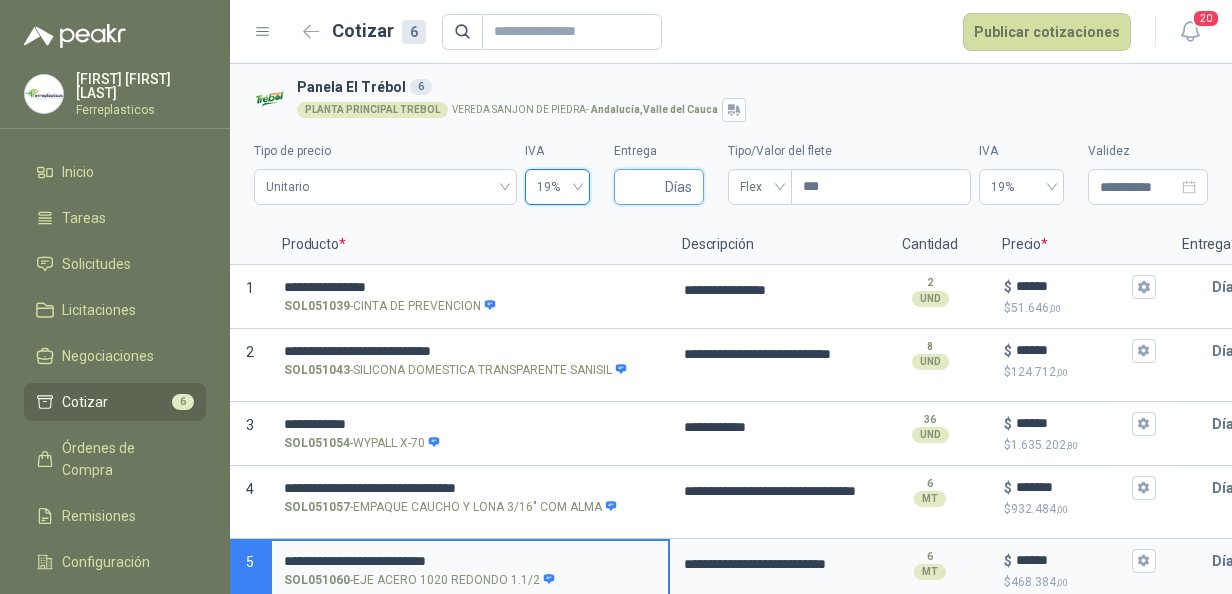 click on "Entrega" at bounding box center [643, 187] 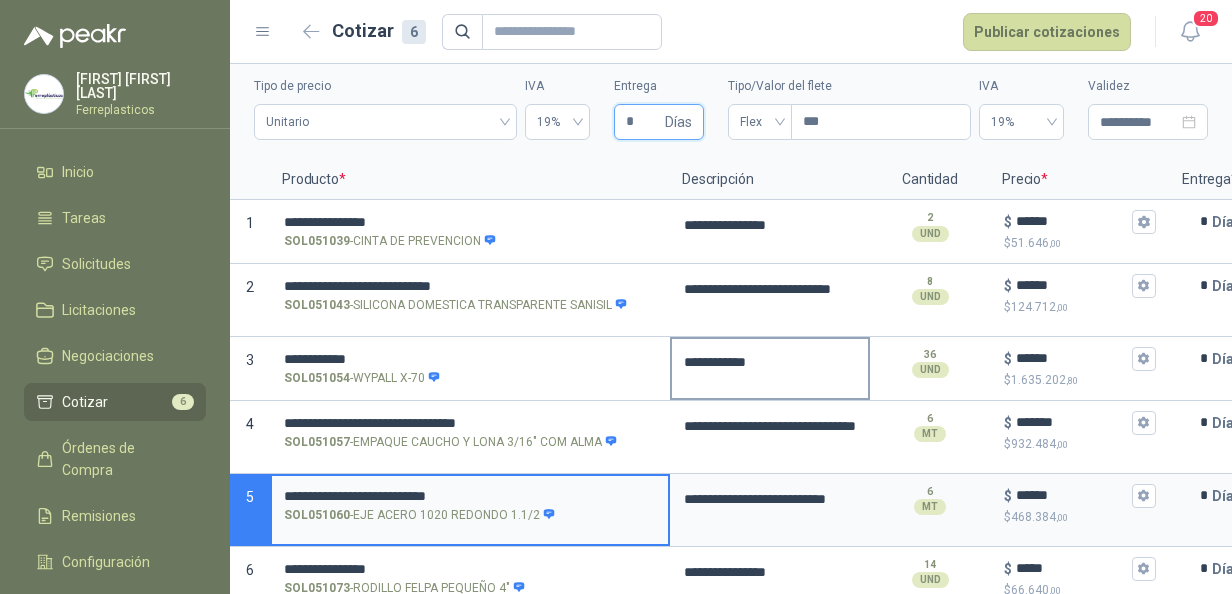 scroll, scrollTop: 95, scrollLeft: 0, axis: vertical 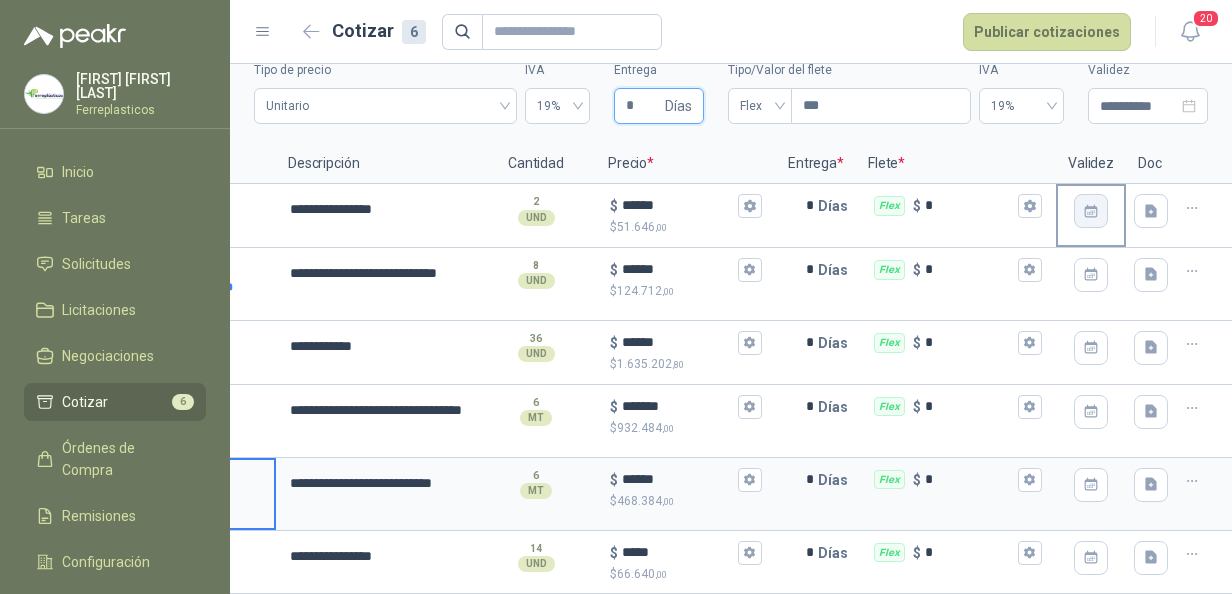 click 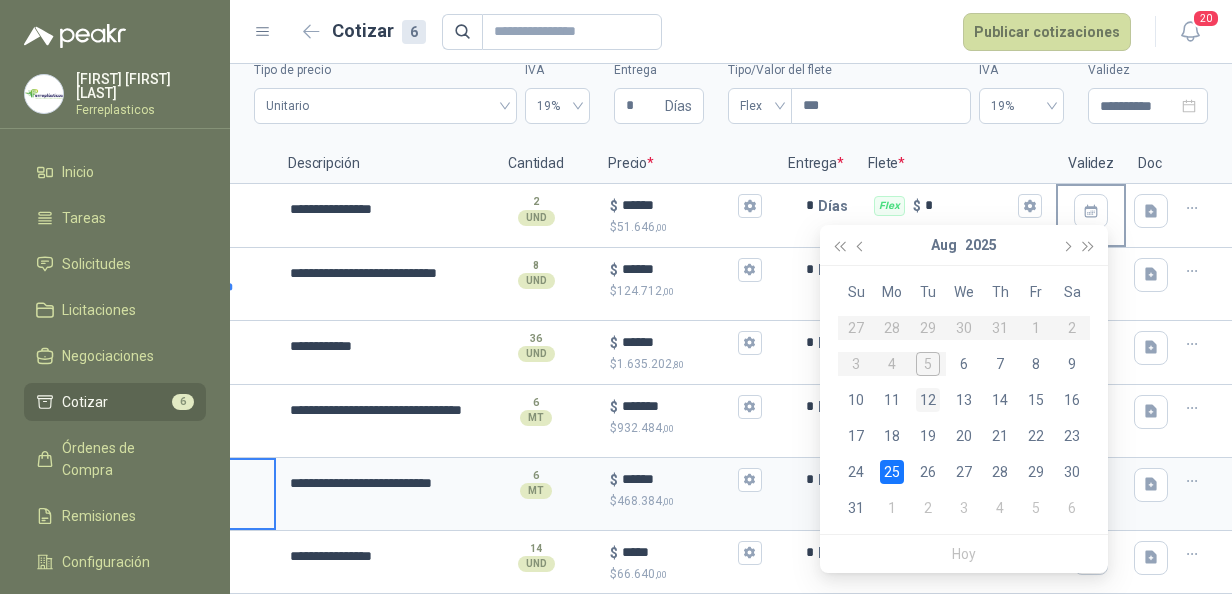 click on "12" at bounding box center (928, 400) 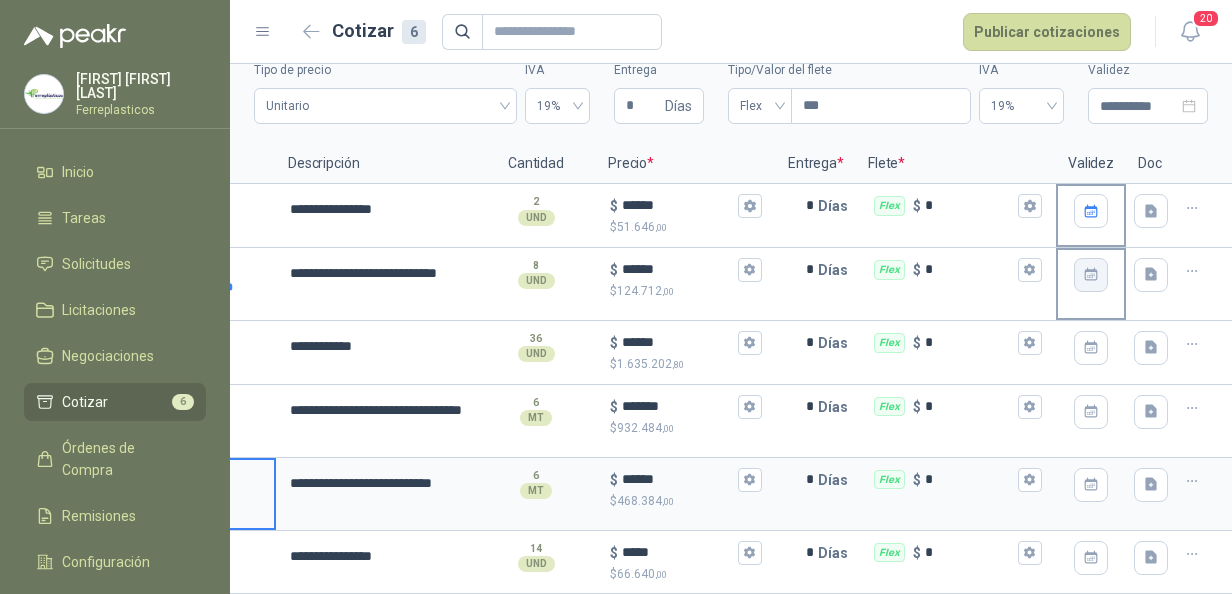 click 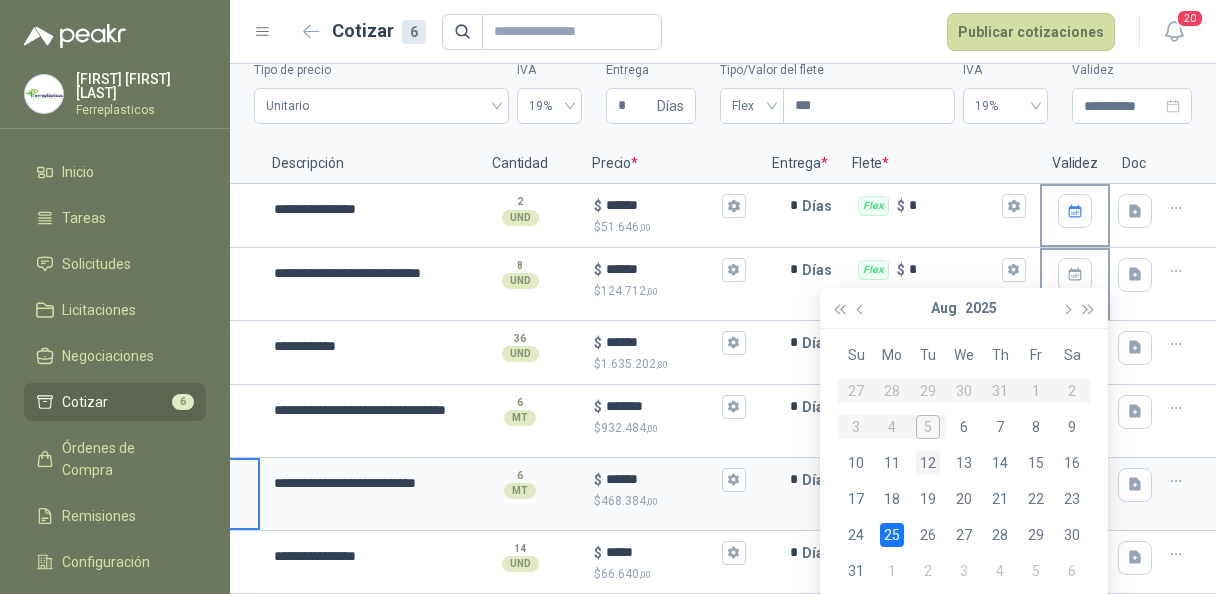 click on "12" at bounding box center (928, 463) 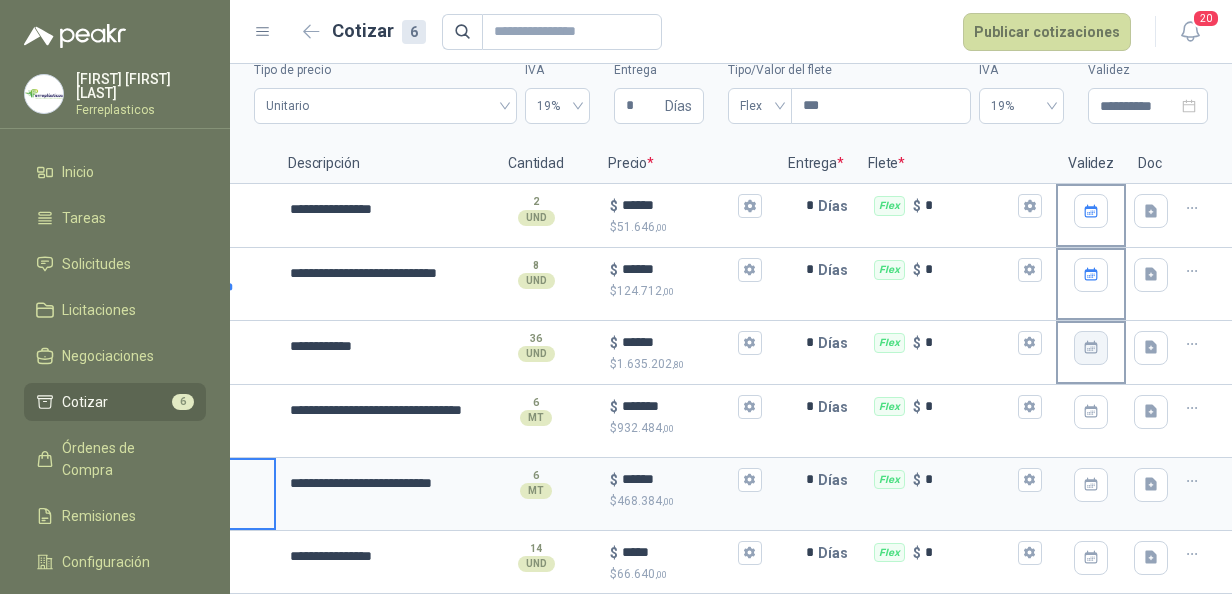 click 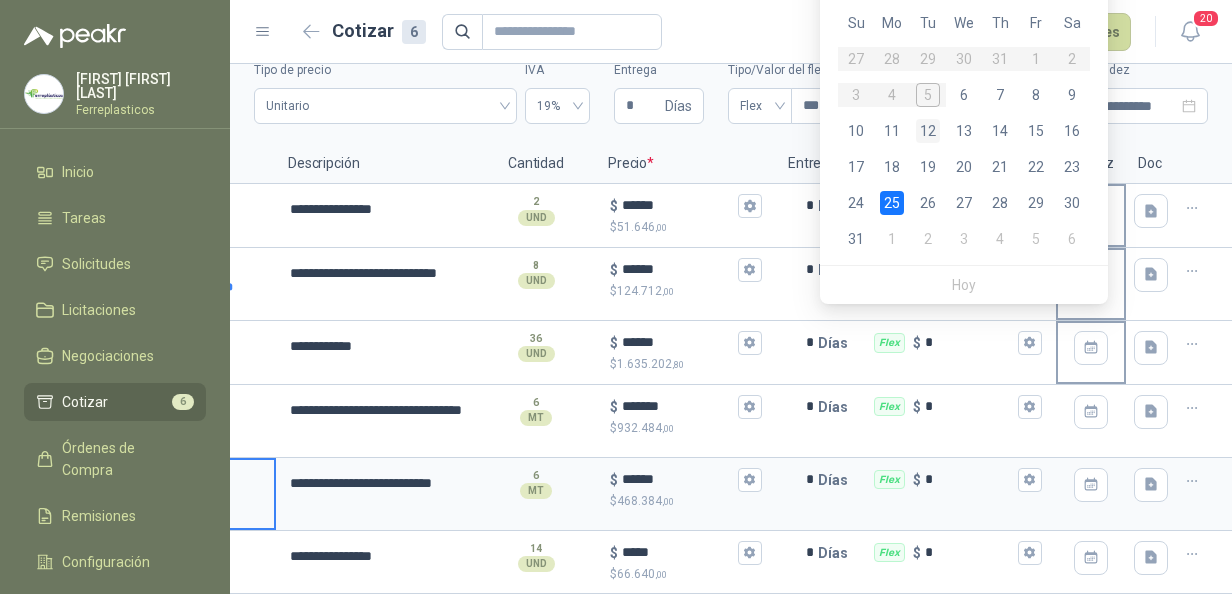 click on "12" at bounding box center (928, 131) 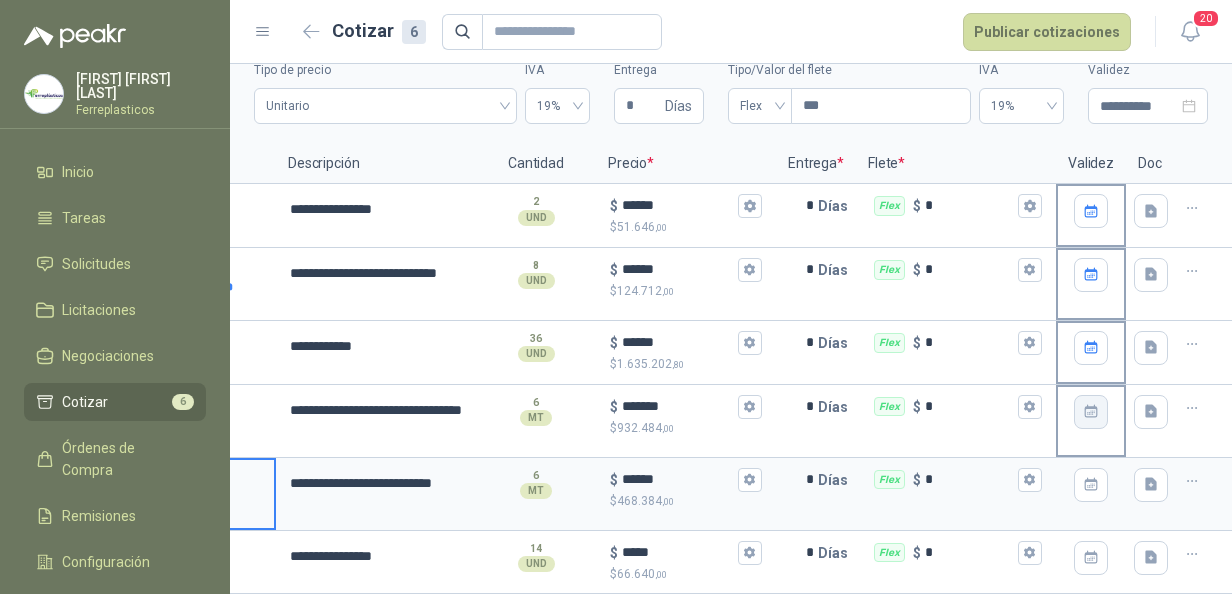 click 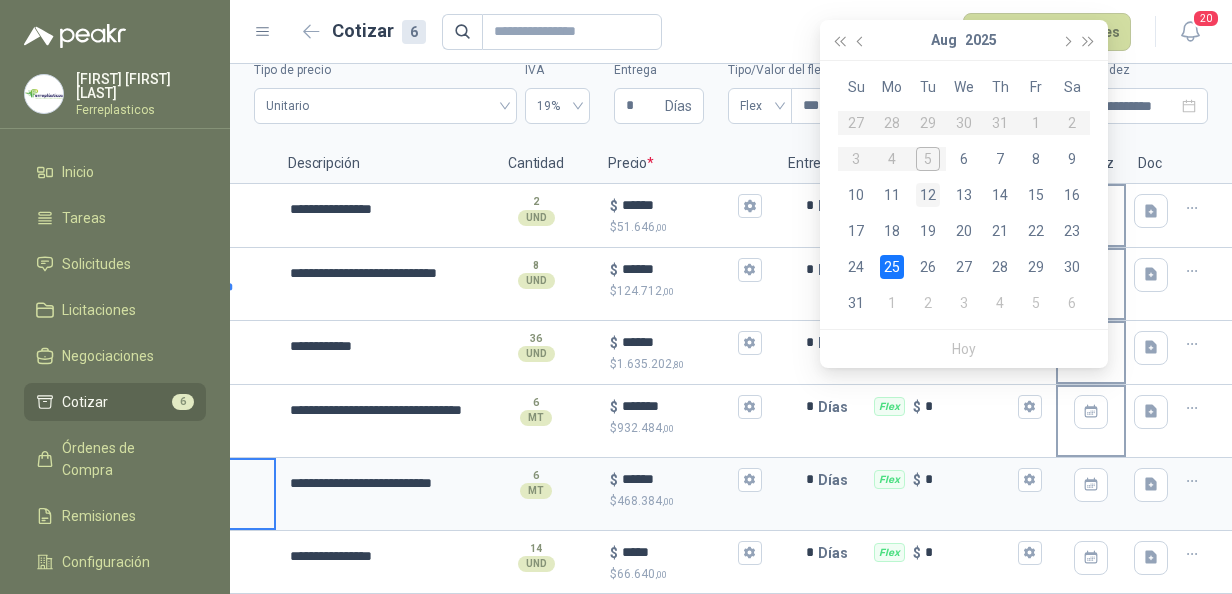 click on "12" at bounding box center (928, 195) 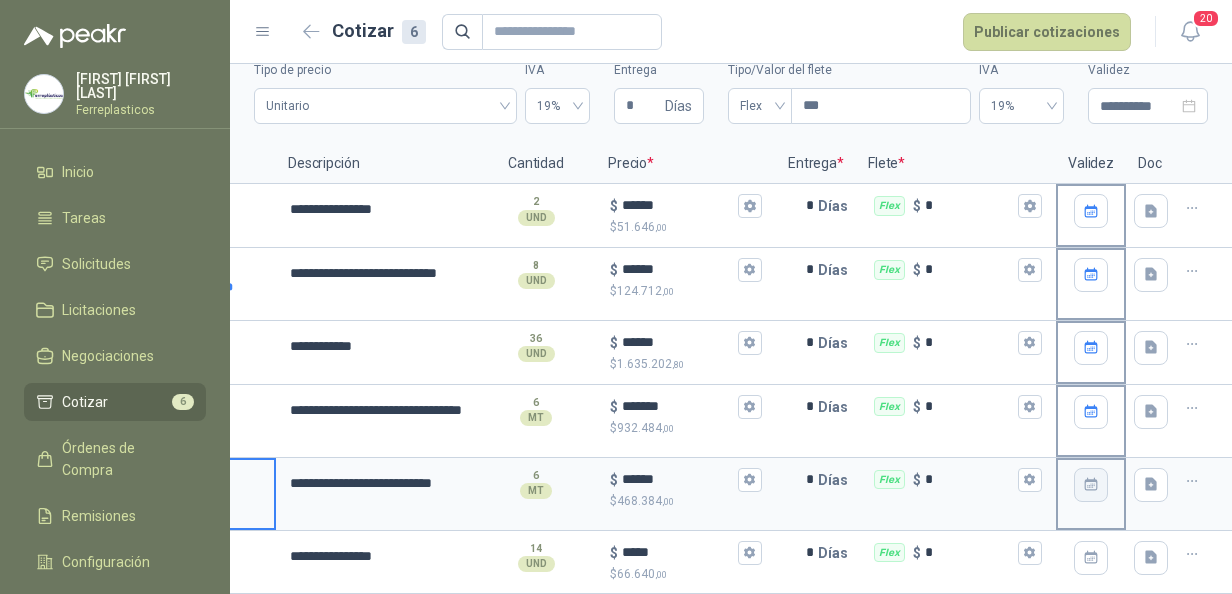 click 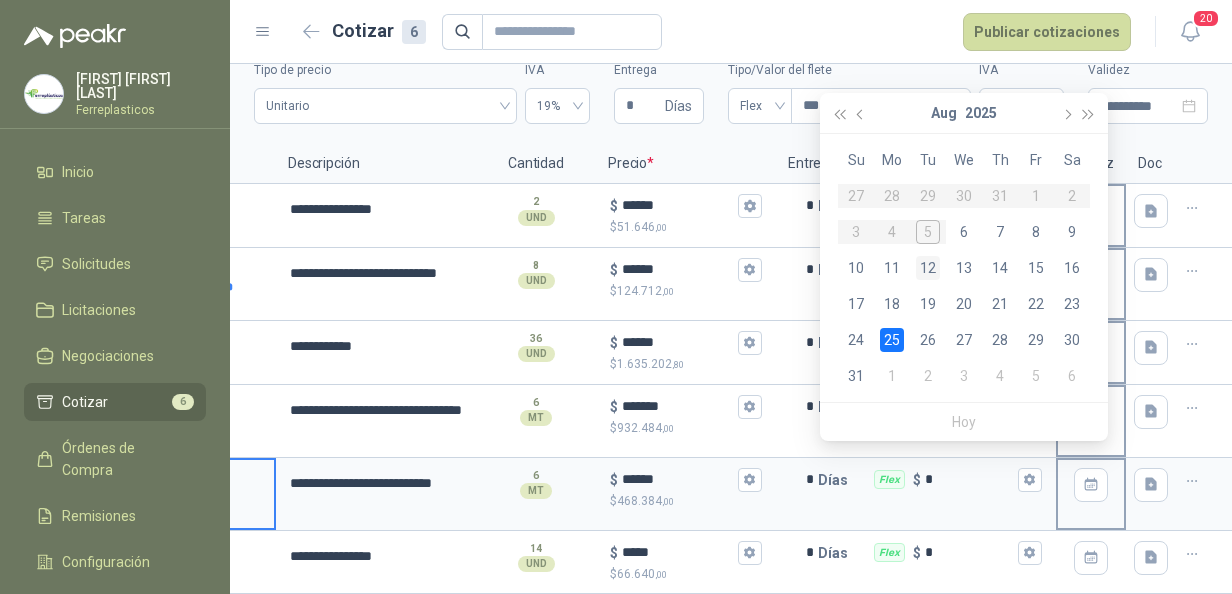 click on "12" at bounding box center (928, 268) 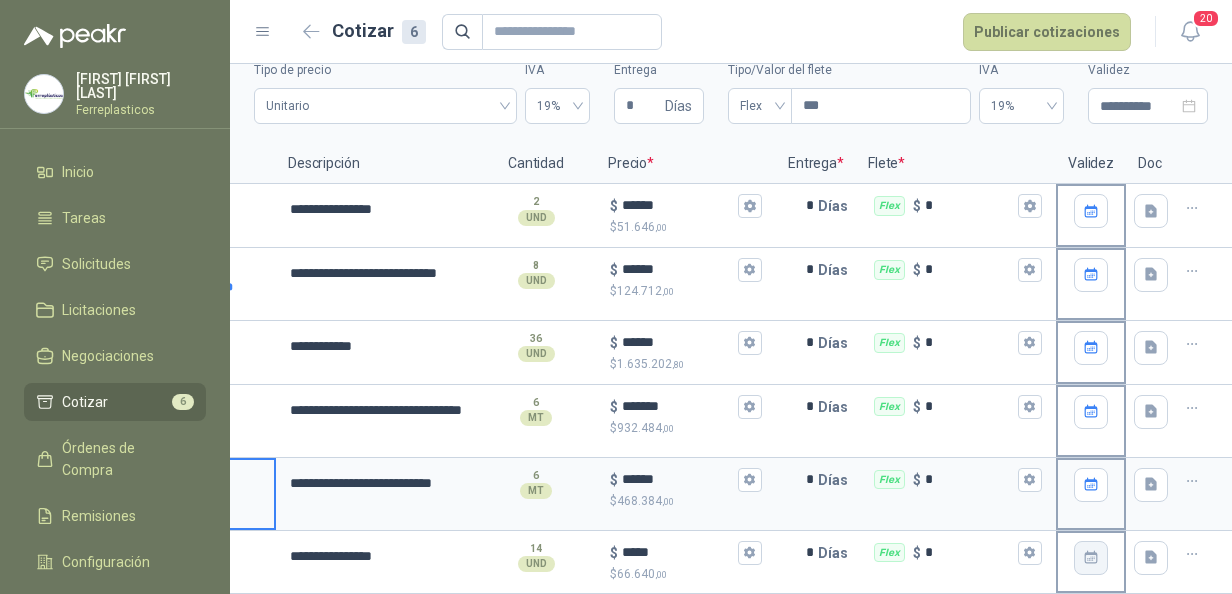 click 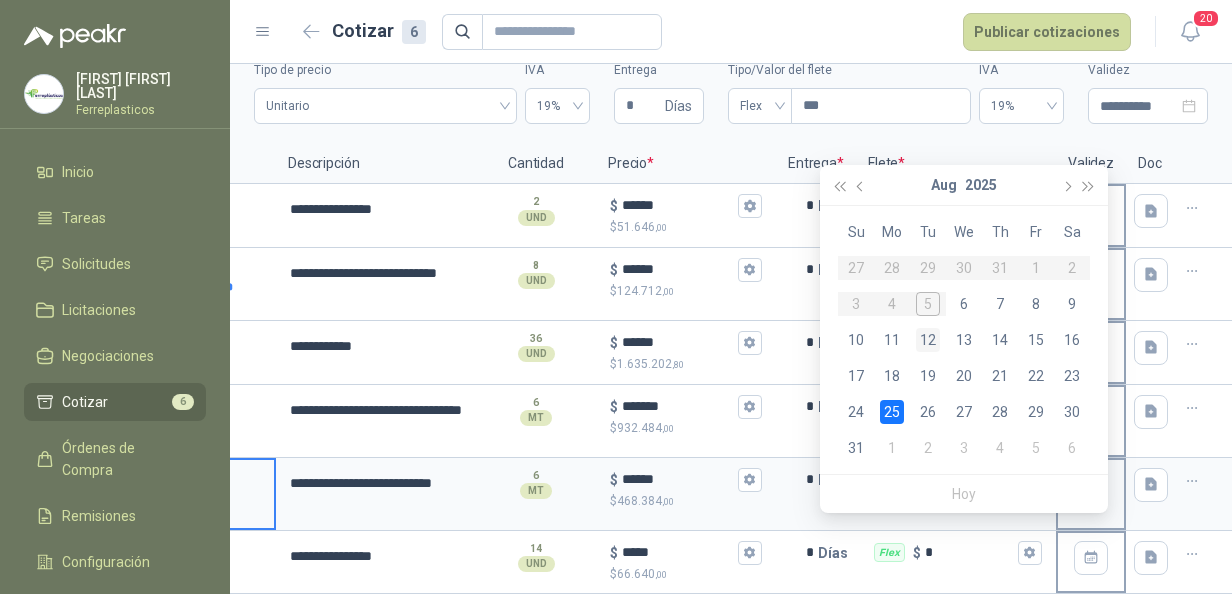 click on "12" at bounding box center [928, 340] 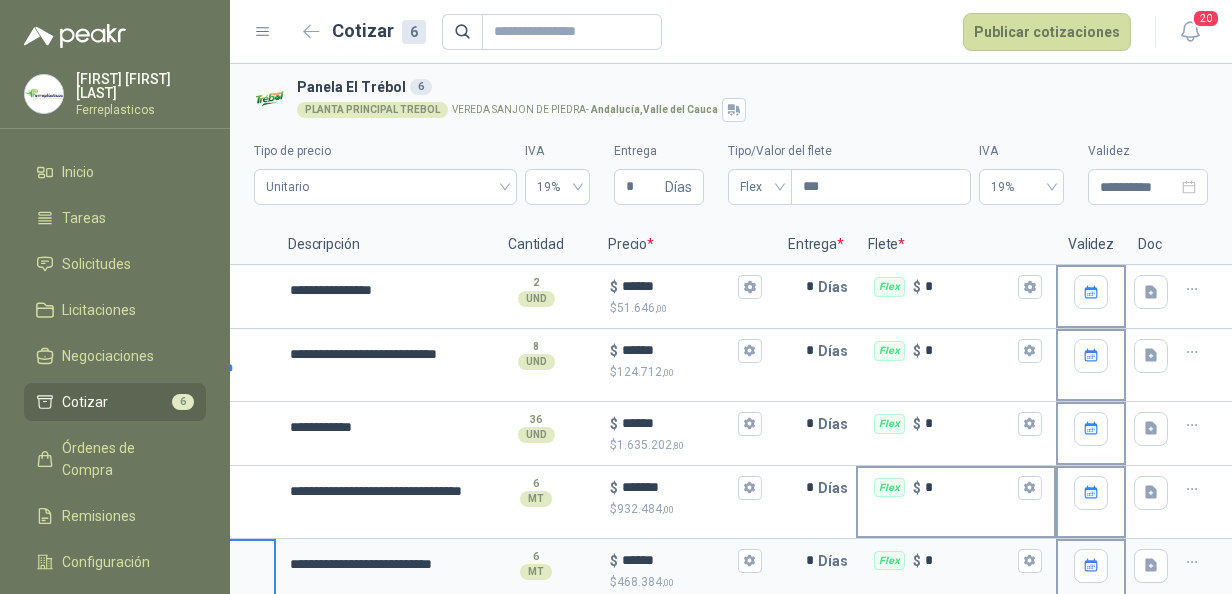 scroll, scrollTop: 95, scrollLeft: 0, axis: vertical 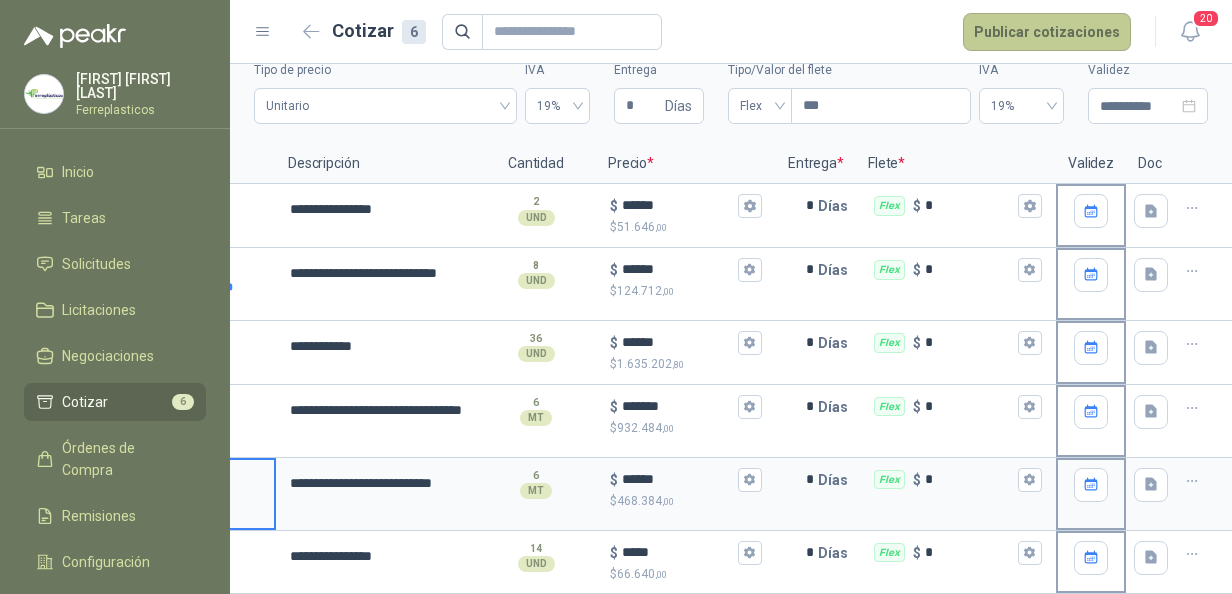 click on "Publicar cotizaciones" at bounding box center [1047, 32] 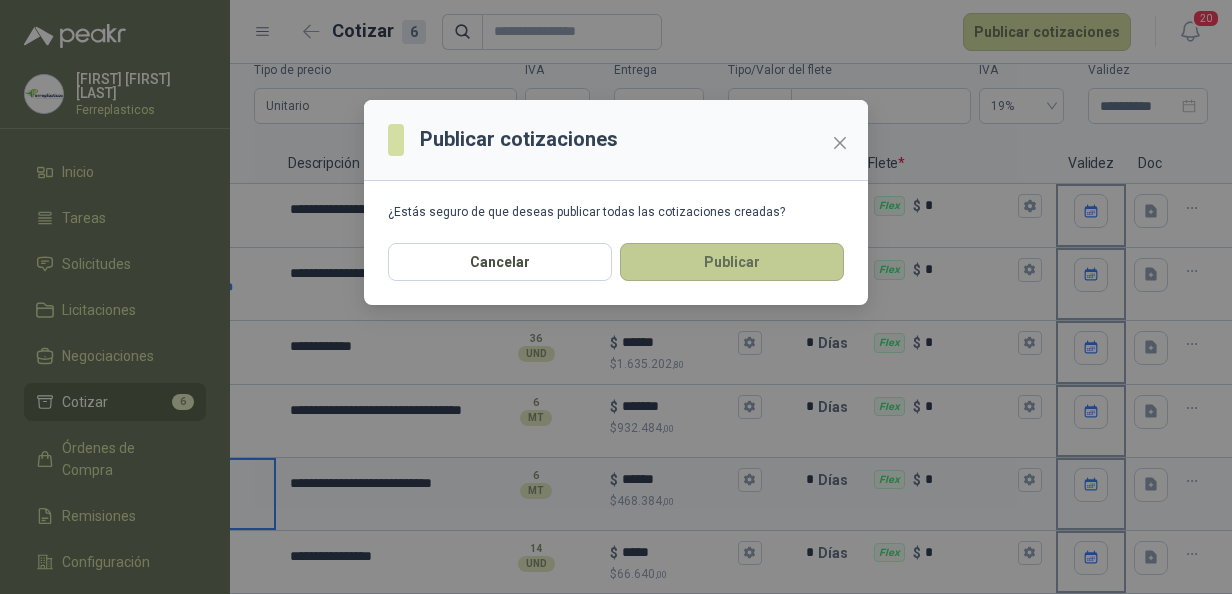 click on "Publicar" at bounding box center (732, 262) 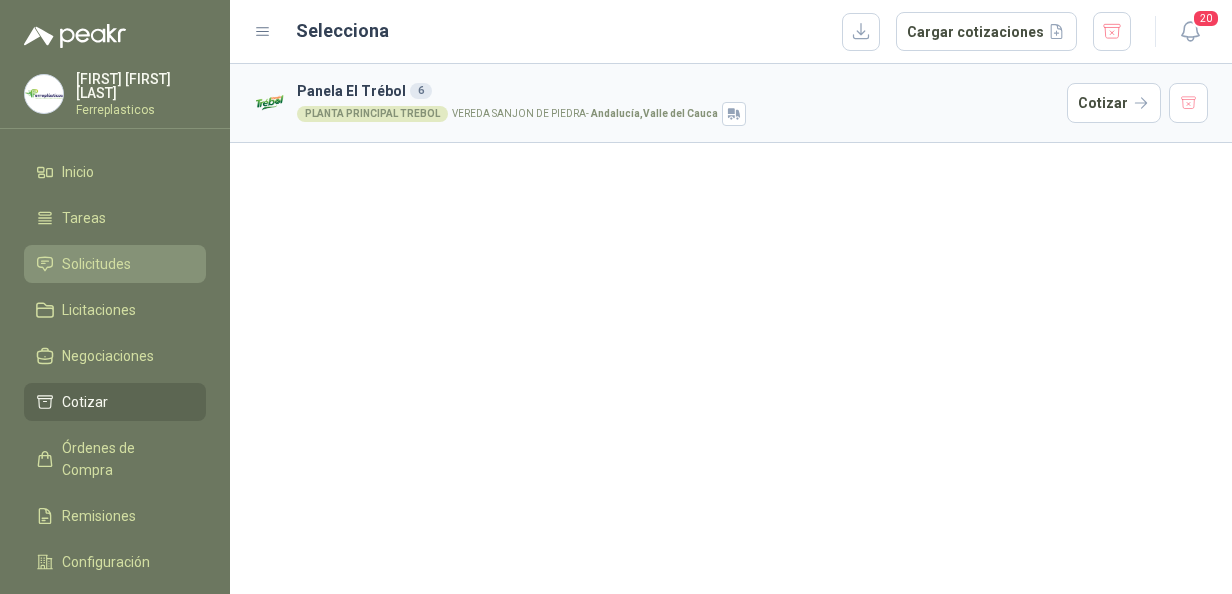click on "Solicitudes" at bounding box center (96, 264) 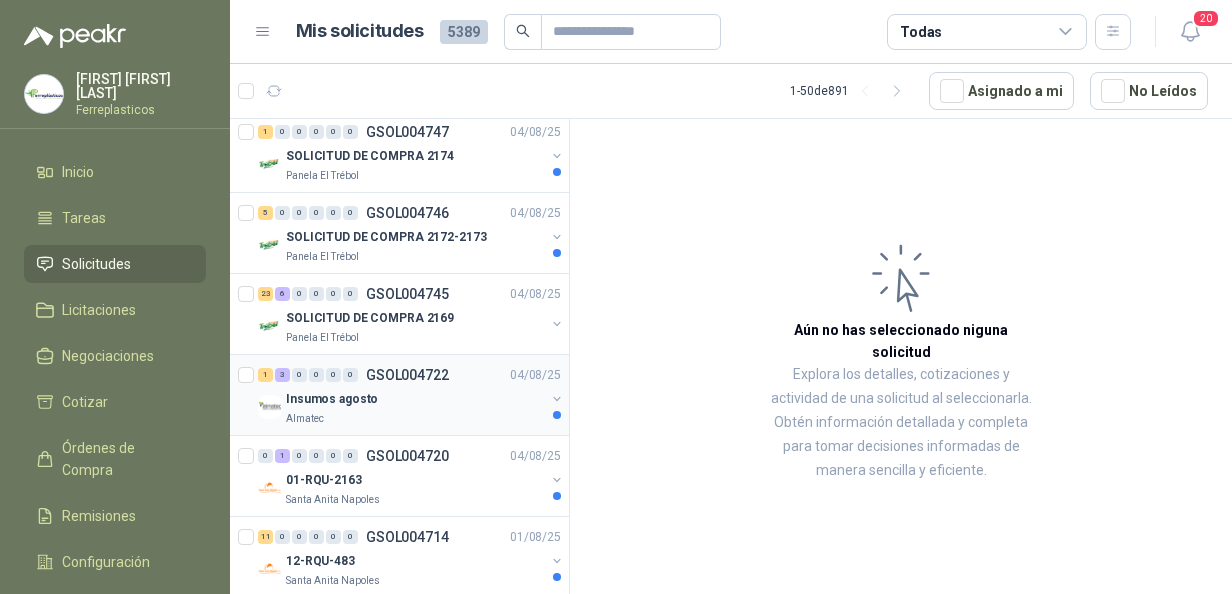 scroll, scrollTop: 200, scrollLeft: 0, axis: vertical 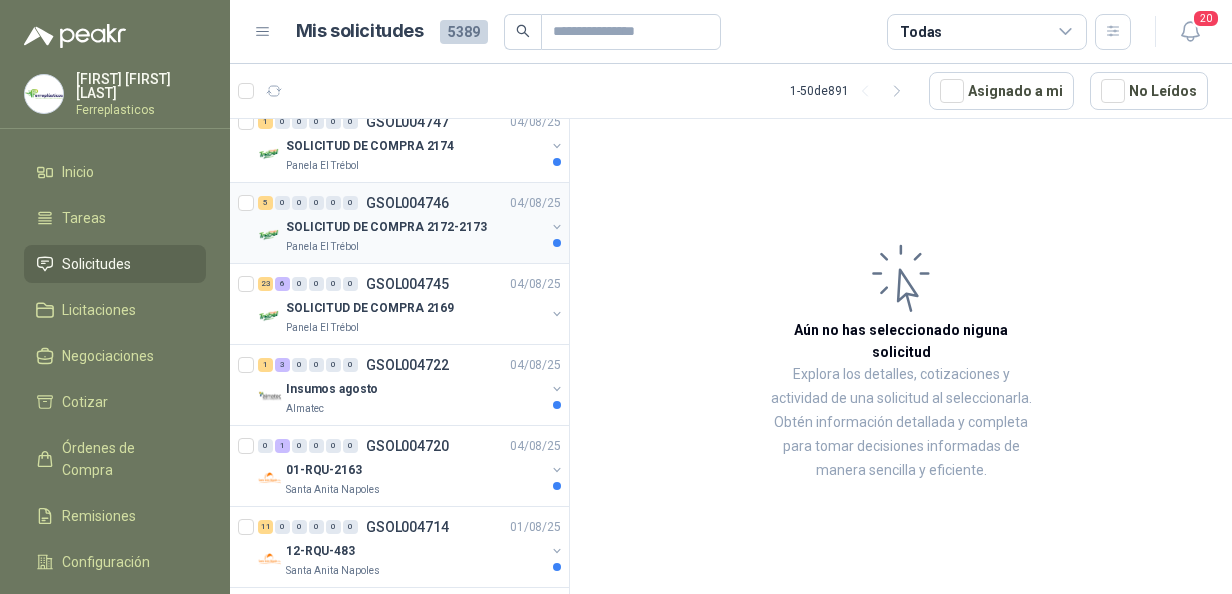 click on "SOLICITUD DE COMPRA 2172-2173" at bounding box center [386, 227] 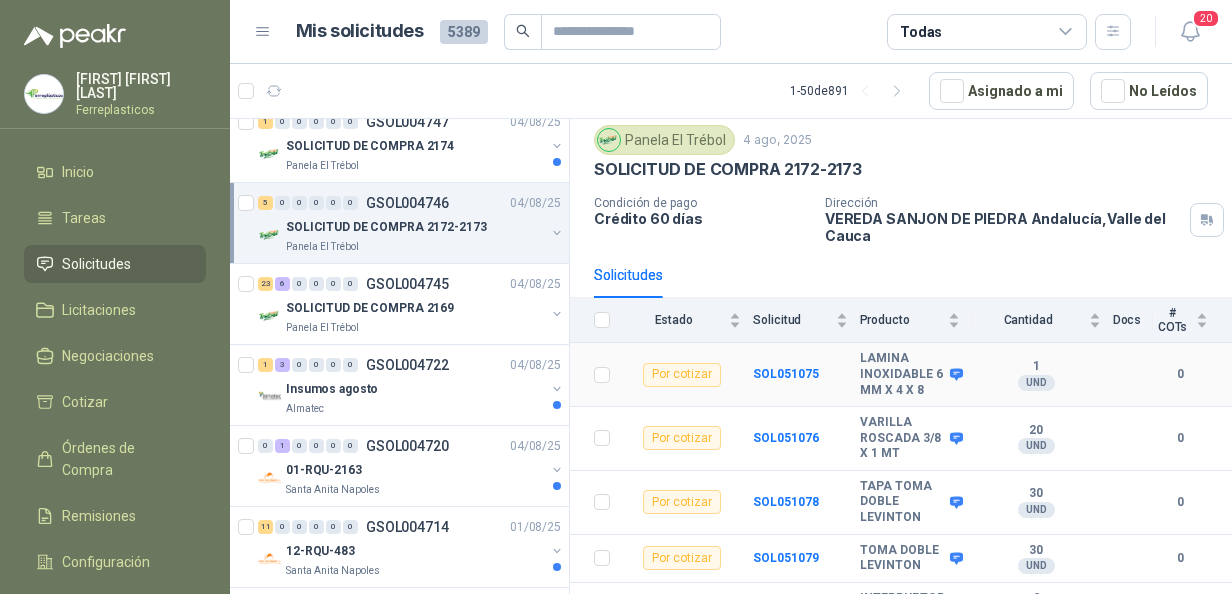 scroll, scrollTop: 92, scrollLeft: 0, axis: vertical 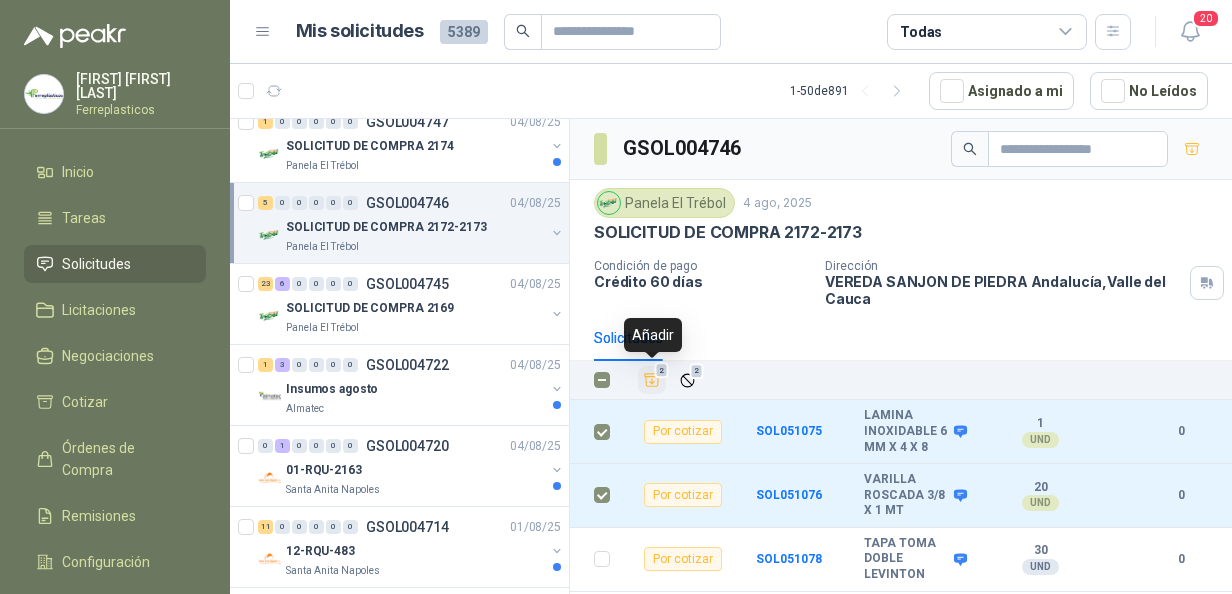 click 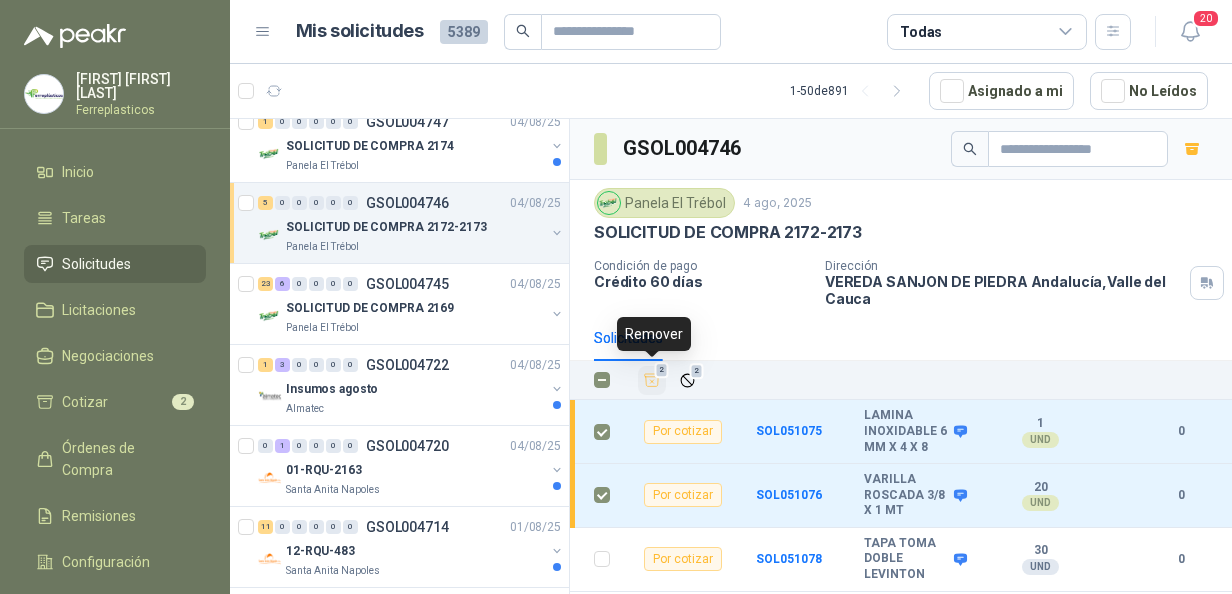 click 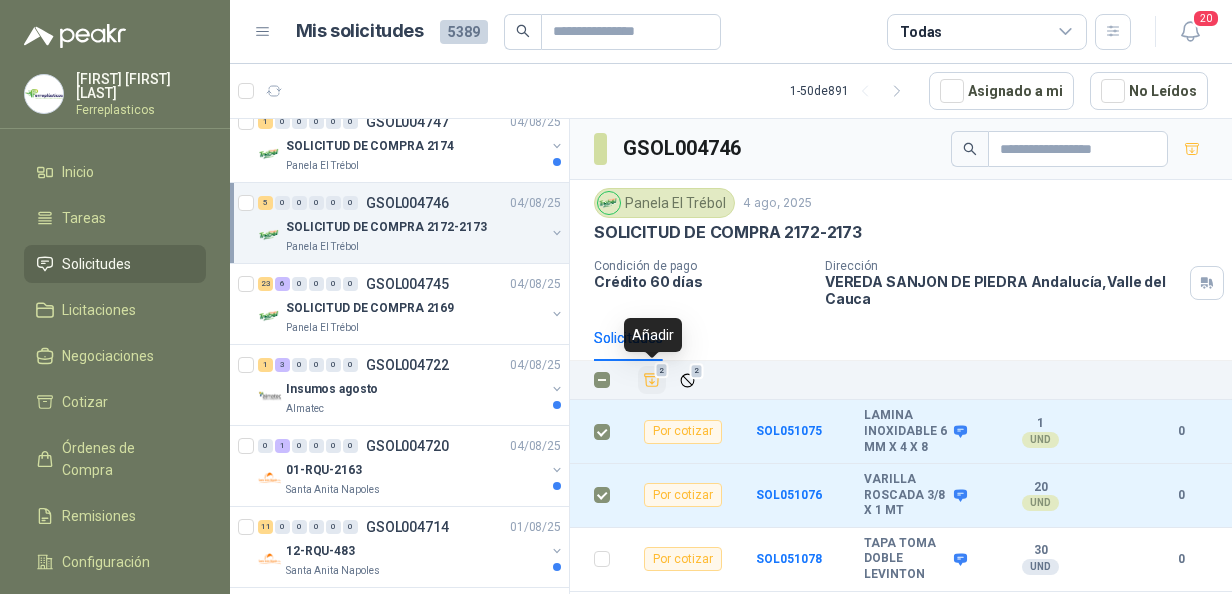 click 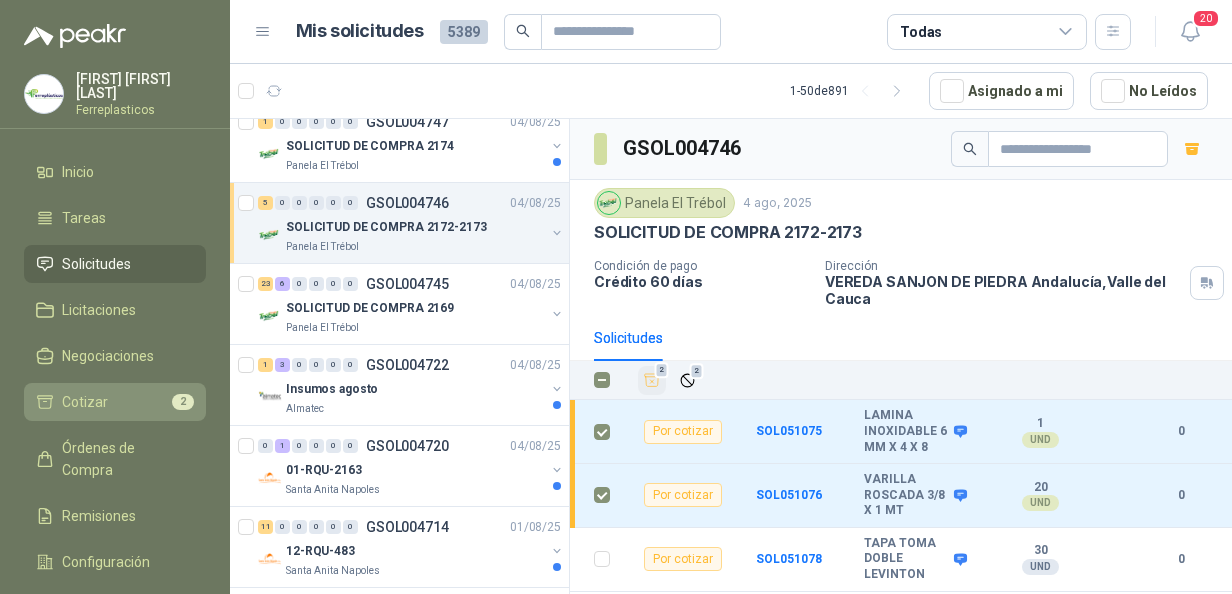click on "Cotizar 2" at bounding box center (115, 402) 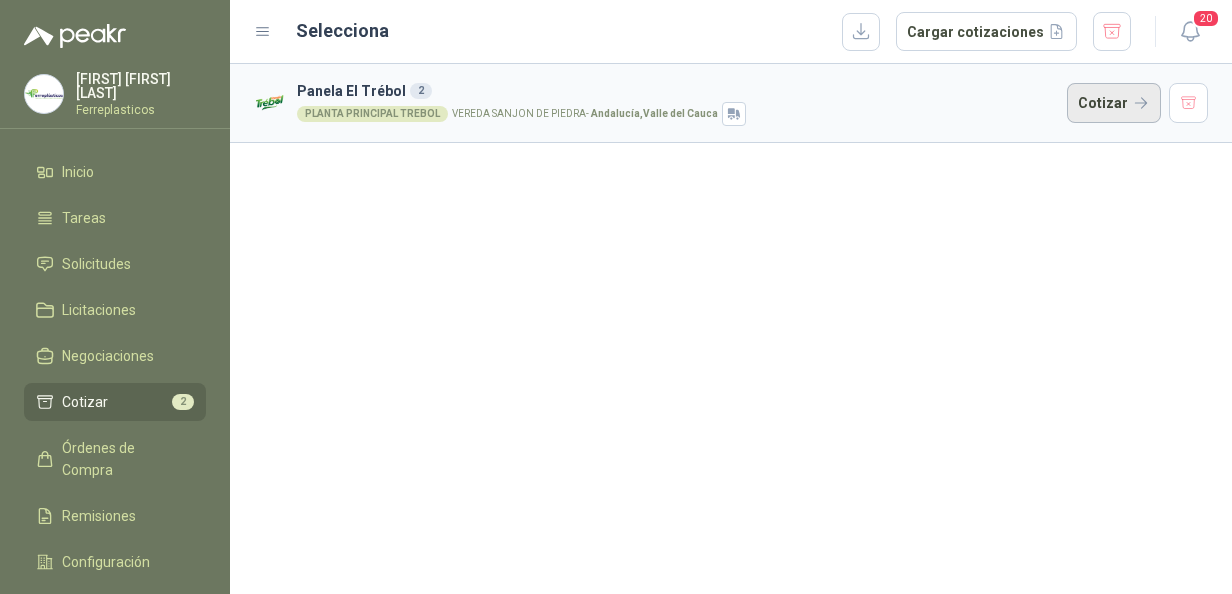 click on "Cotizar" at bounding box center (1114, 103) 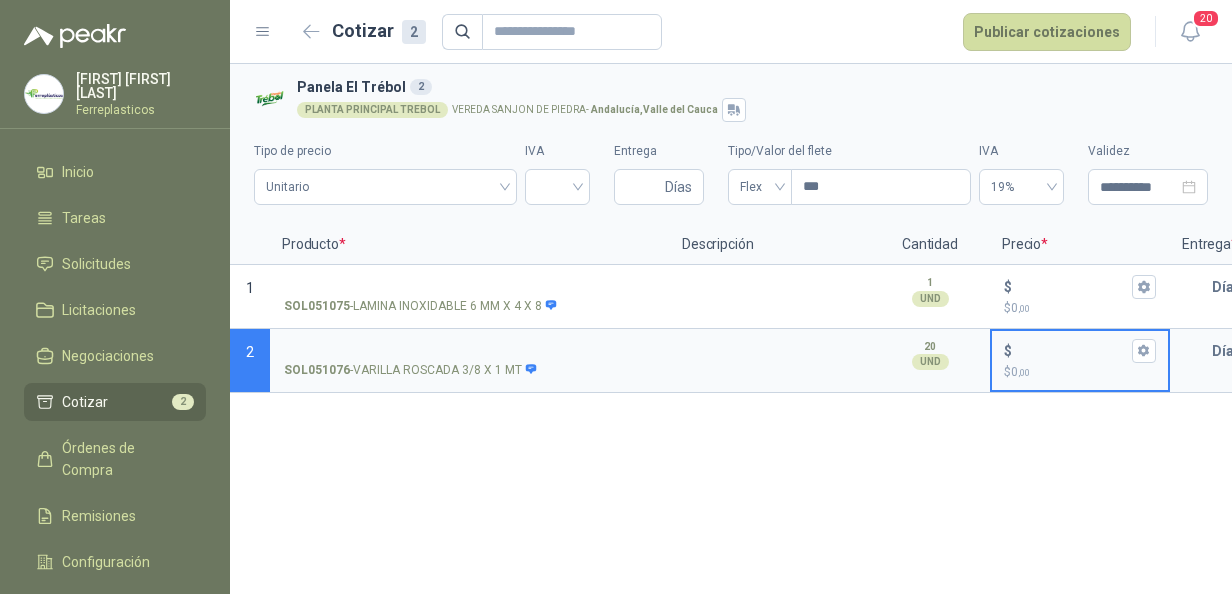 click on "$ $  0 ,00" at bounding box center (1072, 350) 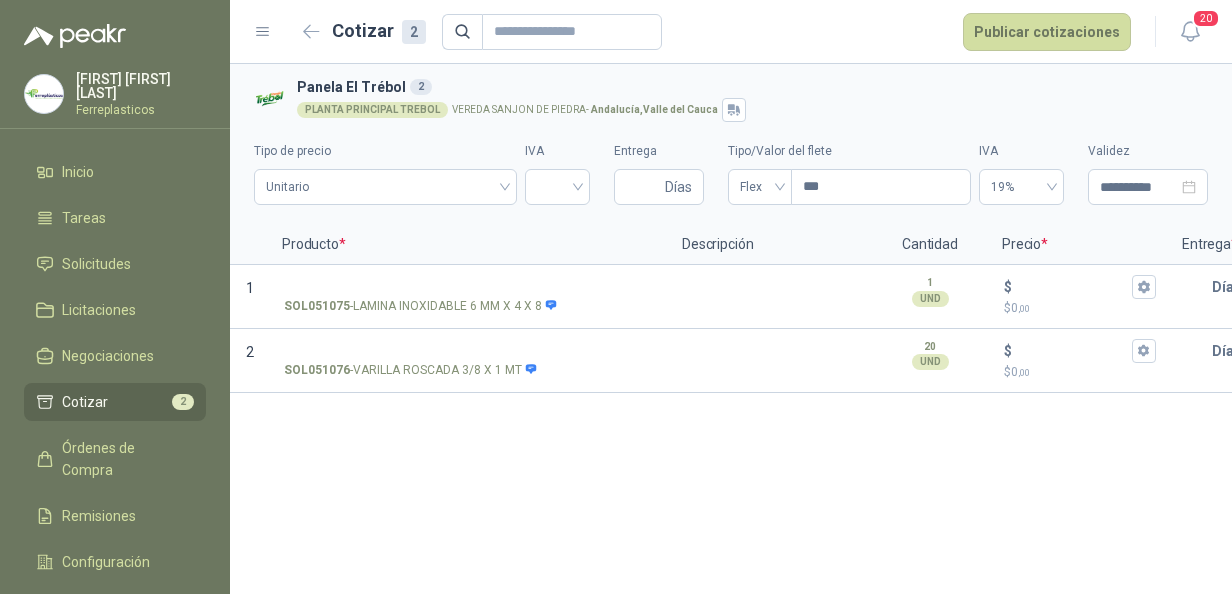 click on "**********" at bounding box center [731, 329] 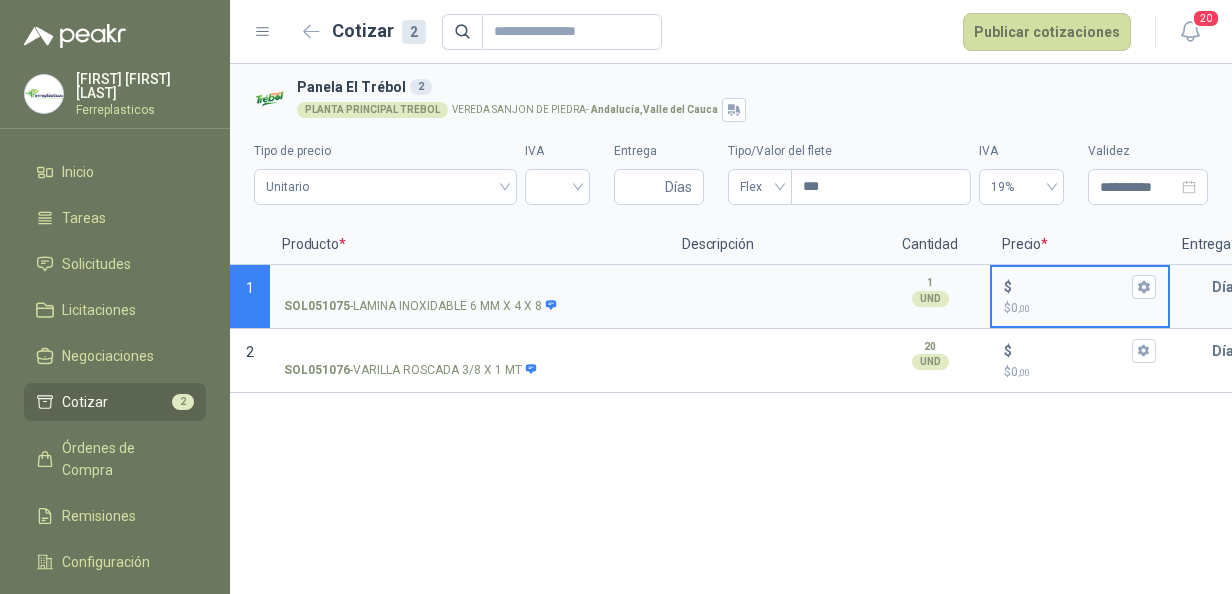 click on "$ $  0 ,00" at bounding box center [1072, 286] 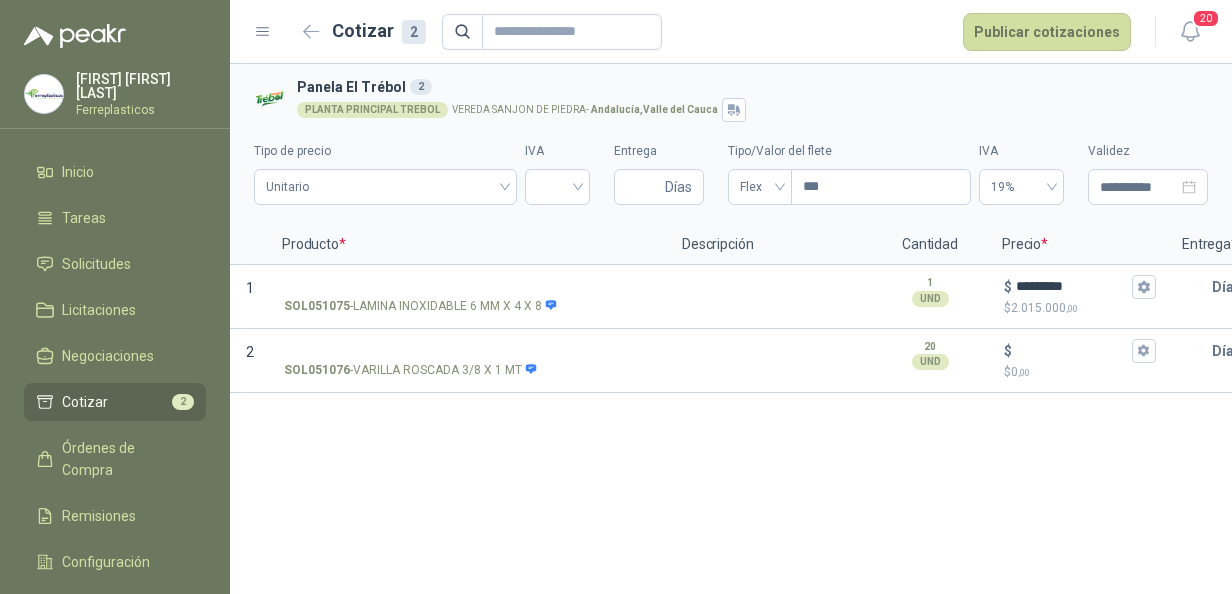 click on "**********" at bounding box center [731, 329] 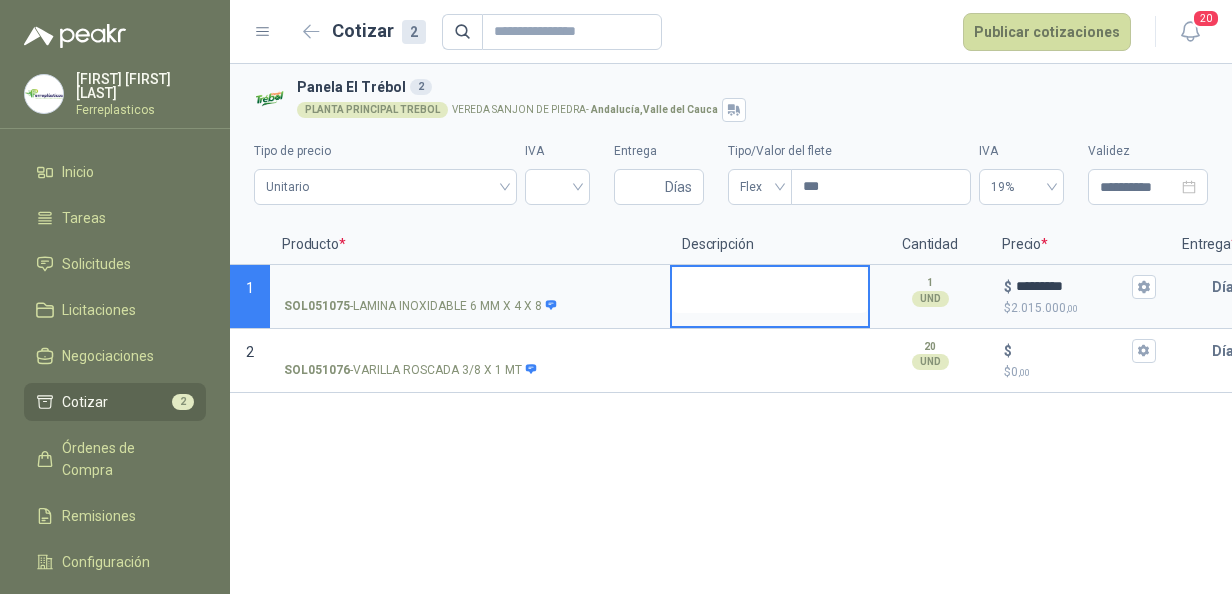 click at bounding box center [770, 290] 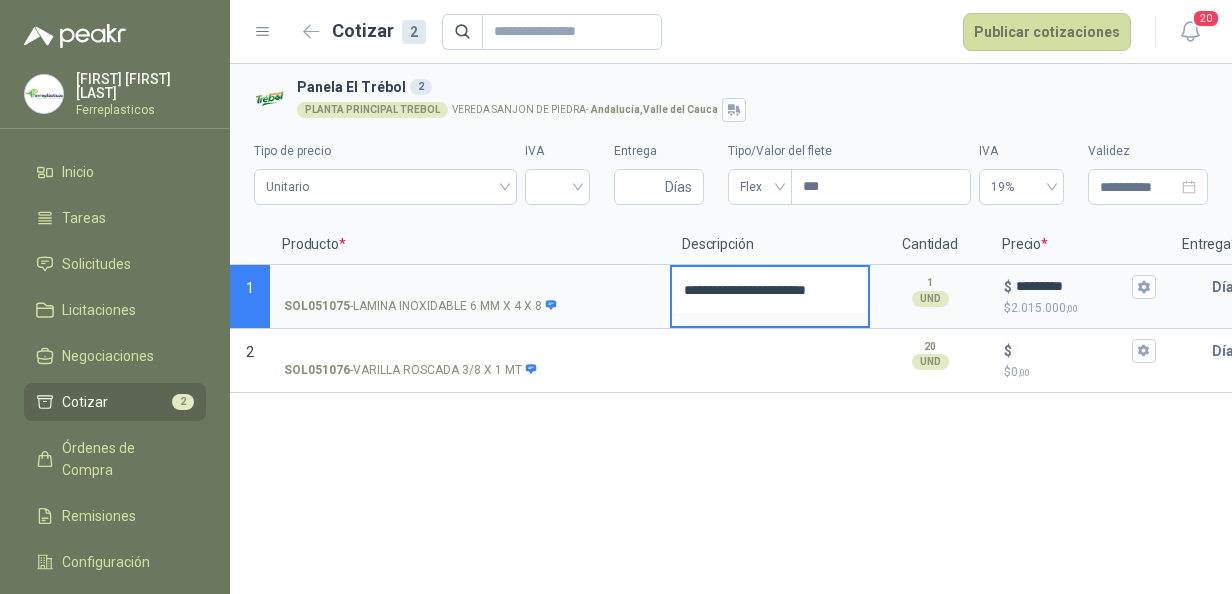 drag, startPoint x: 684, startPoint y: 286, endPoint x: 851, endPoint y: 296, distance: 167.29913 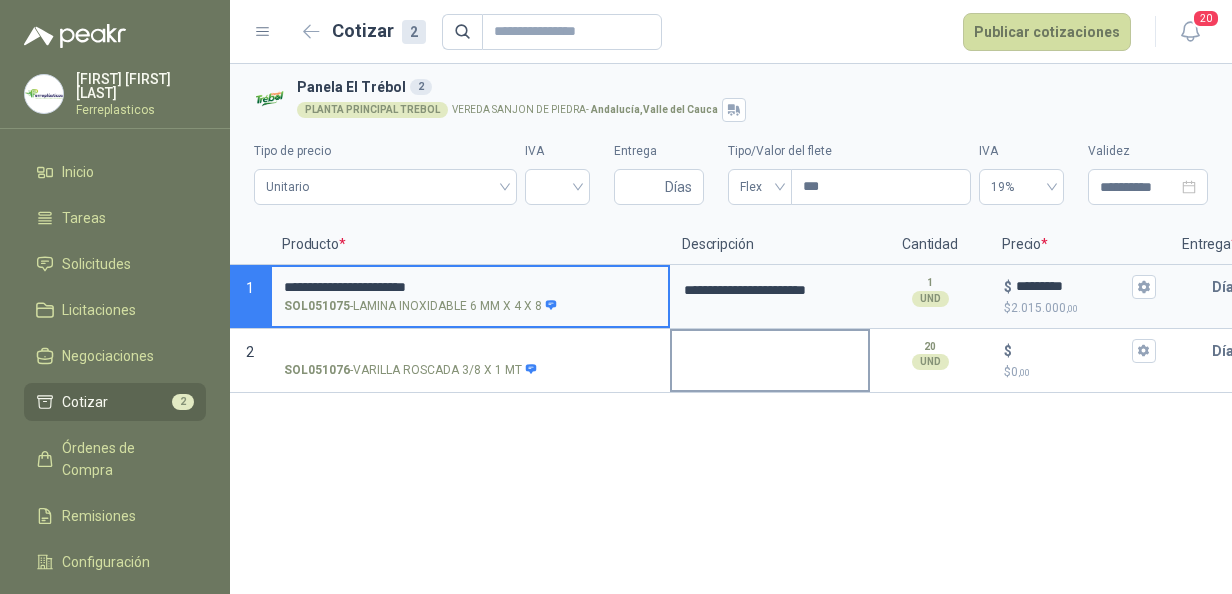 click at bounding box center [770, 354] 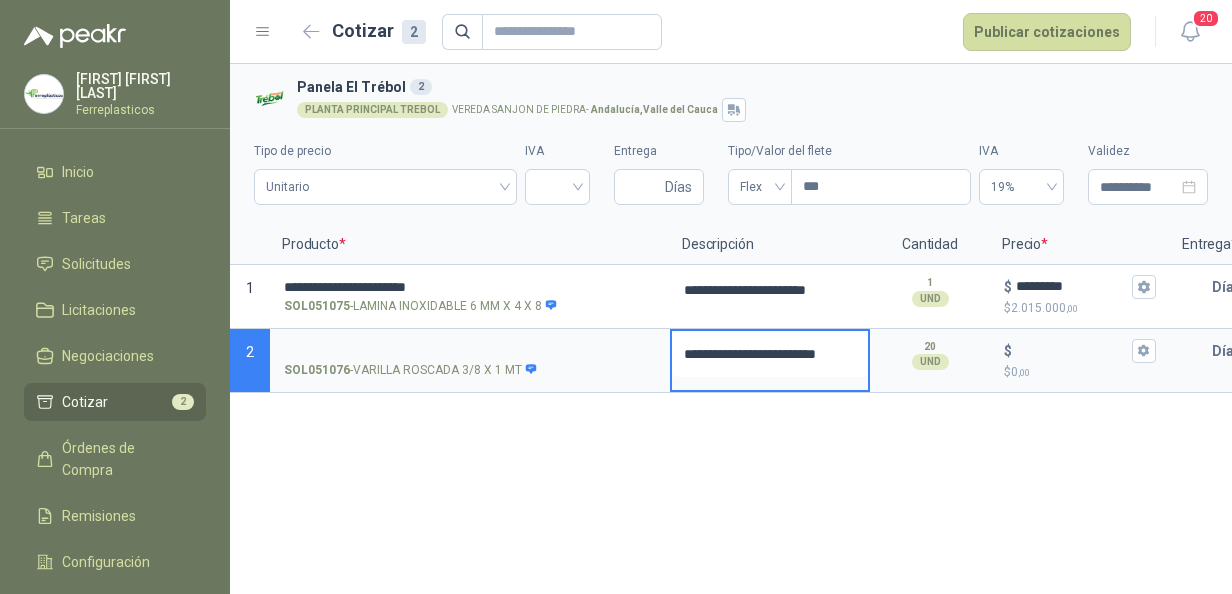 drag, startPoint x: 682, startPoint y: 356, endPoint x: 864, endPoint y: 357, distance: 182.00275 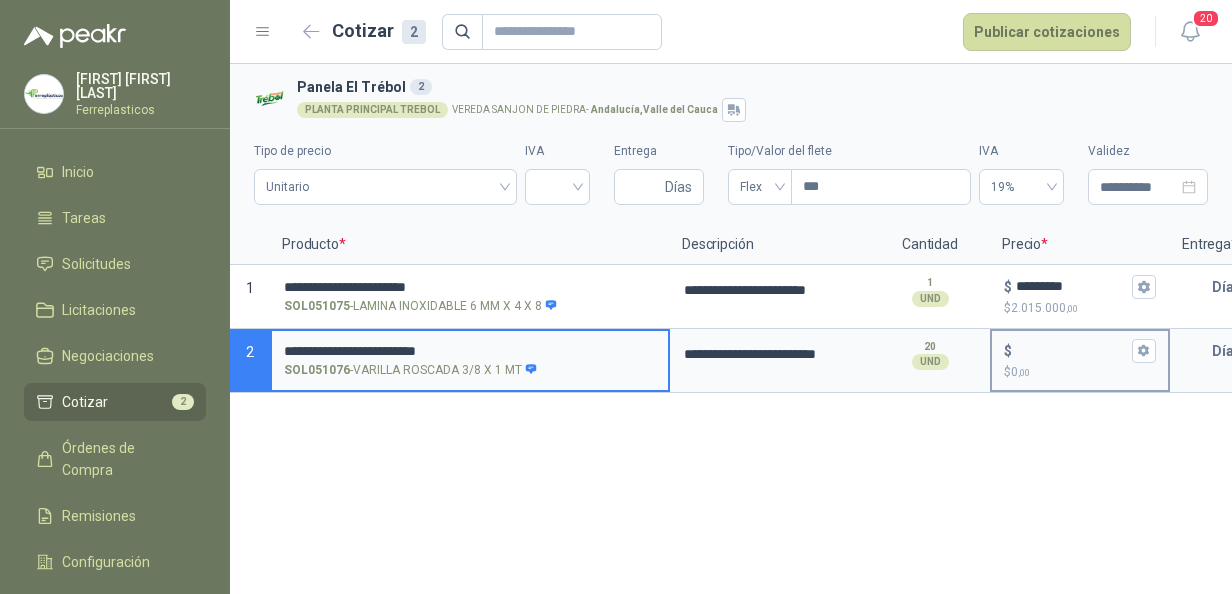 click on "$ $  0 ,00" at bounding box center (1072, 350) 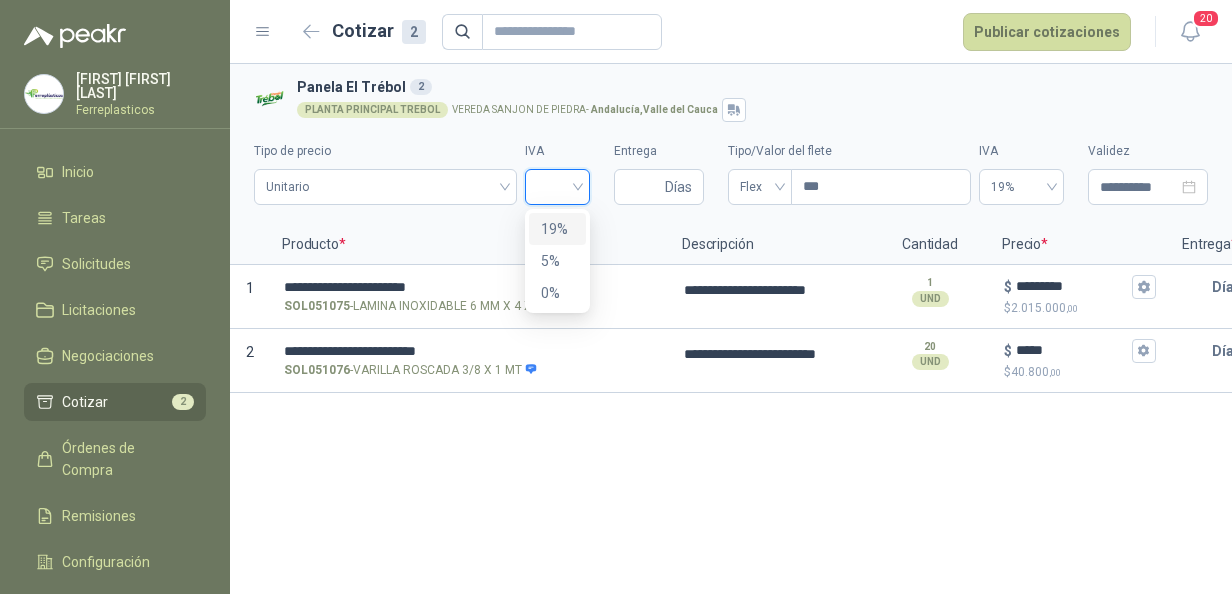 click at bounding box center (557, 185) 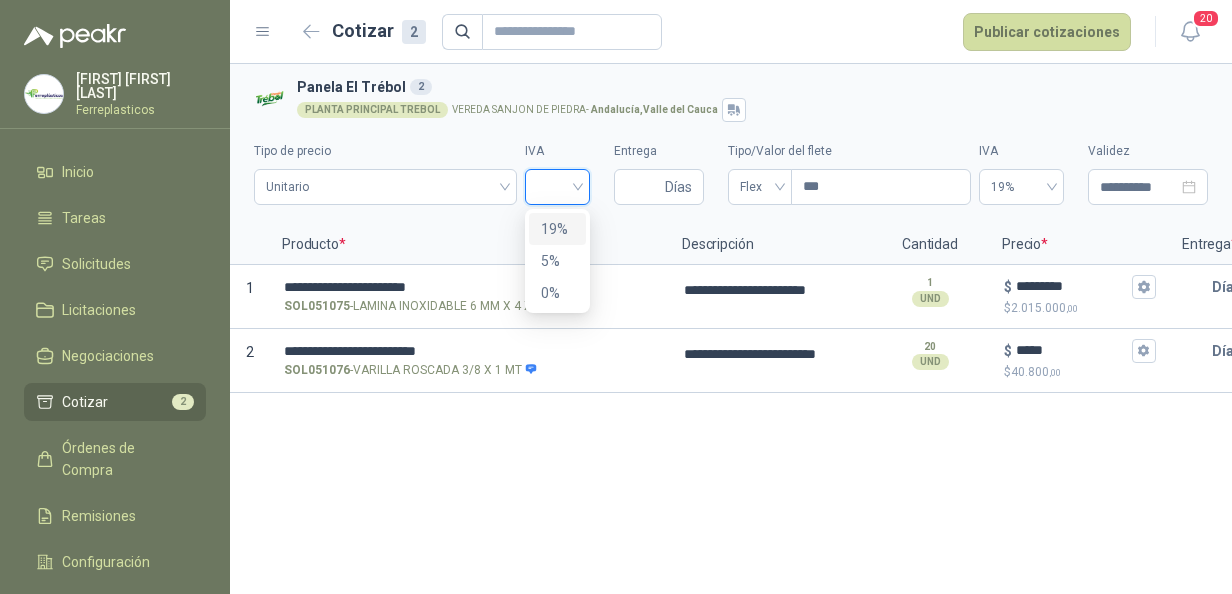 click on "19%" at bounding box center (557, 229) 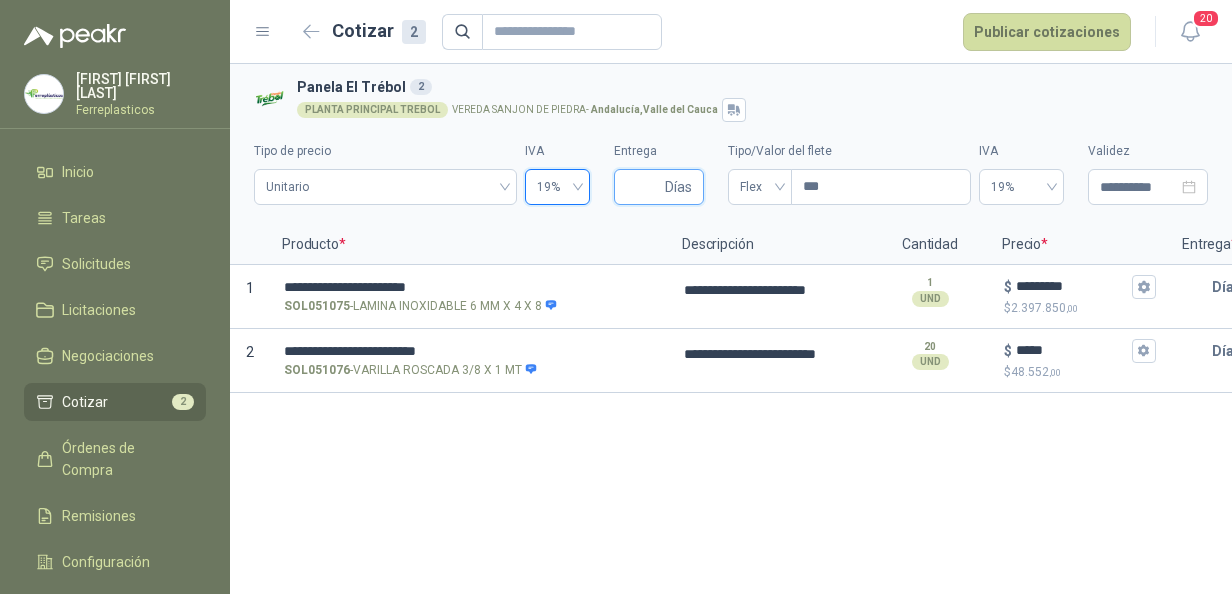 click on "Entrega" at bounding box center (643, 187) 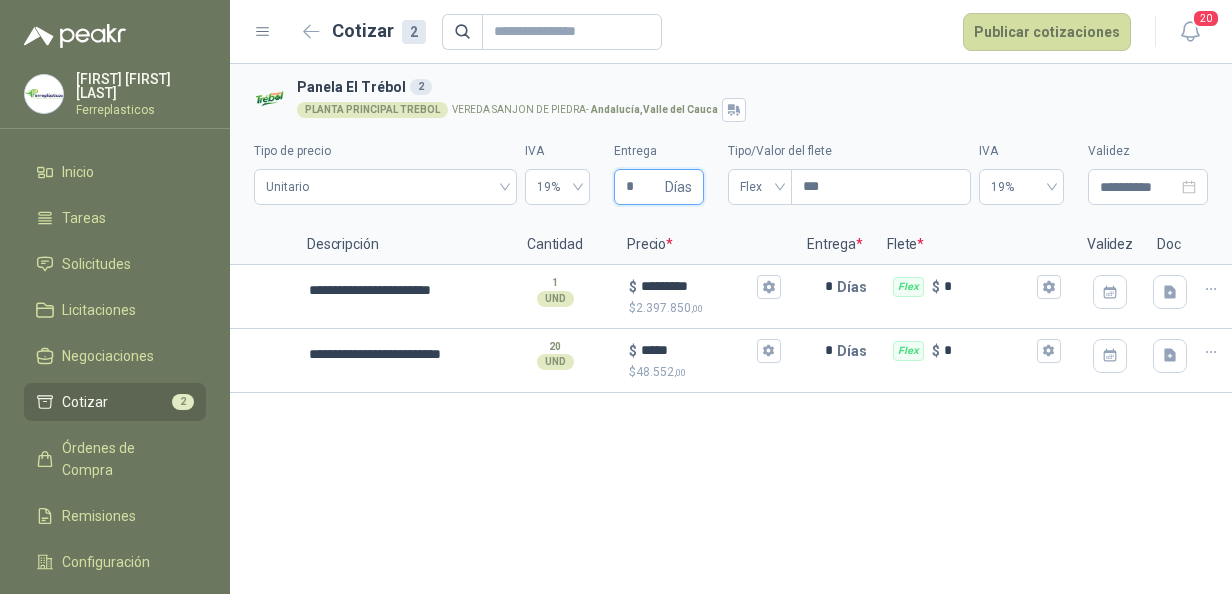 scroll, scrollTop: 0, scrollLeft: 394, axis: horizontal 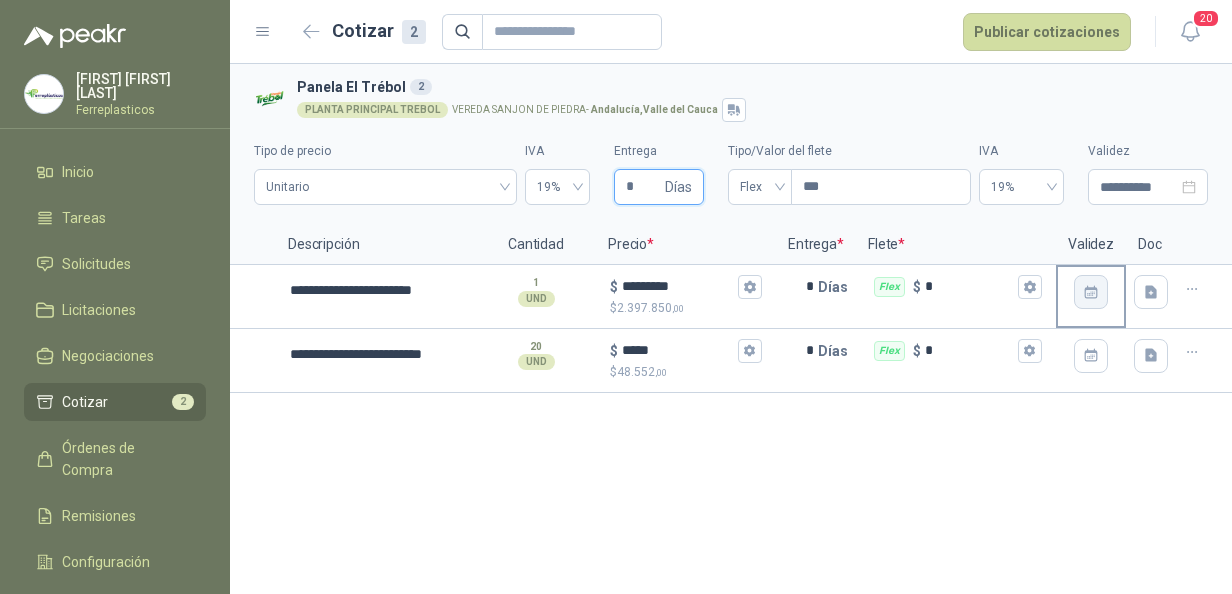 click 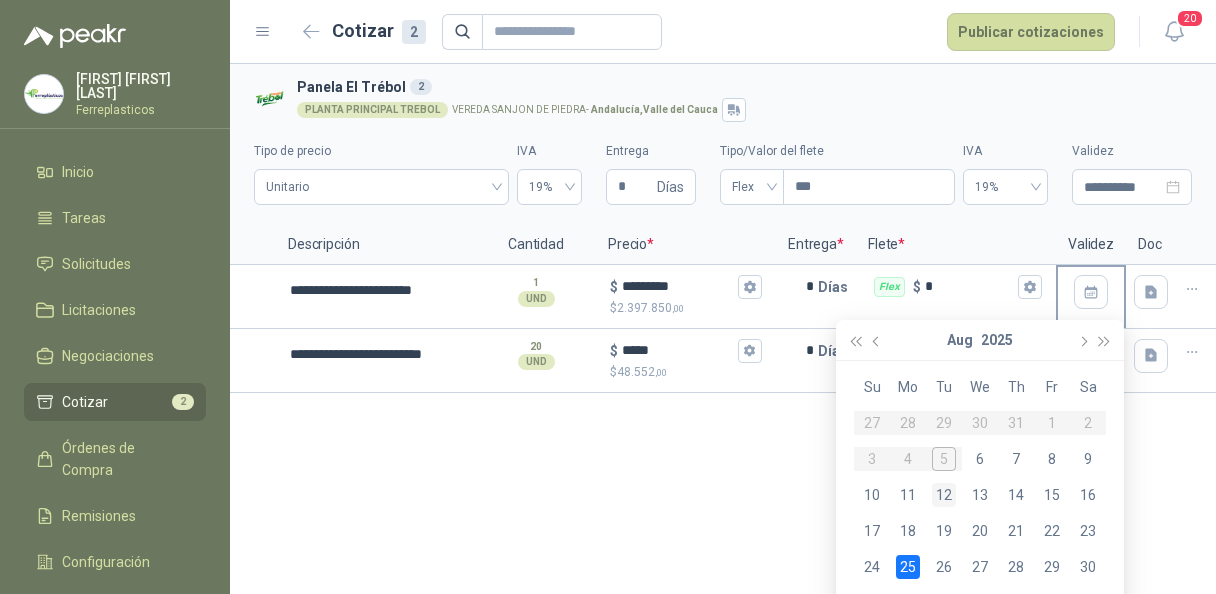click on "12" at bounding box center (944, 495) 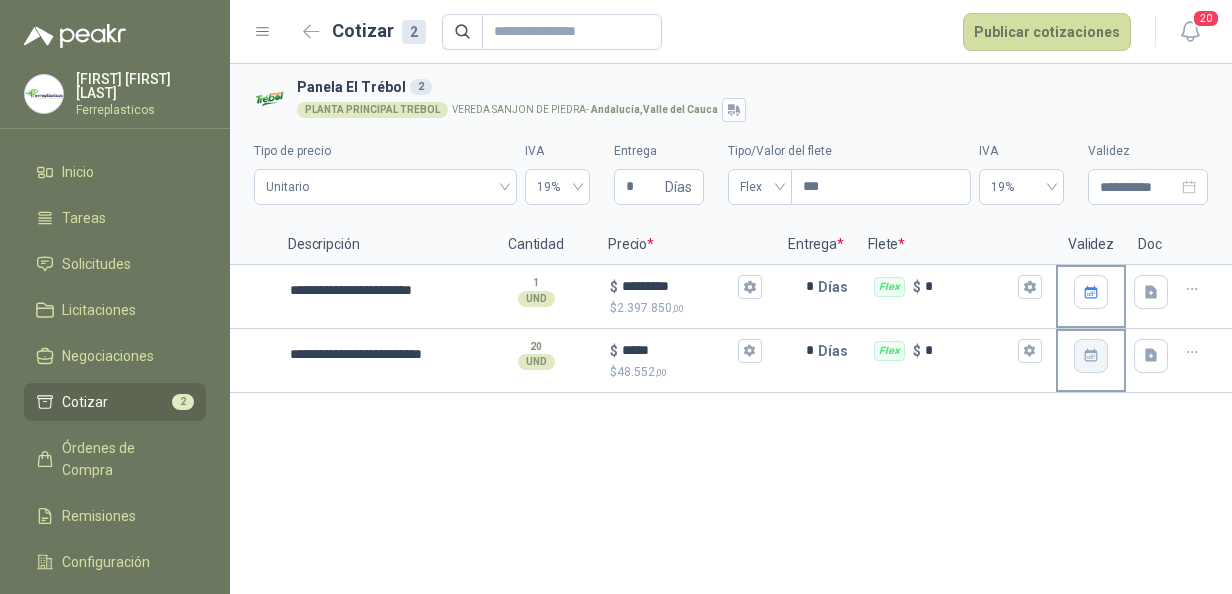 click 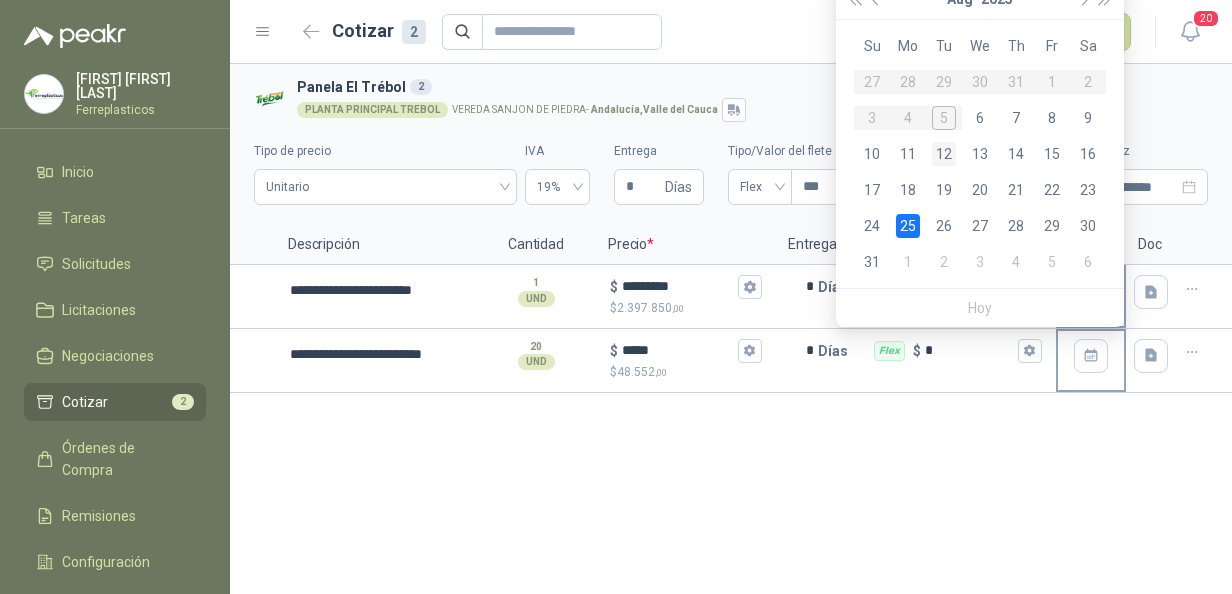 click on "12" at bounding box center [944, 154] 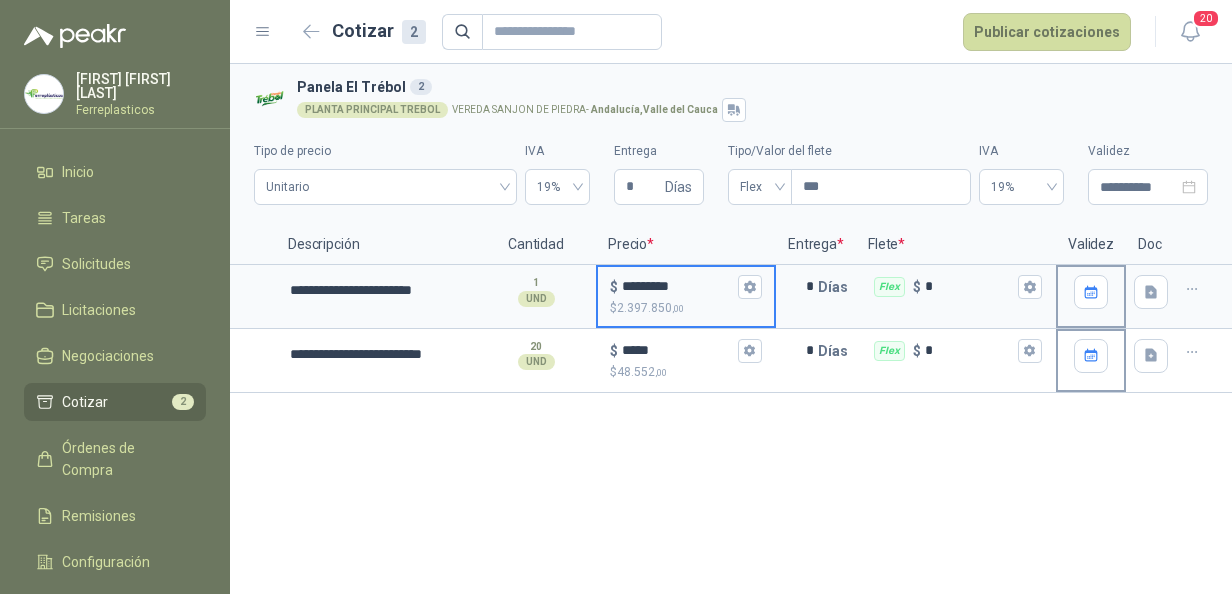 click on "*********" at bounding box center [678, 286] 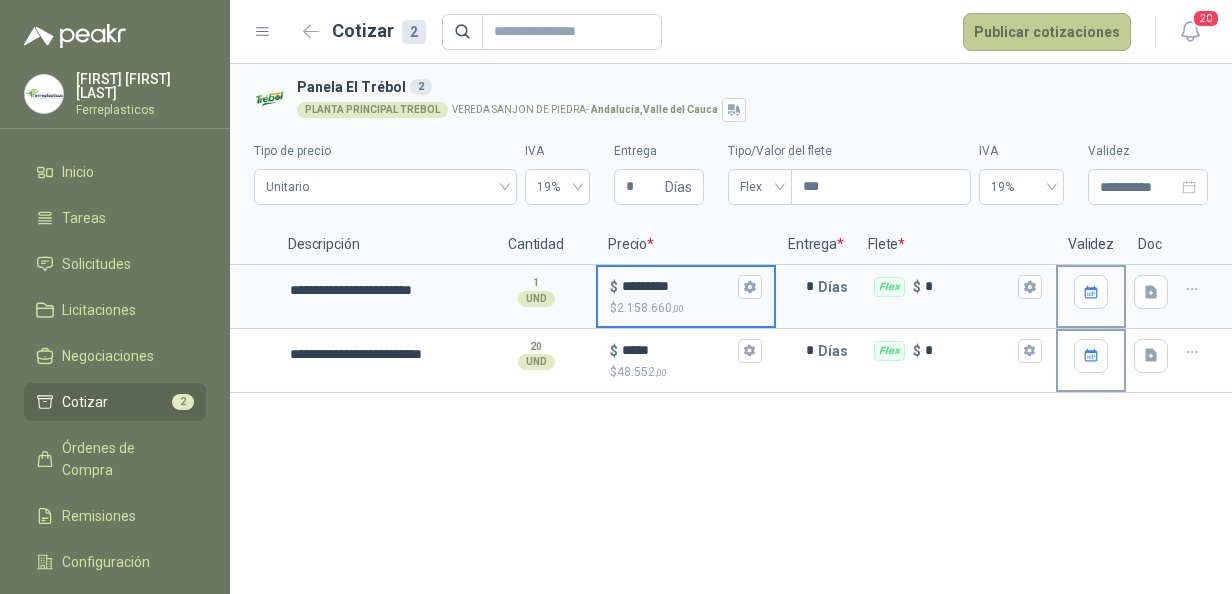 click on "Publicar cotizaciones" at bounding box center [1047, 32] 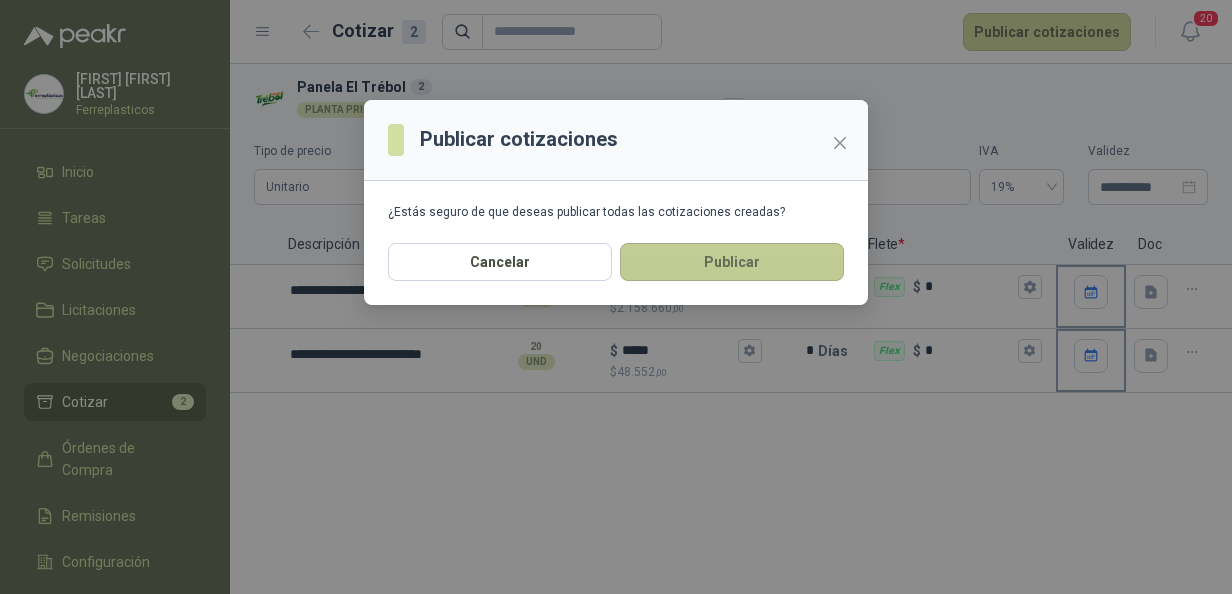 click on "Publicar" at bounding box center [732, 262] 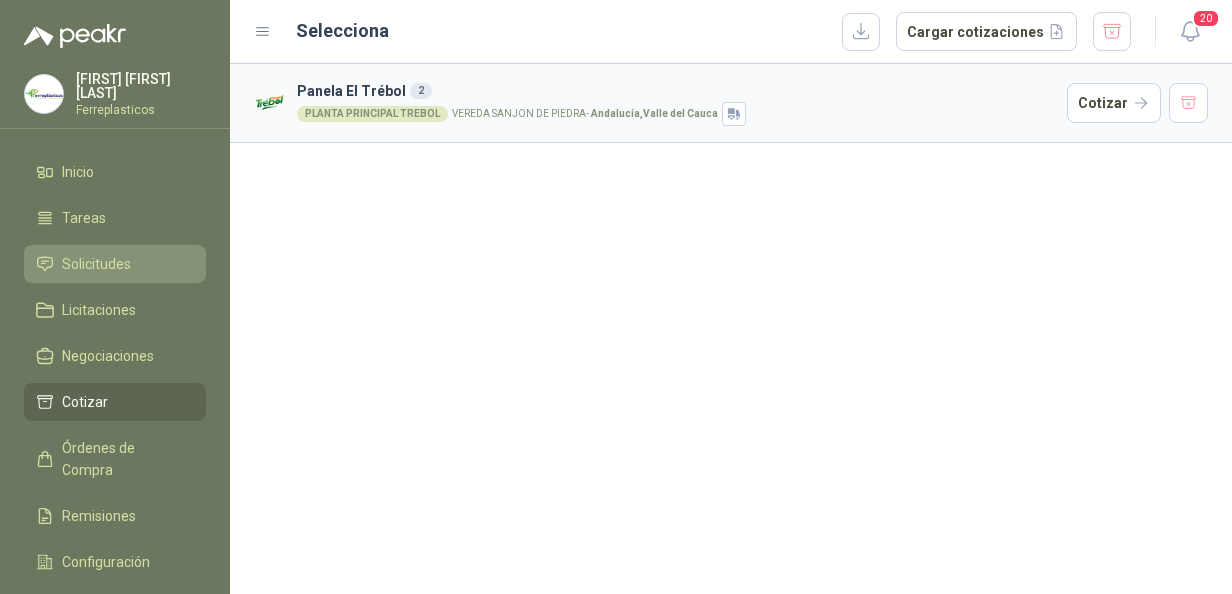 click on "Solicitudes" at bounding box center [96, 264] 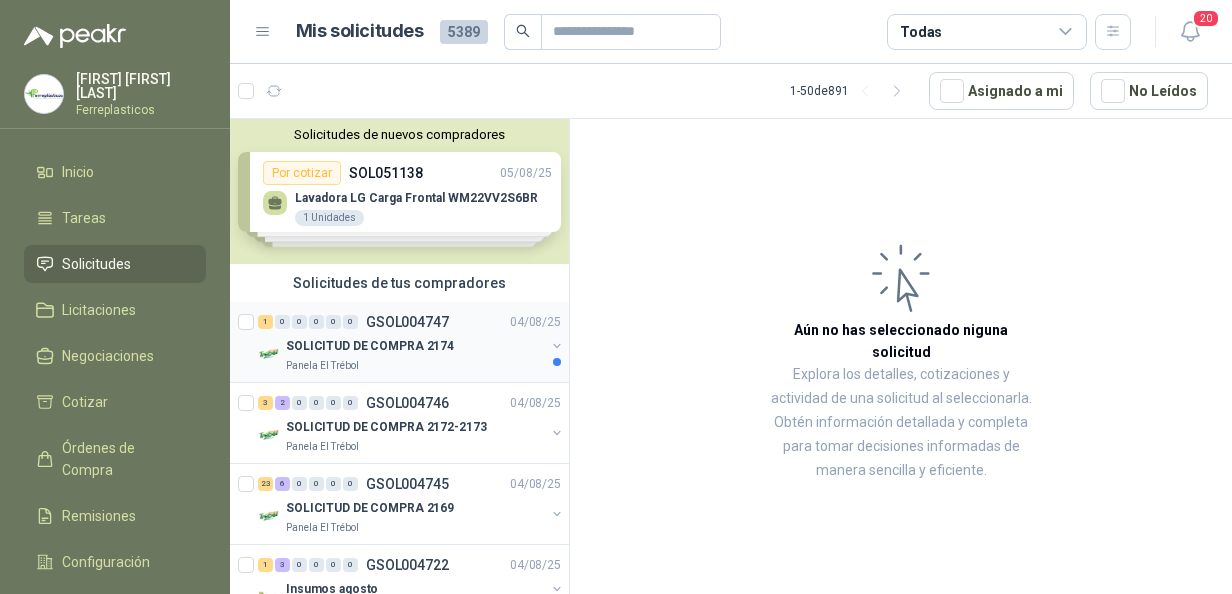 scroll, scrollTop: 100, scrollLeft: 0, axis: vertical 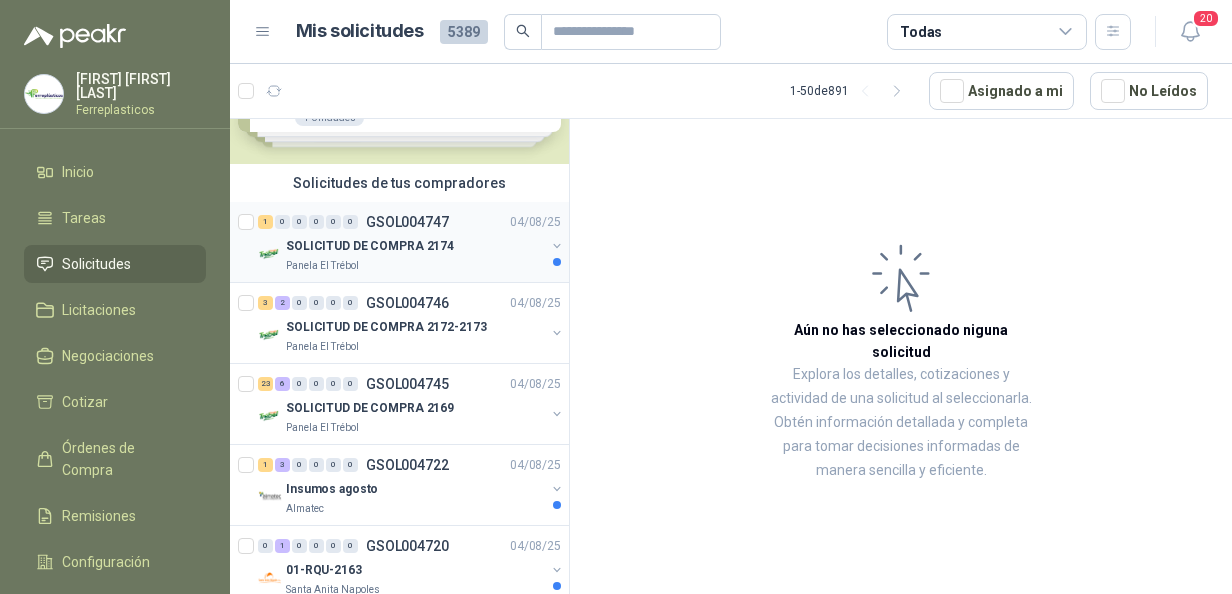click on "SOLICITUD DE COMPRA 2174" at bounding box center [370, 246] 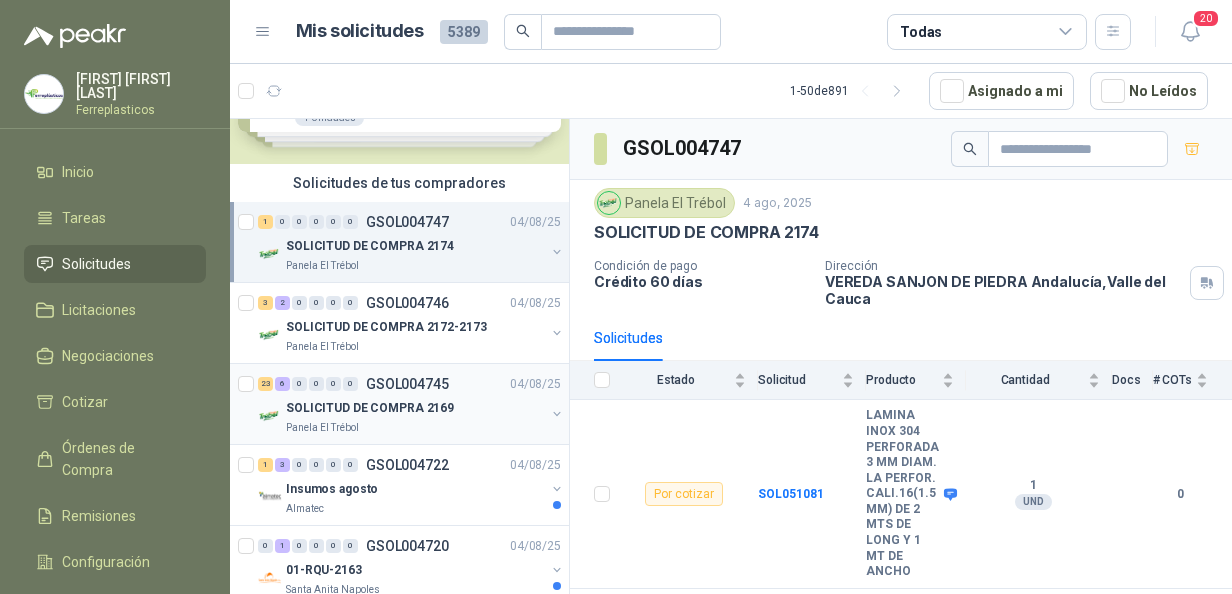 click on "SOLICITUD DE COMPRA 2169" at bounding box center [370, 408] 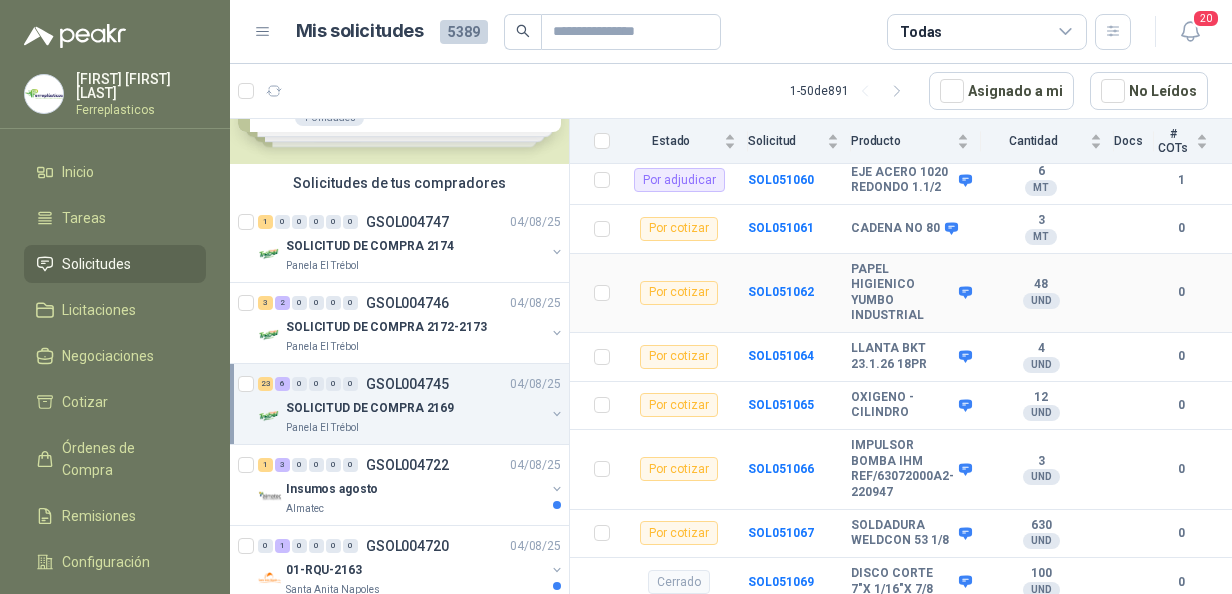 scroll, scrollTop: 1400, scrollLeft: 0, axis: vertical 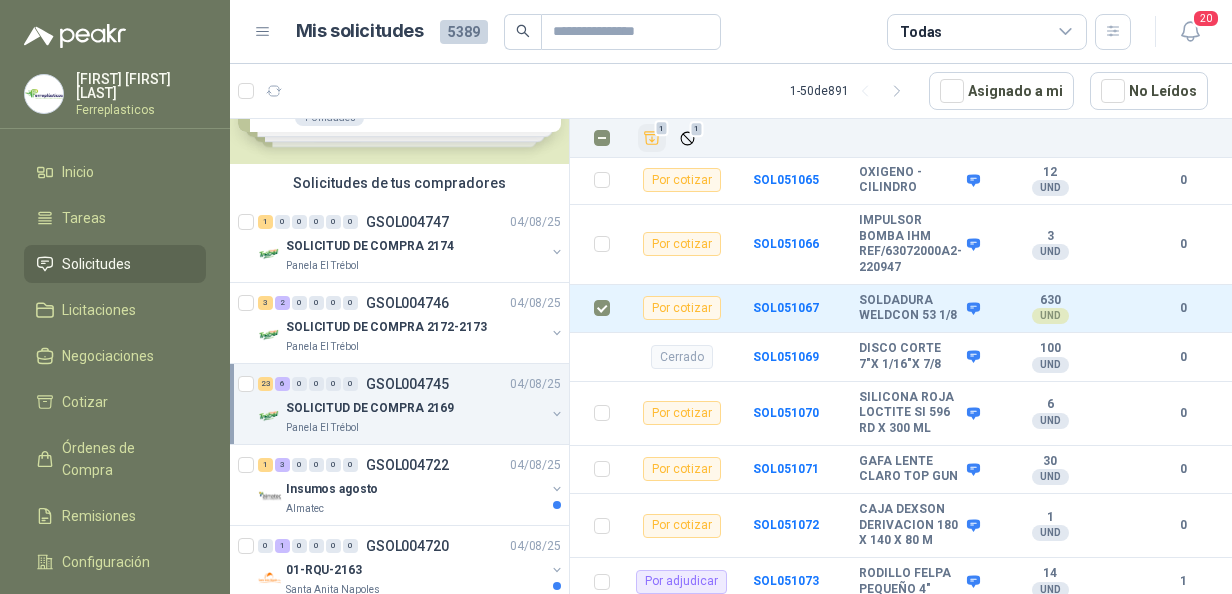 click on "1" at bounding box center (662, 128) 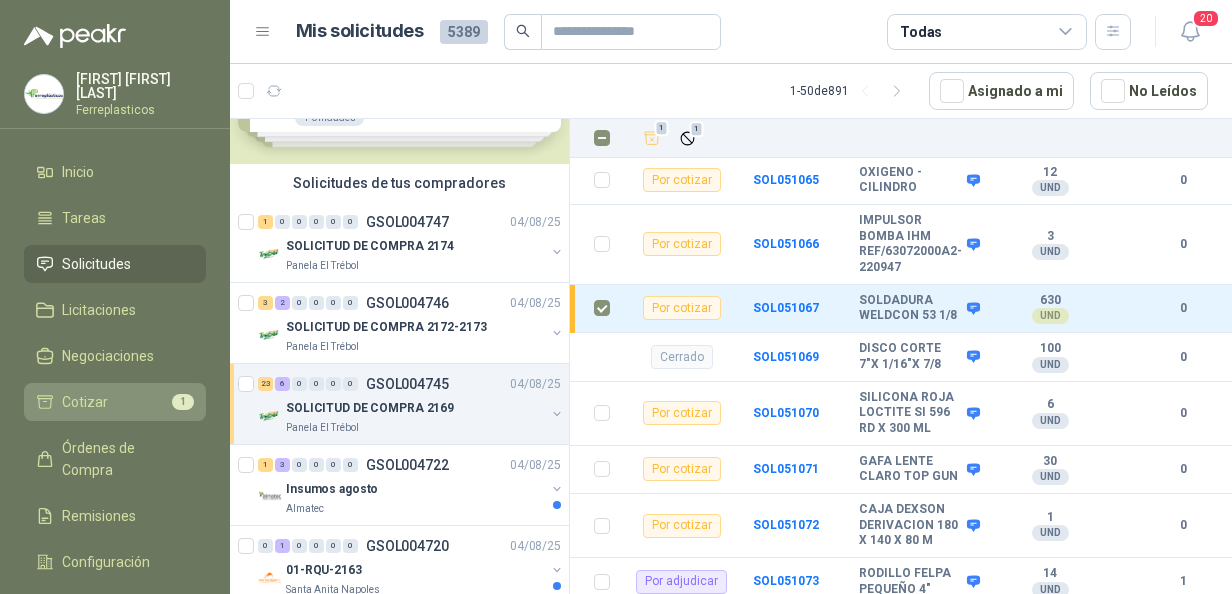 click on "Cotizar 1" at bounding box center [115, 402] 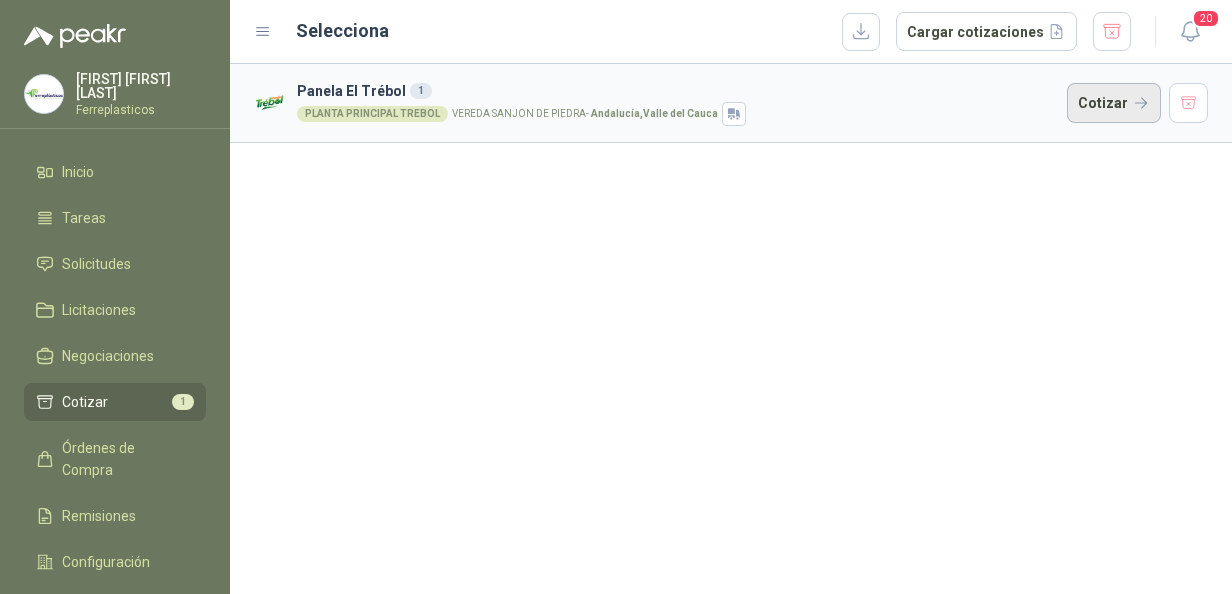 click on "Cotizar" at bounding box center (1114, 103) 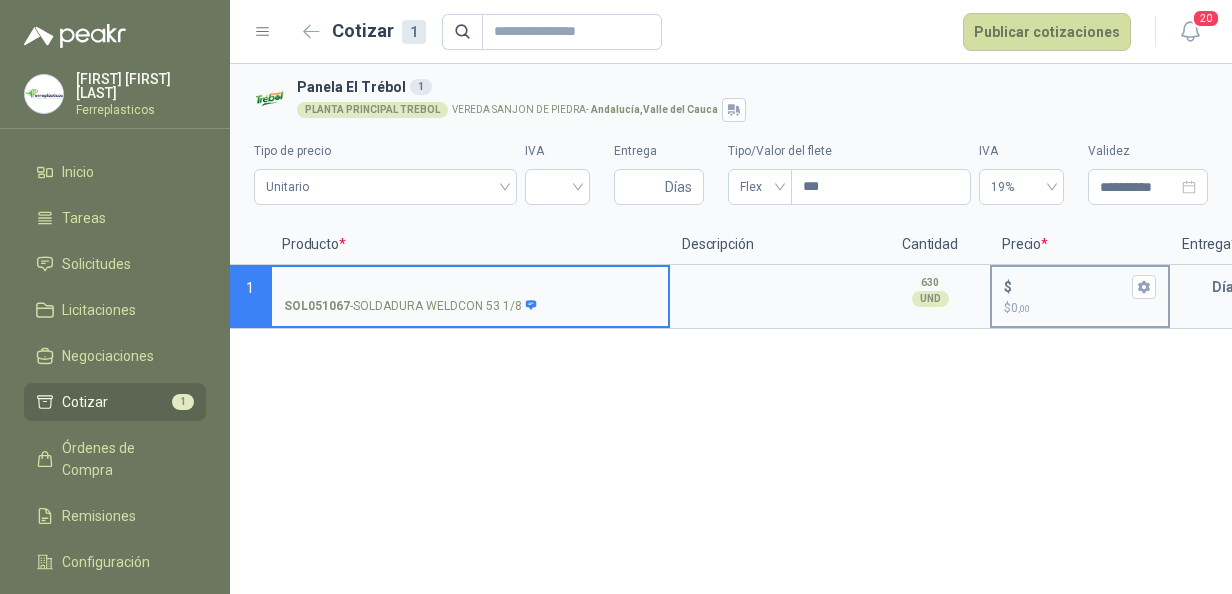 click on "$ $  0 ,00" at bounding box center [1072, 286] 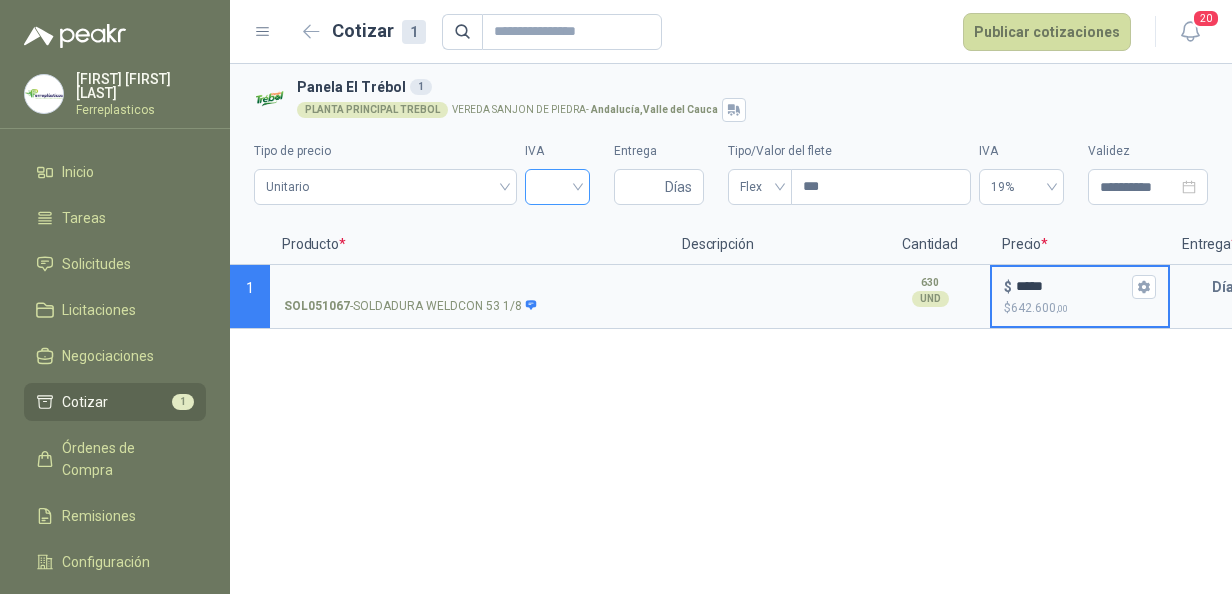 click at bounding box center [557, 185] 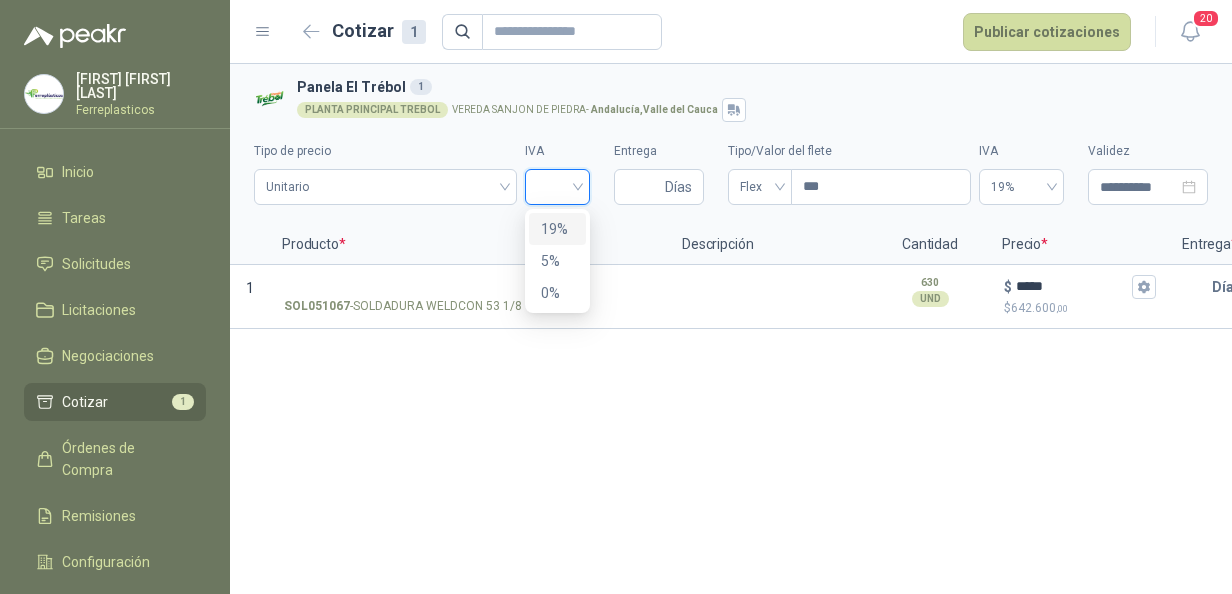 click on "19%" at bounding box center [557, 229] 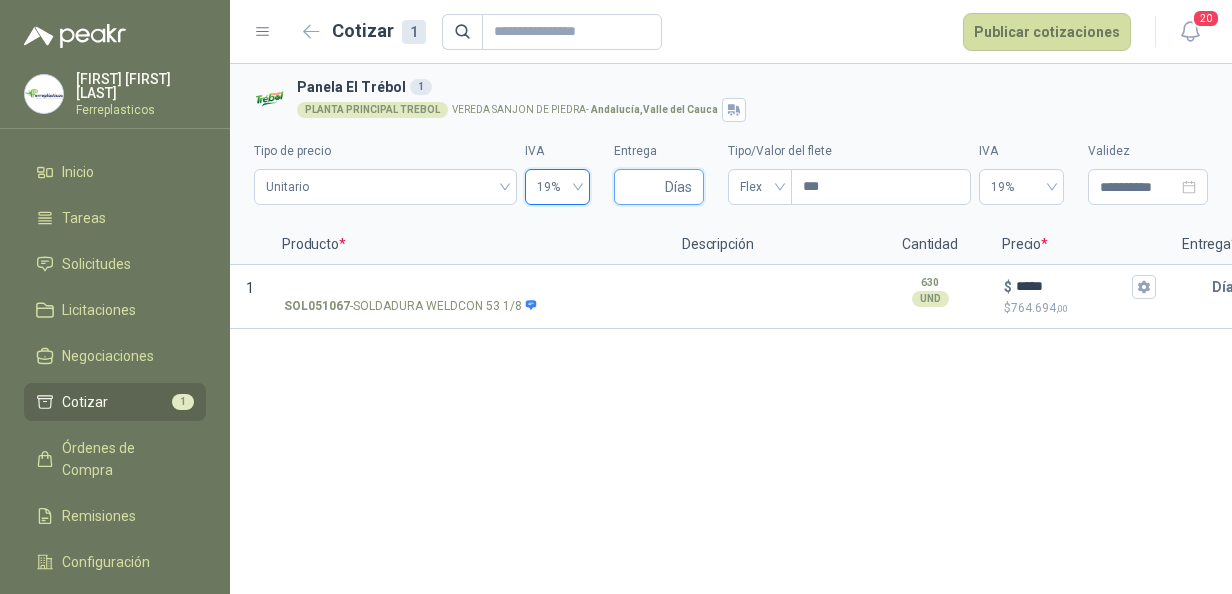 click on "Entrega" at bounding box center [643, 187] 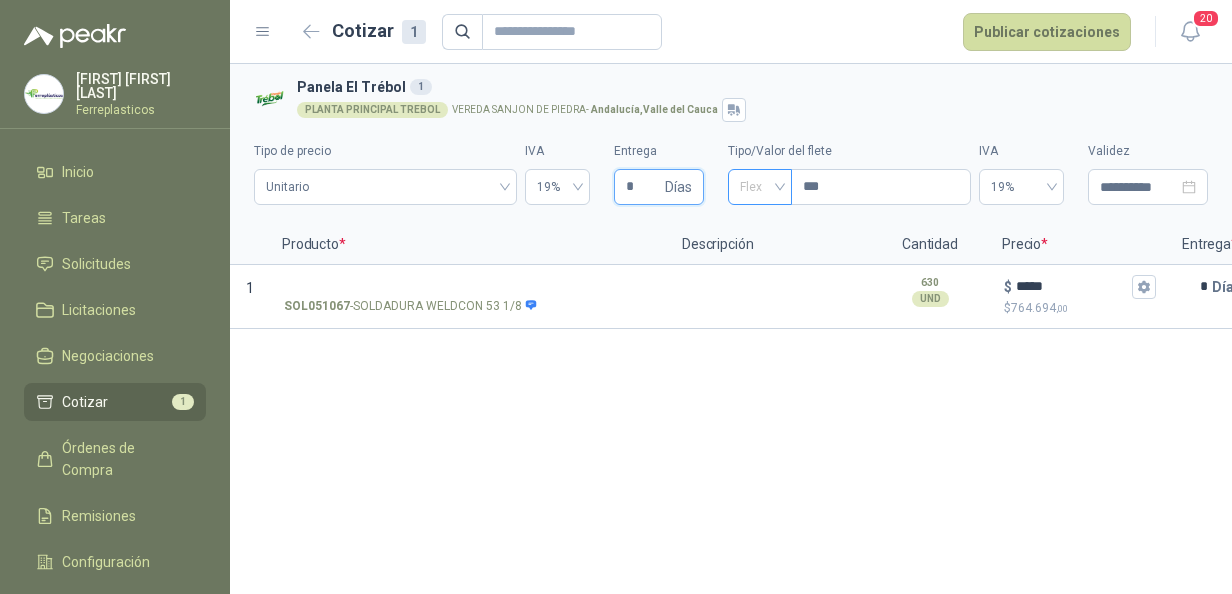 click on "Flex" at bounding box center (760, 187) 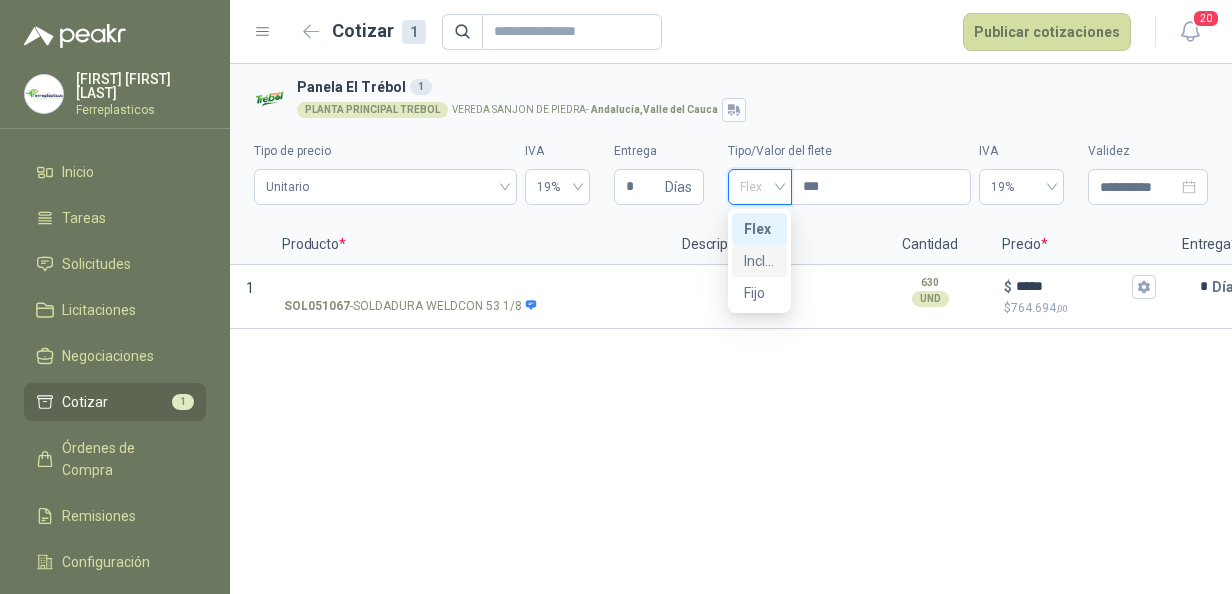 click on "Incluido" at bounding box center (759, 261) 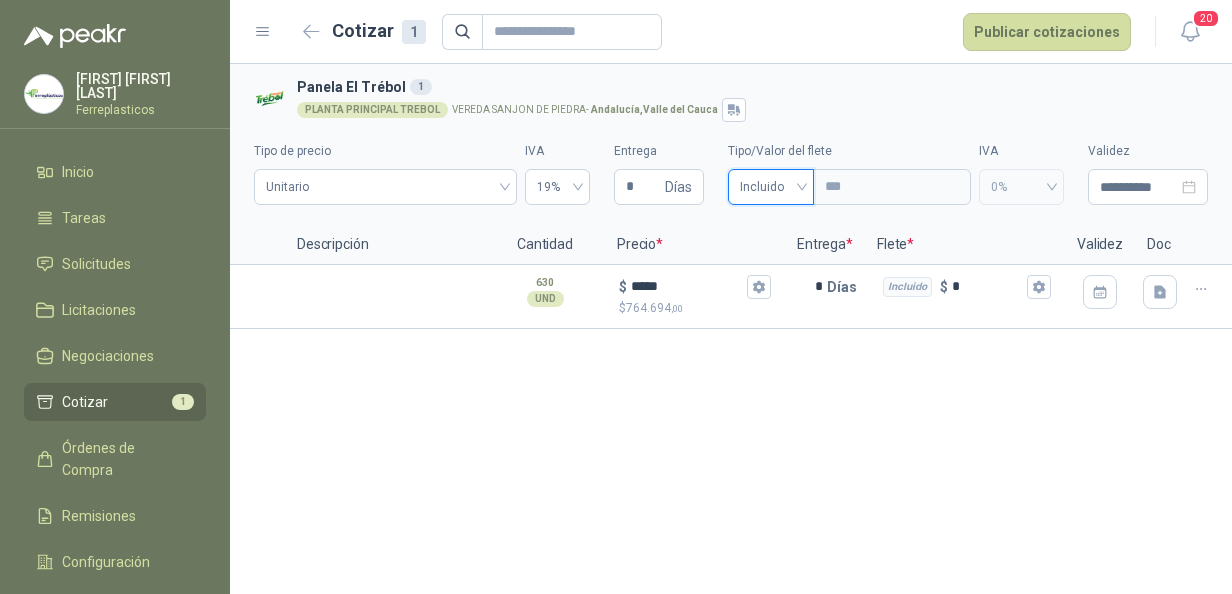 scroll, scrollTop: 0, scrollLeft: 394, axis: horizontal 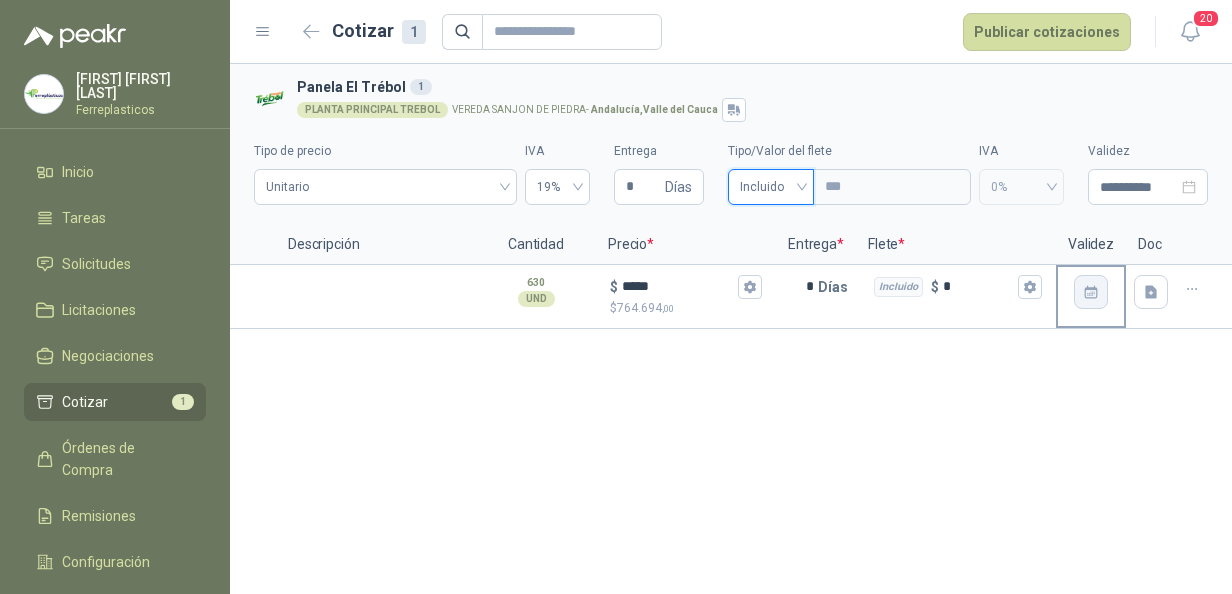click 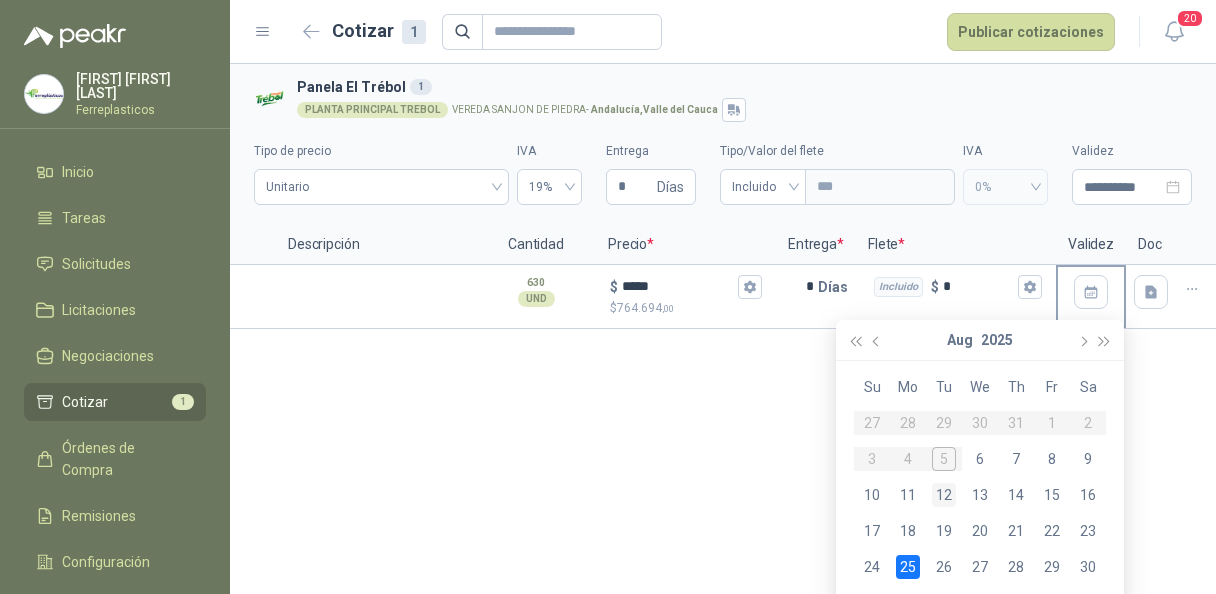 click on "12" at bounding box center (944, 495) 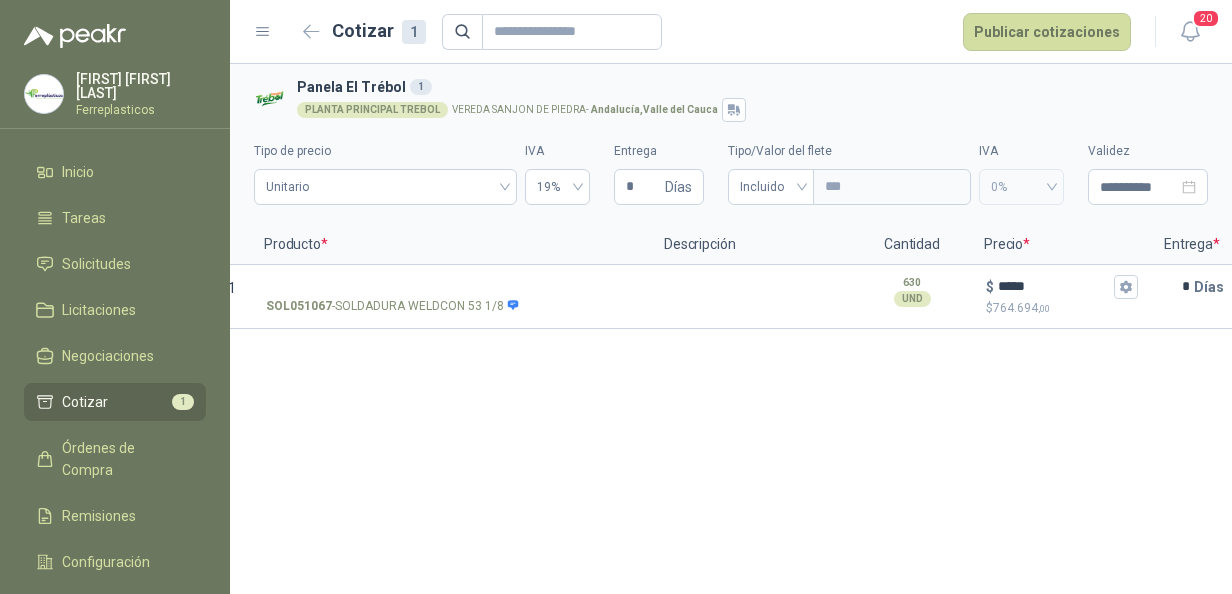 scroll, scrollTop: 0, scrollLeft: 0, axis: both 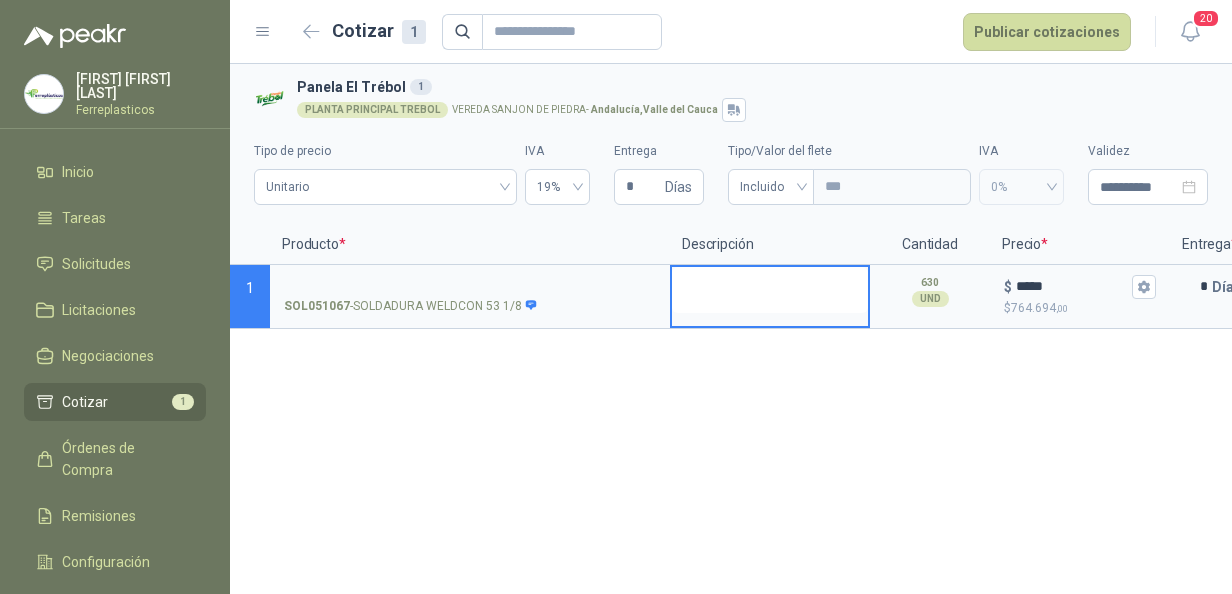click at bounding box center (770, 290) 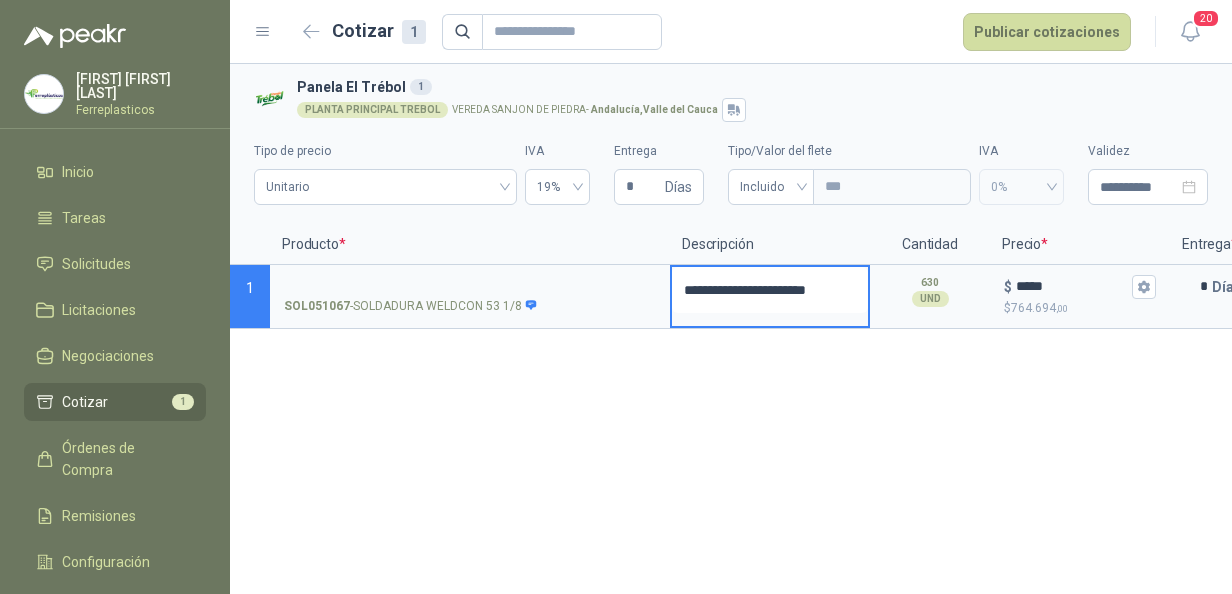 drag, startPoint x: 684, startPoint y: 291, endPoint x: 842, endPoint y: 301, distance: 158.31615 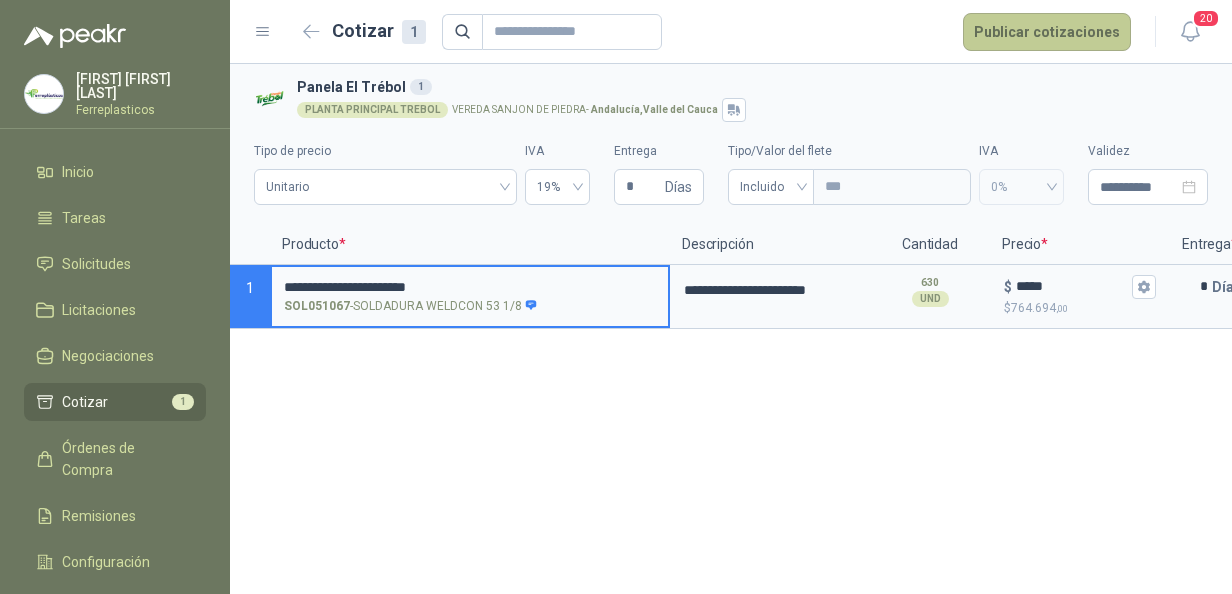 click on "Publicar cotizaciones" at bounding box center (1047, 32) 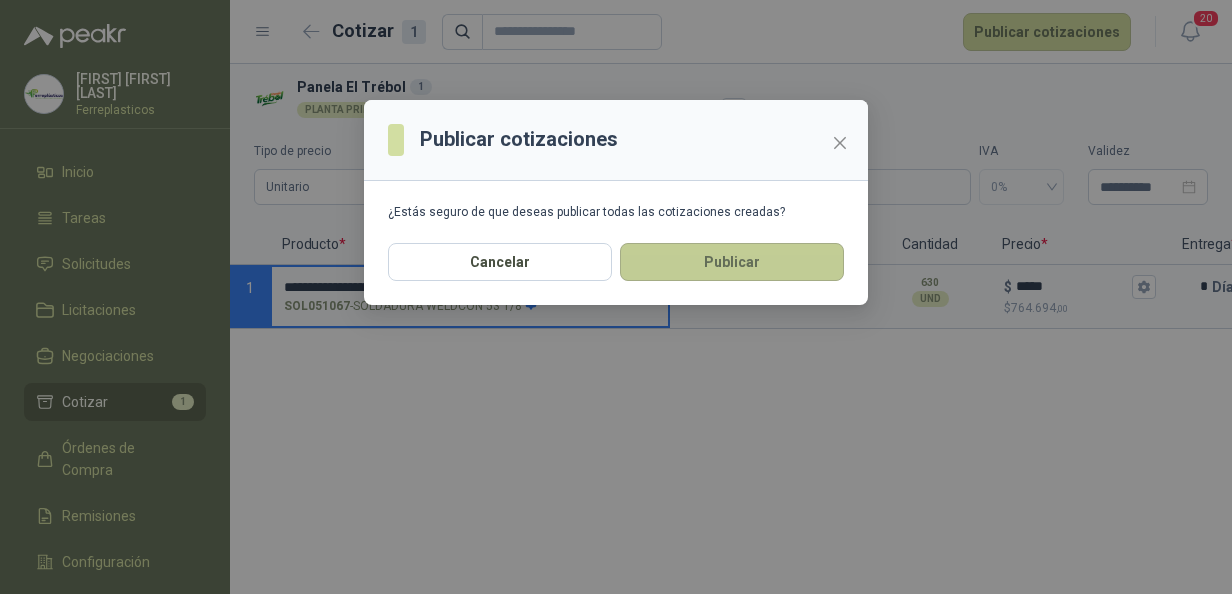 click on "Publicar" at bounding box center [732, 262] 